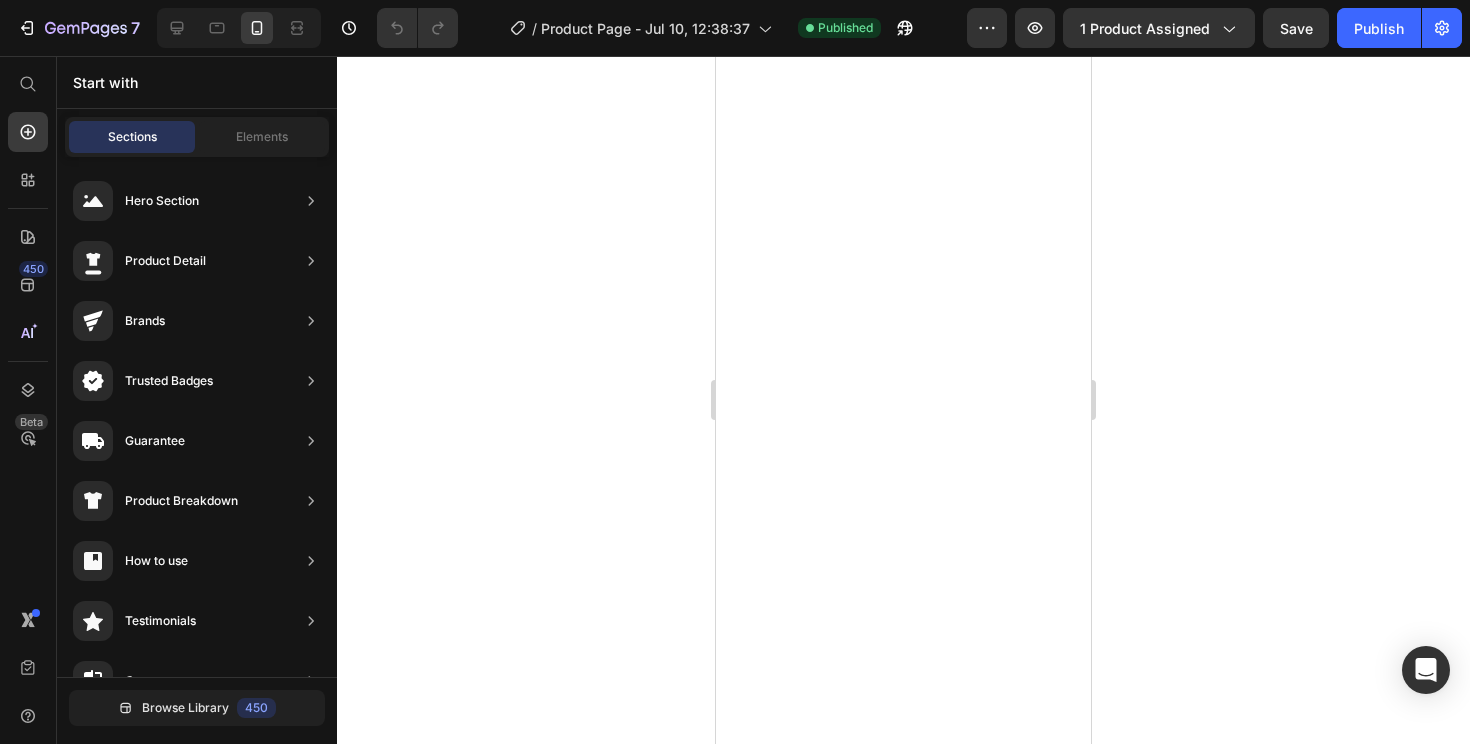 scroll, scrollTop: 0, scrollLeft: 0, axis: both 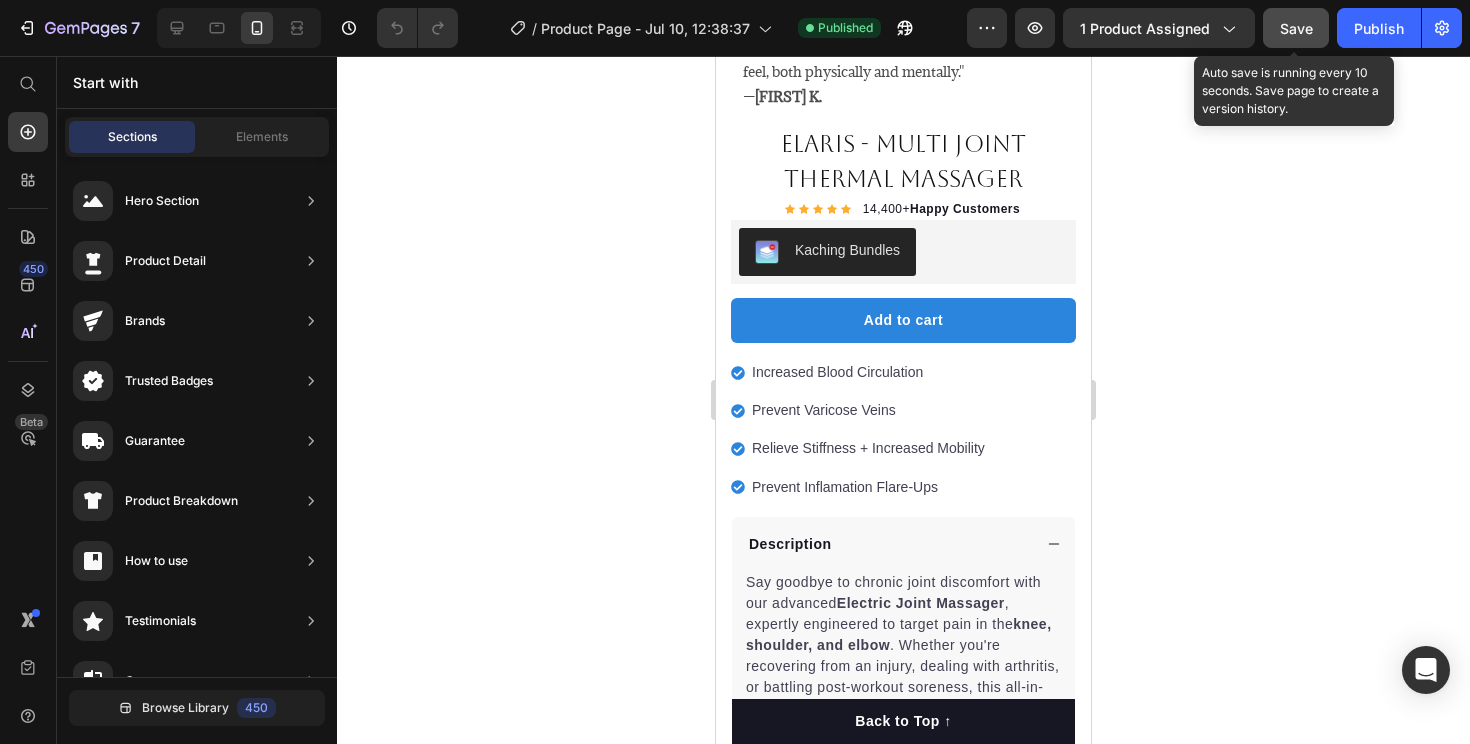 click on "Save" 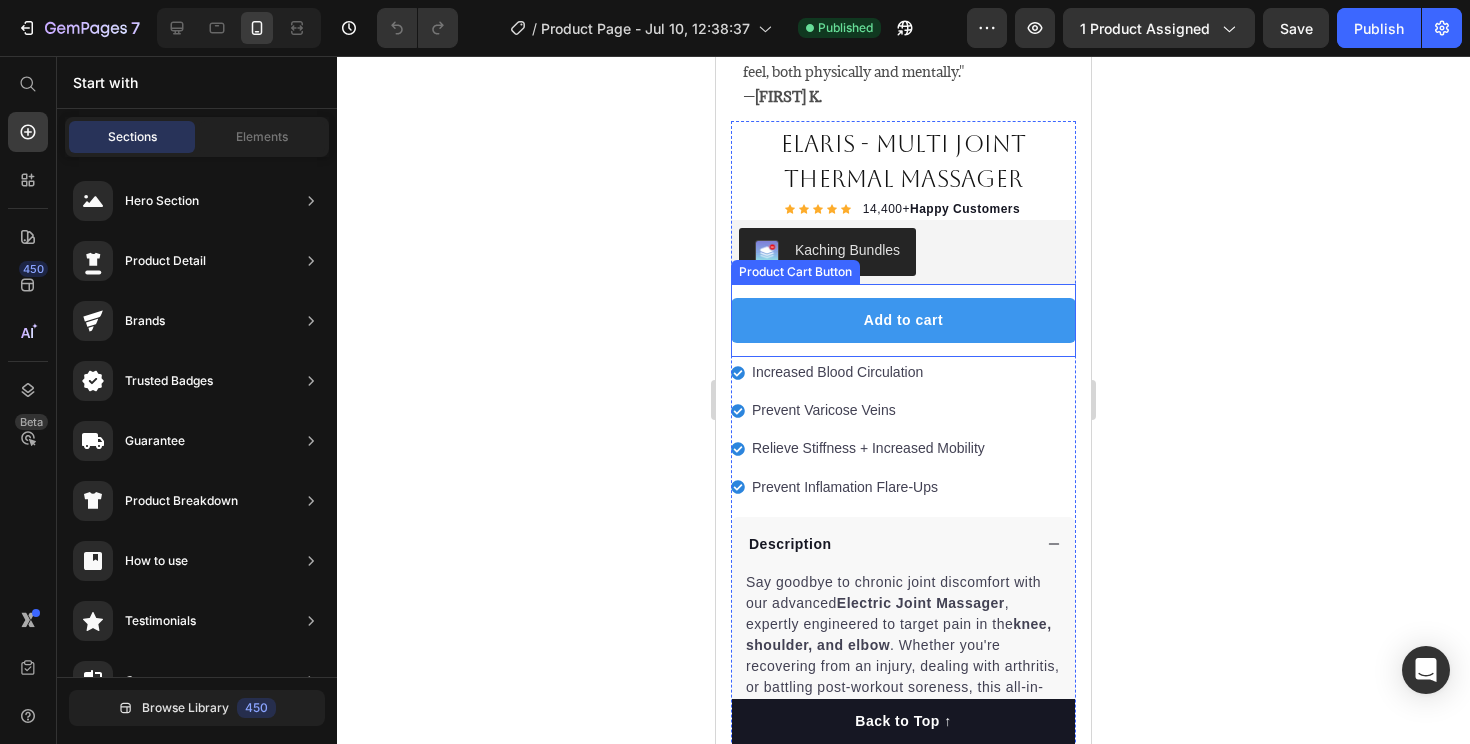 click on "Add to cart" at bounding box center (903, 320) 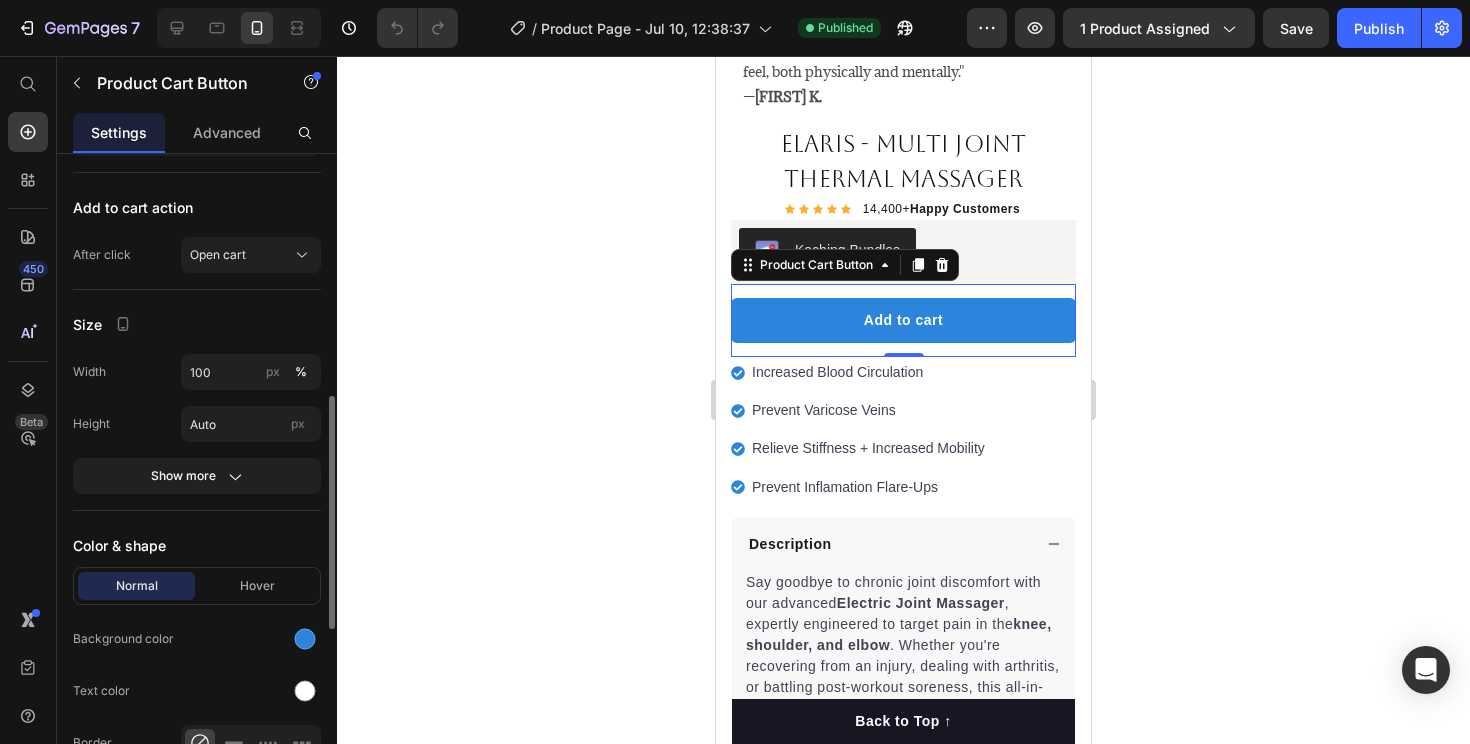 scroll, scrollTop: 661, scrollLeft: 0, axis: vertical 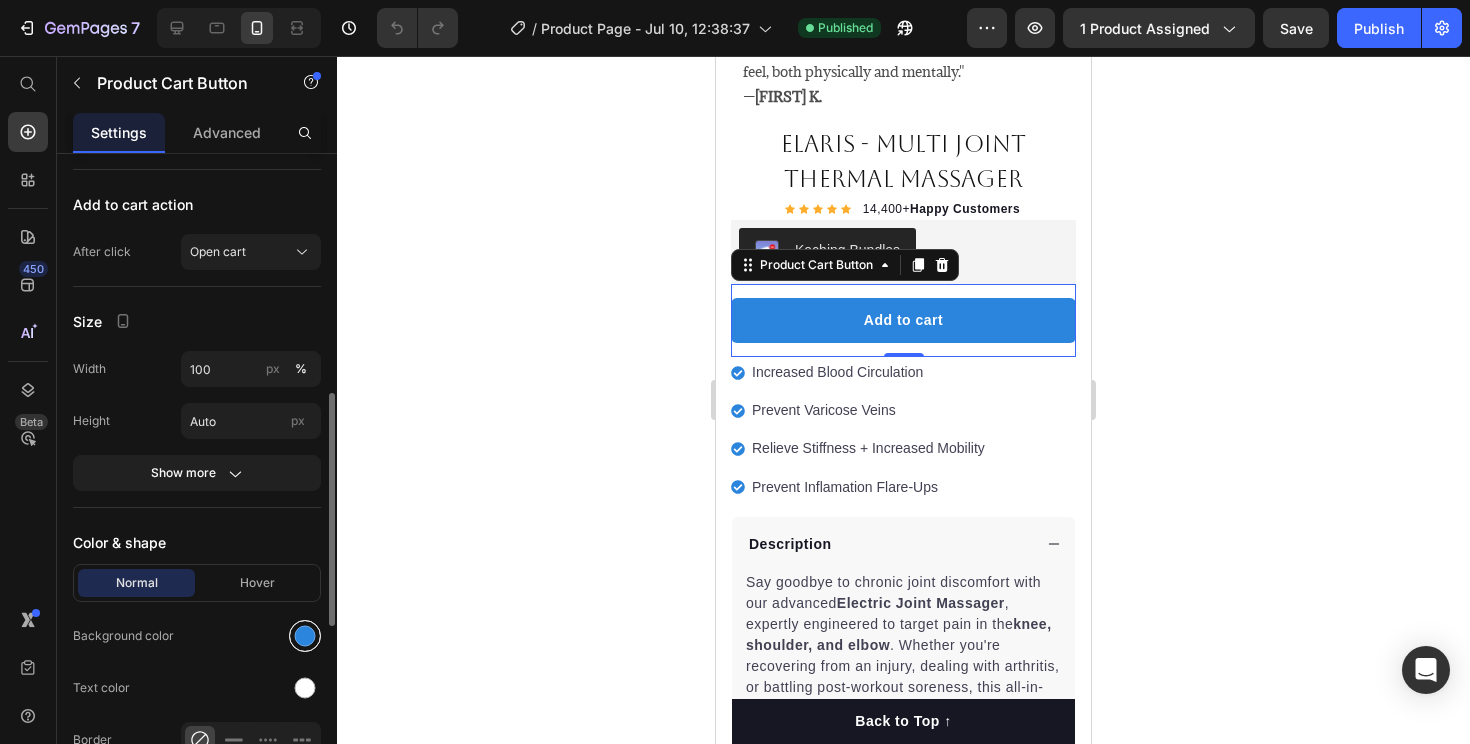 click at bounding box center (305, 636) 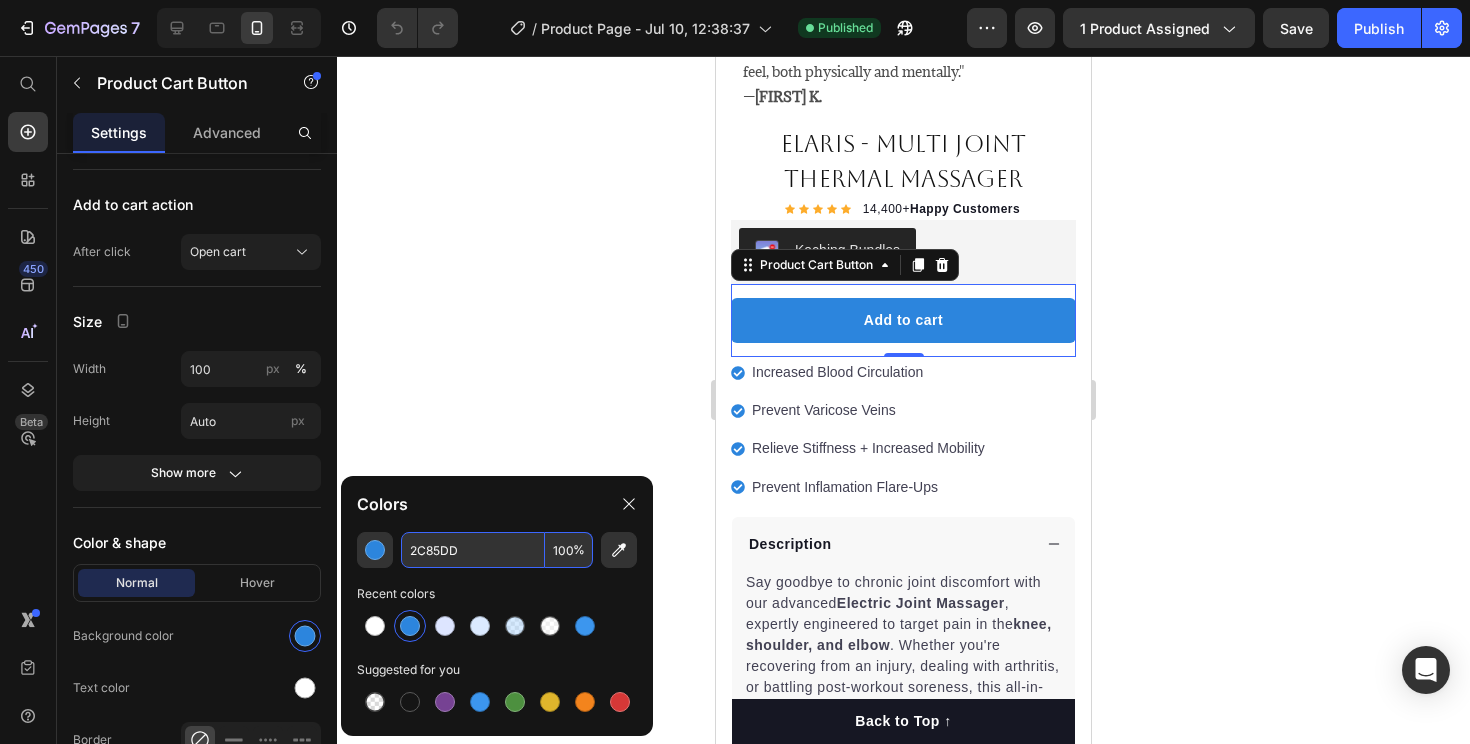 click on "2C85DD" at bounding box center (473, 550) 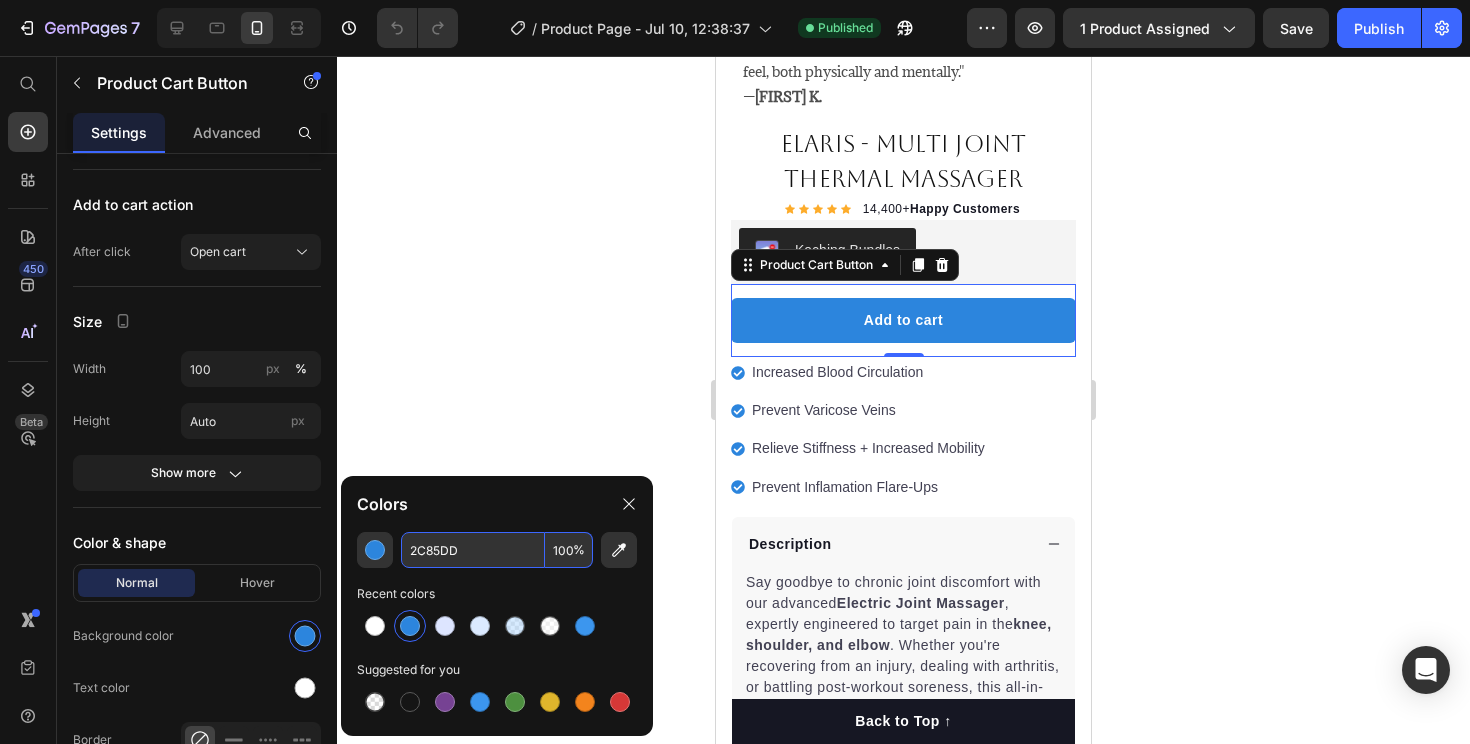 click 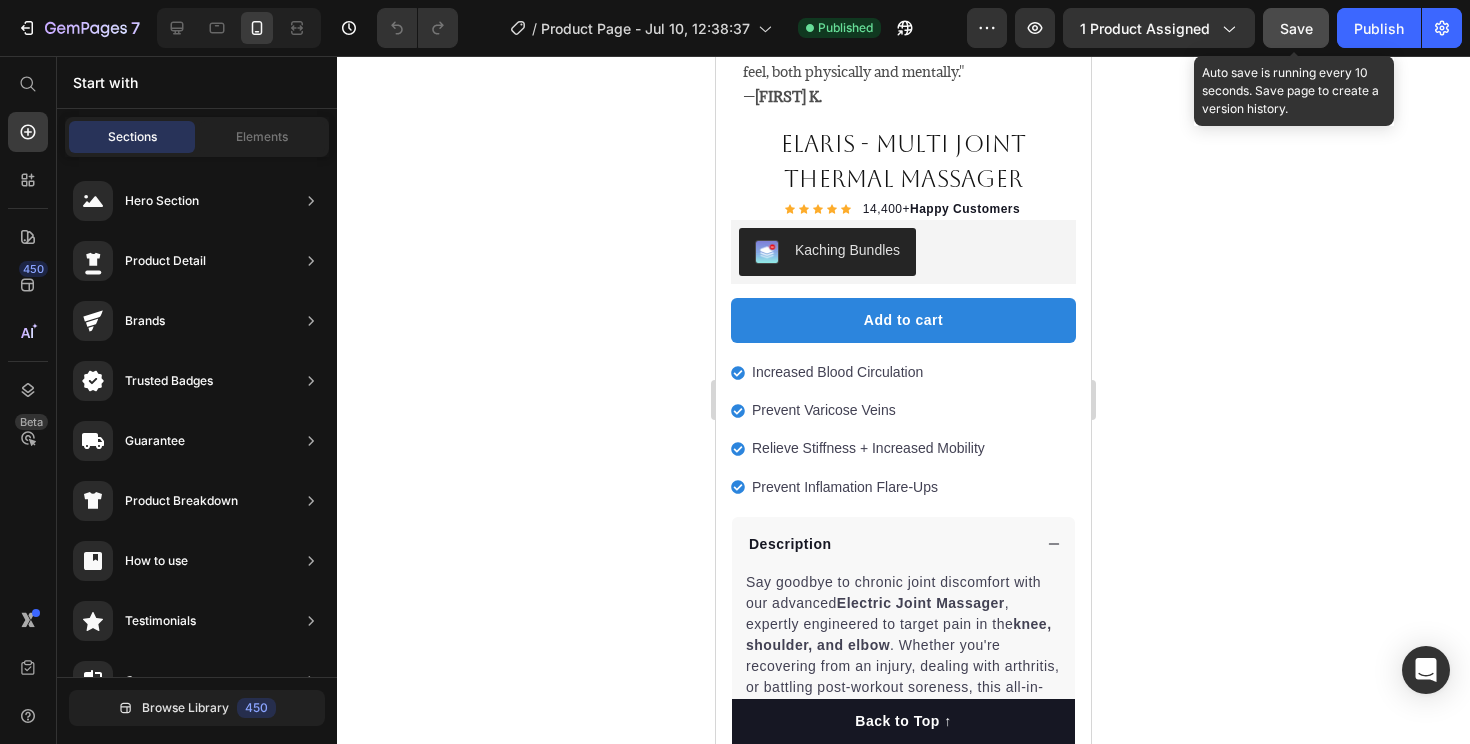 click on "Save" 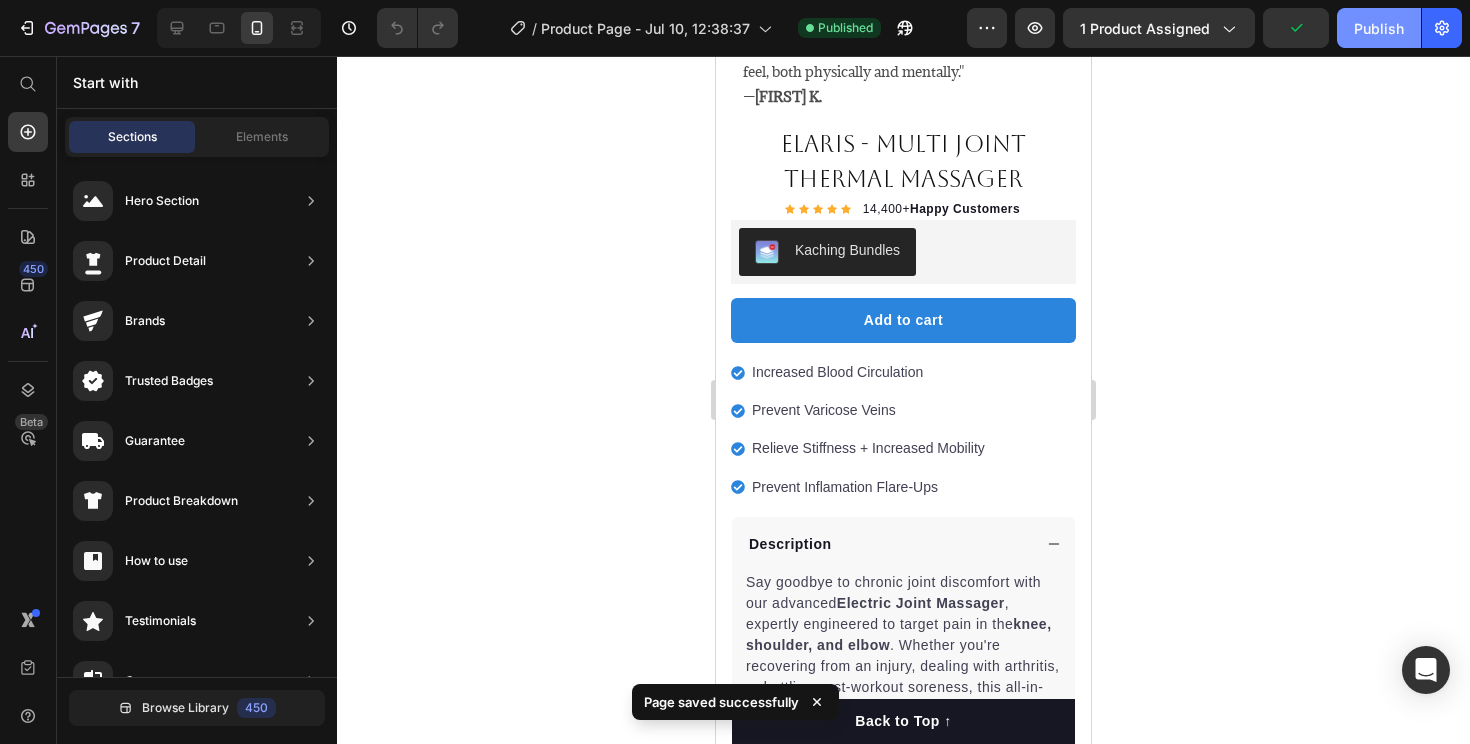click on "Publish" 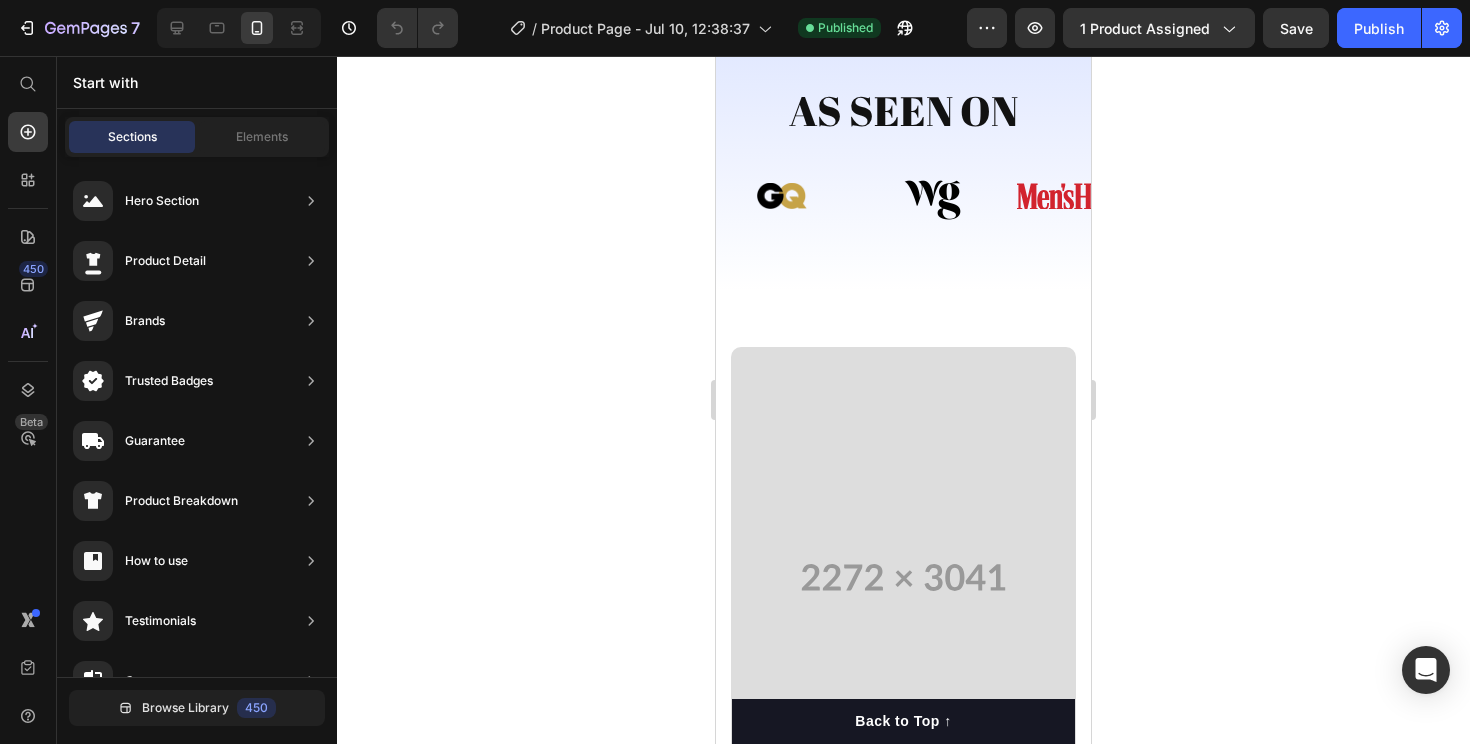 scroll, scrollTop: 2667, scrollLeft: 0, axis: vertical 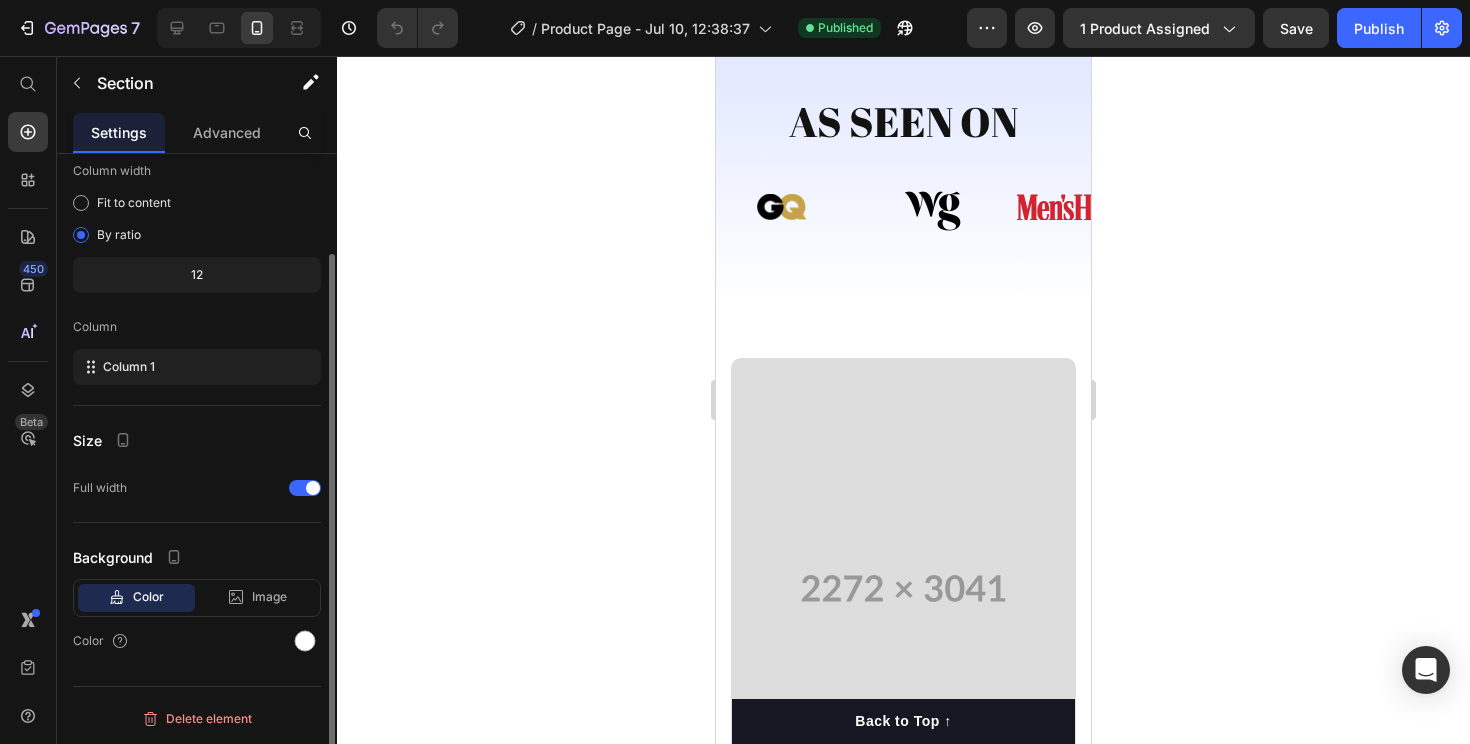 click on "Targeted joint care is the foundation for lasting mobility and a more active, pain-free life. Heading Invest in your bodies future — engineered to support joint health, relieve pain, and restore mobility. Give your knees the care they deserve and enjoy every step with comfort, confidence, and a renewed quality of life. Text block 96% Text block Of customers reported a noticeable  reduction  in joint pain after just two weeks of consistent use. Text block Advanced list                Title Line 91% Text block Said the advanced design and  breathable  materials ensured maximum comfort and effectiveness with every use. Text block Advanced list                Title Line 94% Text block Agreed that our massager’s optimised heat and vibration technology supports joint function and comfort, contributing to  improved  mobility and daily quality of life. Text block Advanced list Experience The Luxury Of Intelligent Recovery Button Row Image Image Row Section 3" at bounding box center [903, -445] 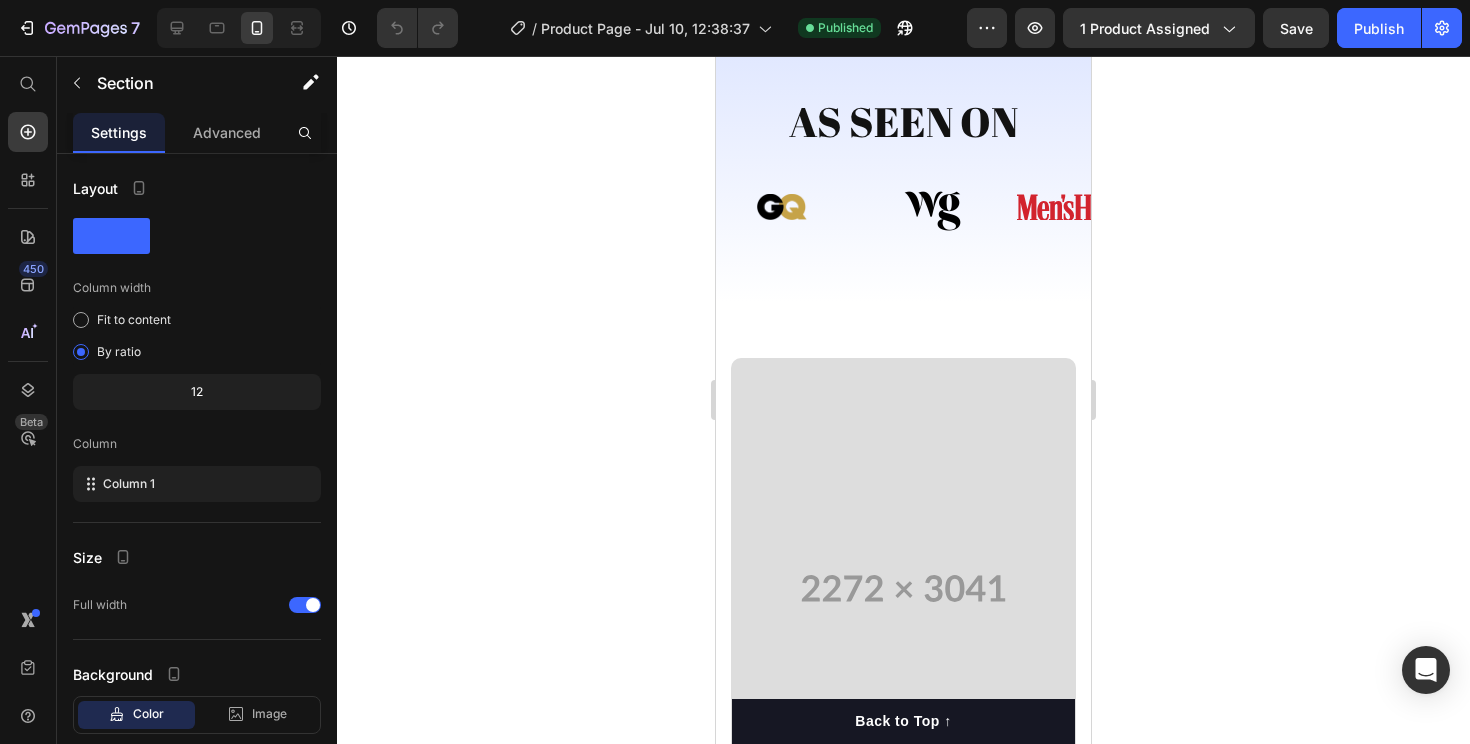 click on "Targeted joint care is the foundation for lasting mobility and a more active, pain-free life. Heading Invest in your bodies future — engineered to support joint health, relieve pain, and restore mobility. Give your knees the care they deserve and enjoy every step with comfort, confidence, and a renewed quality of life. Text block 96% Text block Of customers reported a noticeable  reduction  in joint pain after just two weeks of consistent use. Text block Advanced list                Title Line 91% Text block Said the advanced design and  breathable  materials ensured maximum comfort and effectiveness with every use. Text block Advanced list                Title Line 94% Text block Agreed that our massager’s optimised heat and vibration technology supports joint function and comfort, contributing to  improved  mobility and daily quality of life. Text block Advanced list Experience The Luxury Of Intelligent Recovery Button Row Image Image Row Section 3   You can create reusable sections Create Theme Section" at bounding box center (903, -445) 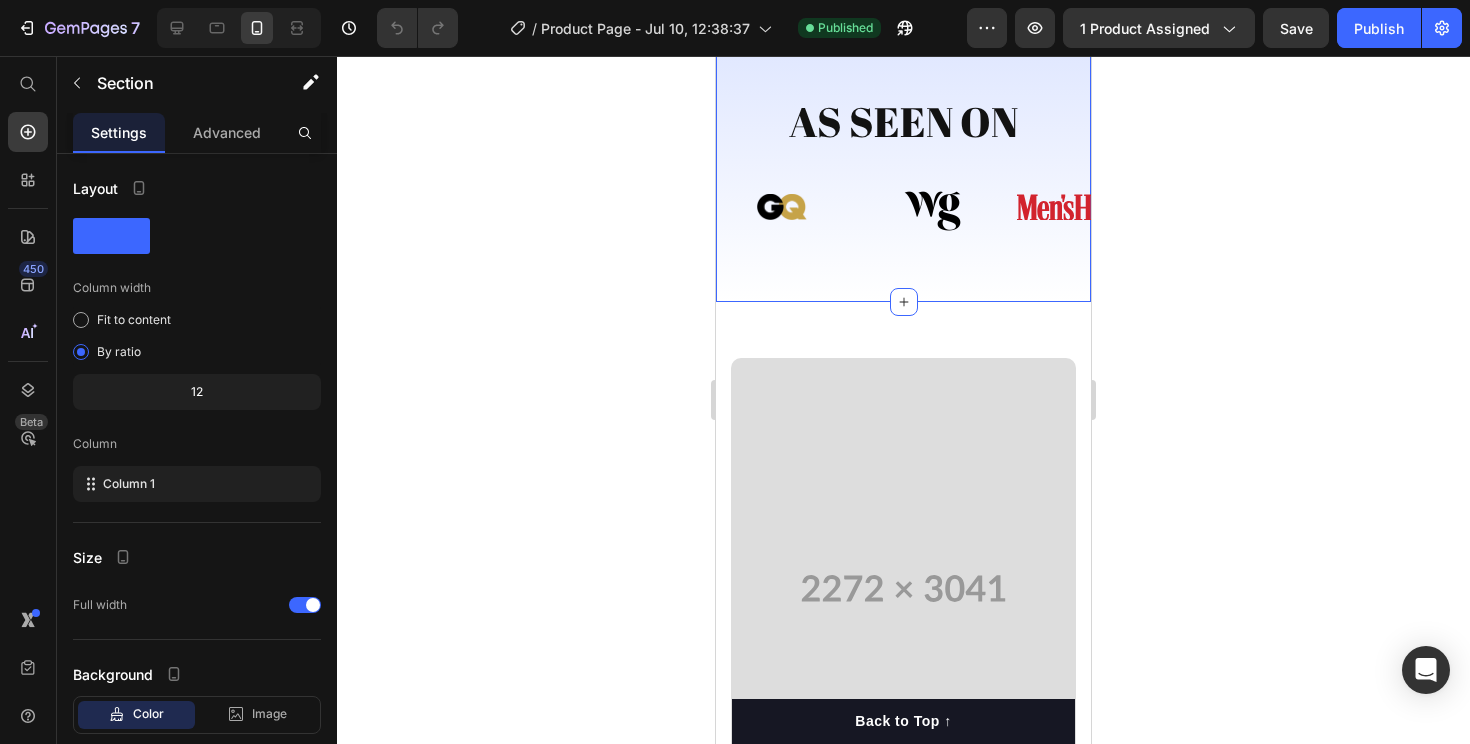 click on "AS SEEN ON Heading Image Image Image Image Image Image Image Image Image Image Marquee Section 4" at bounding box center (903, 162) 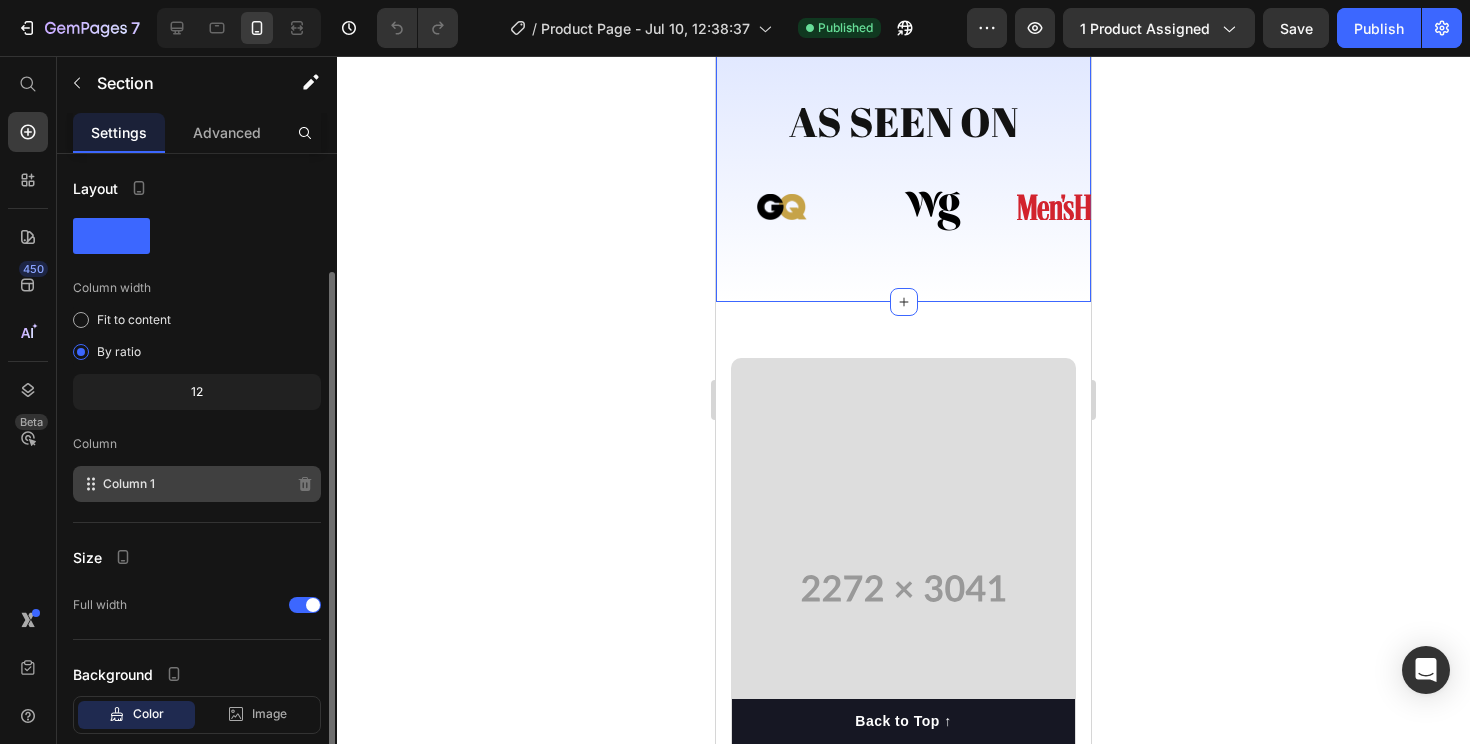 scroll, scrollTop: 117, scrollLeft: 0, axis: vertical 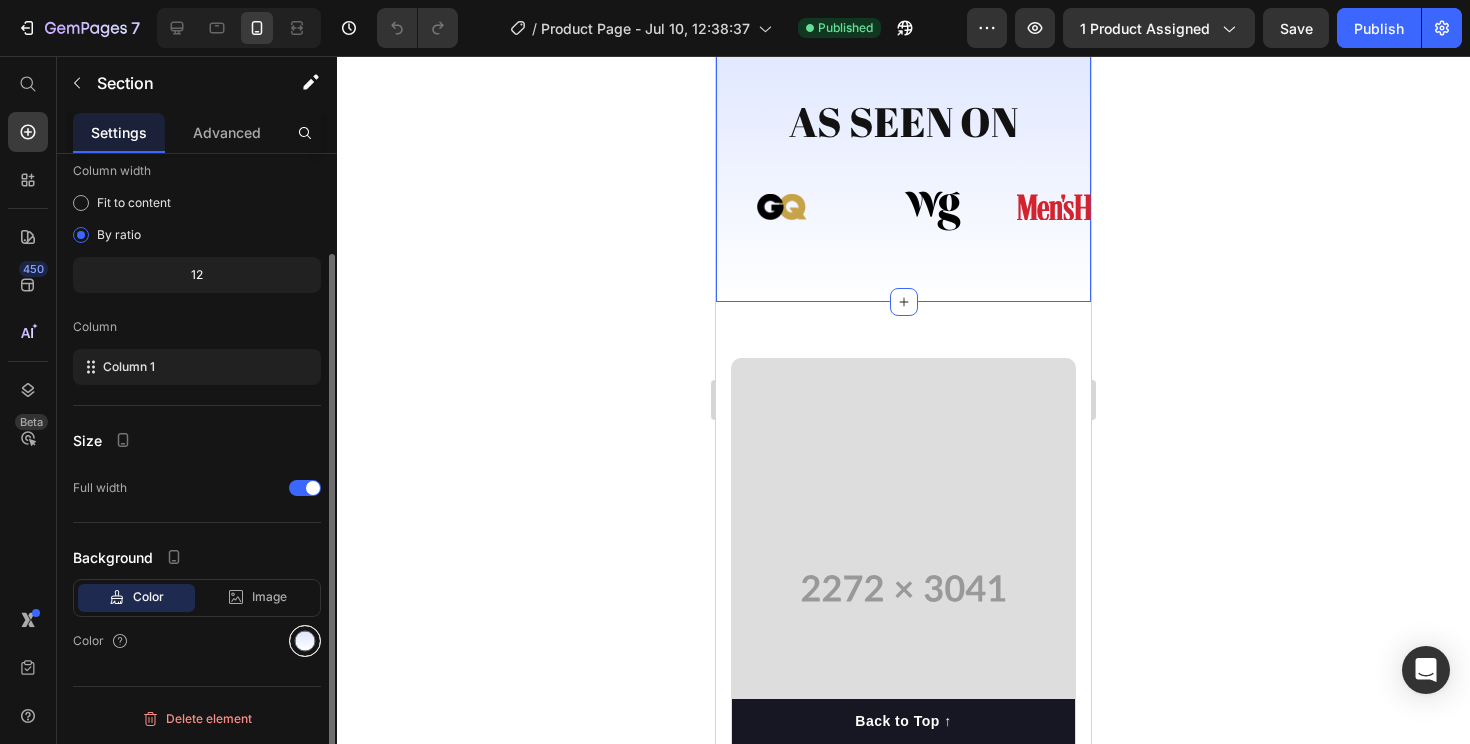 click at bounding box center (305, 641) 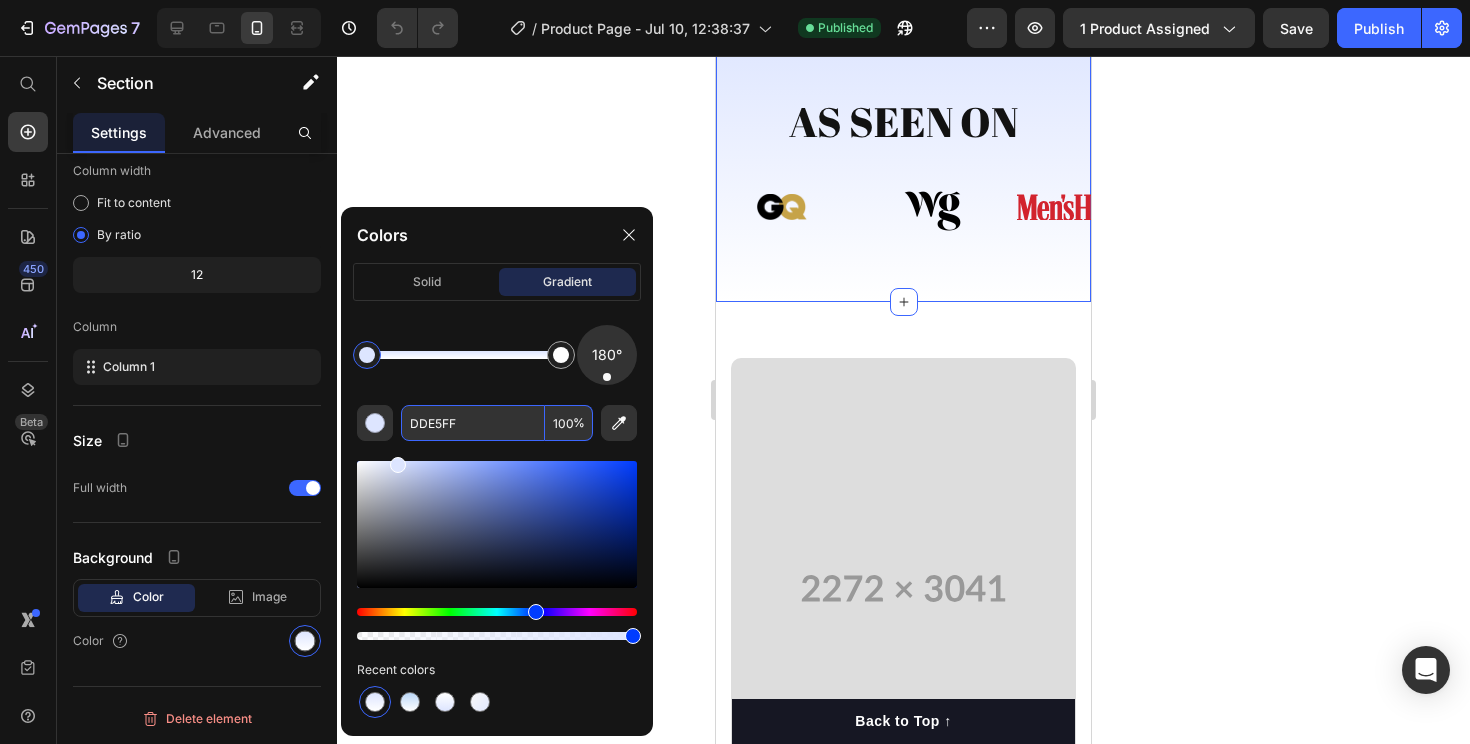 click on "DDE5FF" at bounding box center (473, 423) 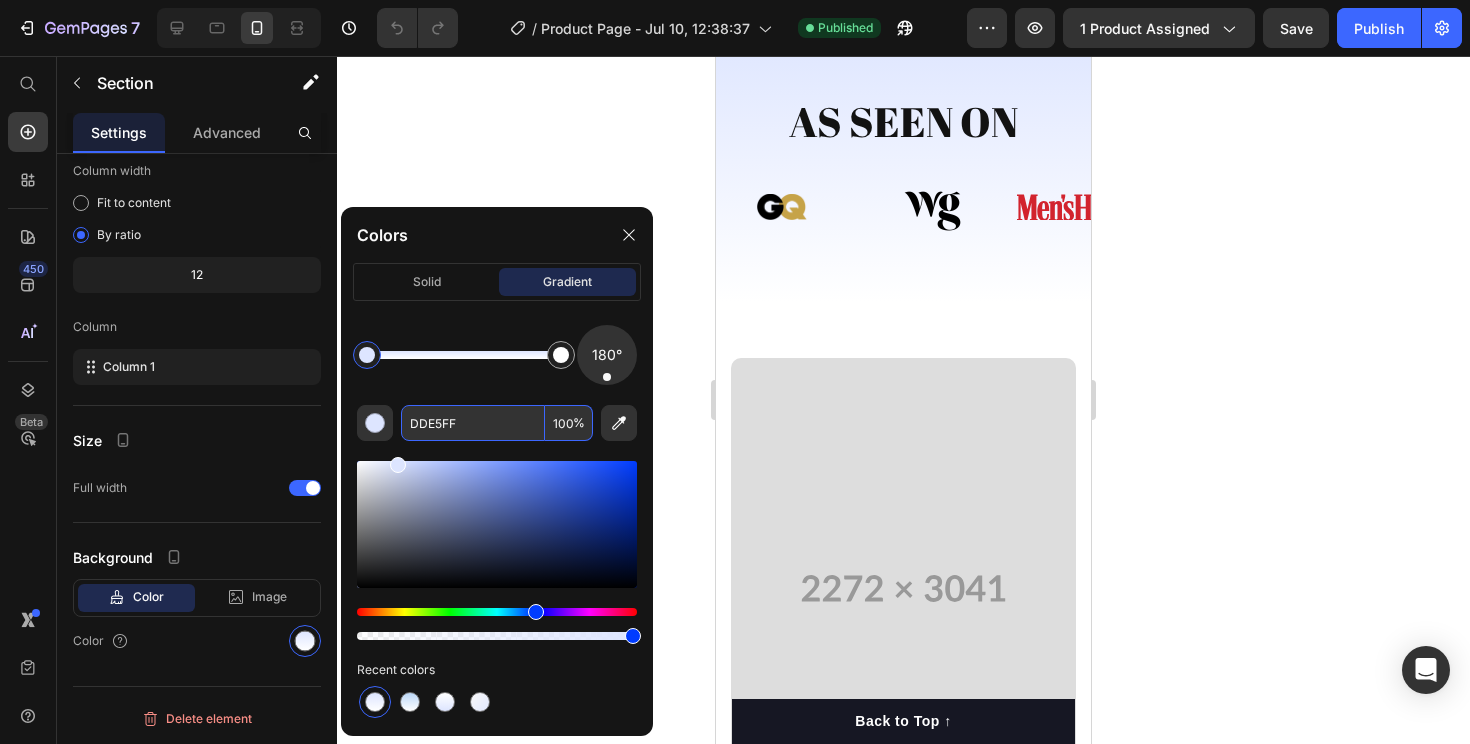click on "Targeted joint care is the foundation for lasting mobility and a more active, pain-free life. Heading Invest in your bodies future — engineered to support joint health, relieve pain, and restore mobility. Give your knees the care they deserve and enjoy every step with comfort, confidence, and a renewed quality of life. Text block 96% Text block Of customers reported a noticeable  reduction  in joint pain after just two weeks of consistent use. Text block Advanced list                Title Line 91% Text block Said the advanced design and  breathable  materials ensured maximum comfort and effectiveness with every use. Text block Advanced list                Title Line 94% Text block Agreed that our massager’s optimised heat and vibration technology supports joint function and comfort, contributing to  improved  mobility and daily quality of life. Text block Advanced list Experience The Luxury Of Intelligent Recovery Button Row Image Image Row Section 3   You can create reusable sections Create Theme Section" at bounding box center [903, -445] 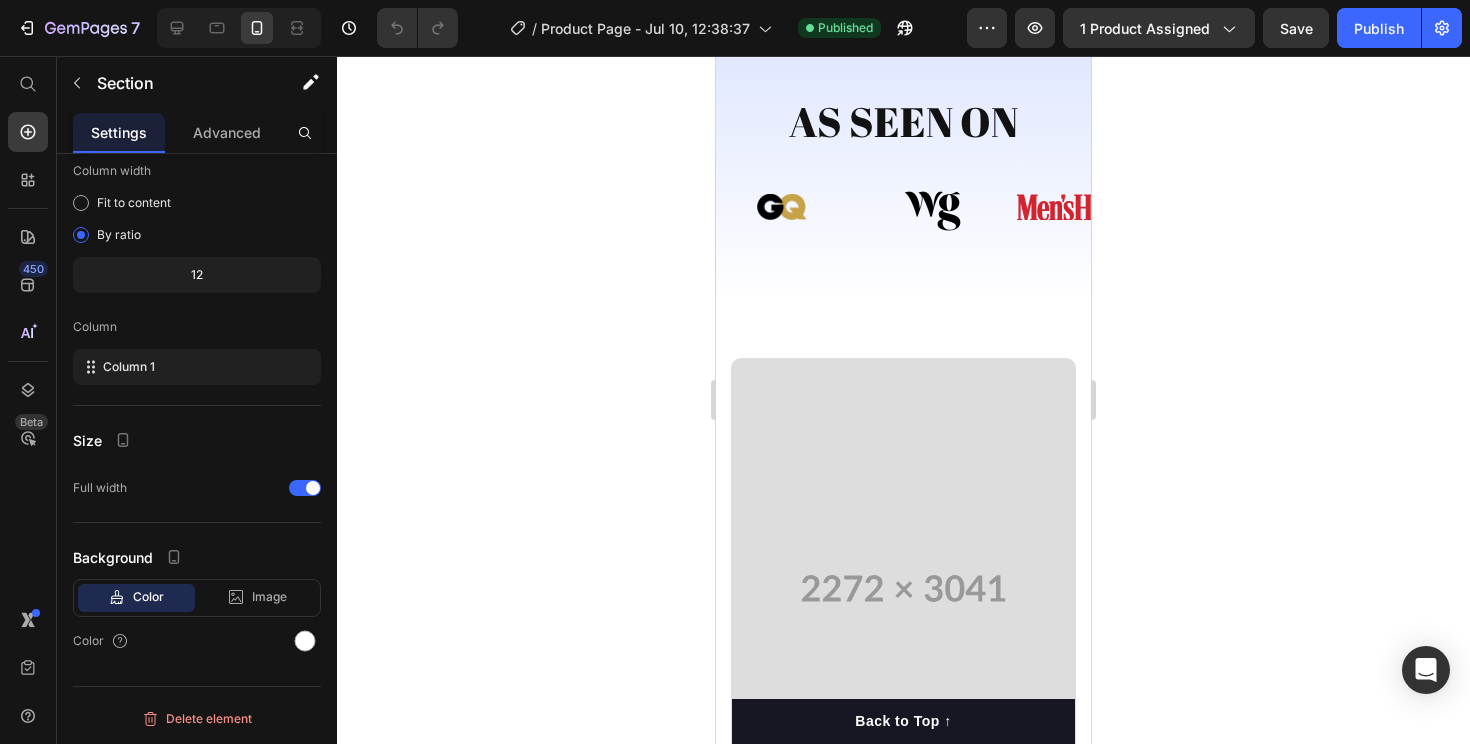 click on "Targeted joint care is the foundation for lasting mobility and a more active, pain-free life. Heading Invest in your bodies future — engineered to support joint health, relieve pain, and restore mobility. Give your knees the care they deserve and enjoy every step with comfort, confidence, and a renewed quality of life. Text block 96% Text block Of customers reported a noticeable  reduction  in joint pain after just two weeks of consistent use. Text block Advanced list                Title Line 91% Text block Said the advanced design and  breathable  materials ensured maximum comfort and effectiveness with every use. Text block Advanced list                Title Line 94% Text block Agreed that our massager’s optimised heat and vibration technology supports joint function and comfort, contributing to  improved  mobility and daily quality of life. Text block Advanced list Experience The Luxury Of Intelligent Recovery Button Row Image Image Row Section 3   You can create reusable sections Create Theme Section" at bounding box center (903, -445) 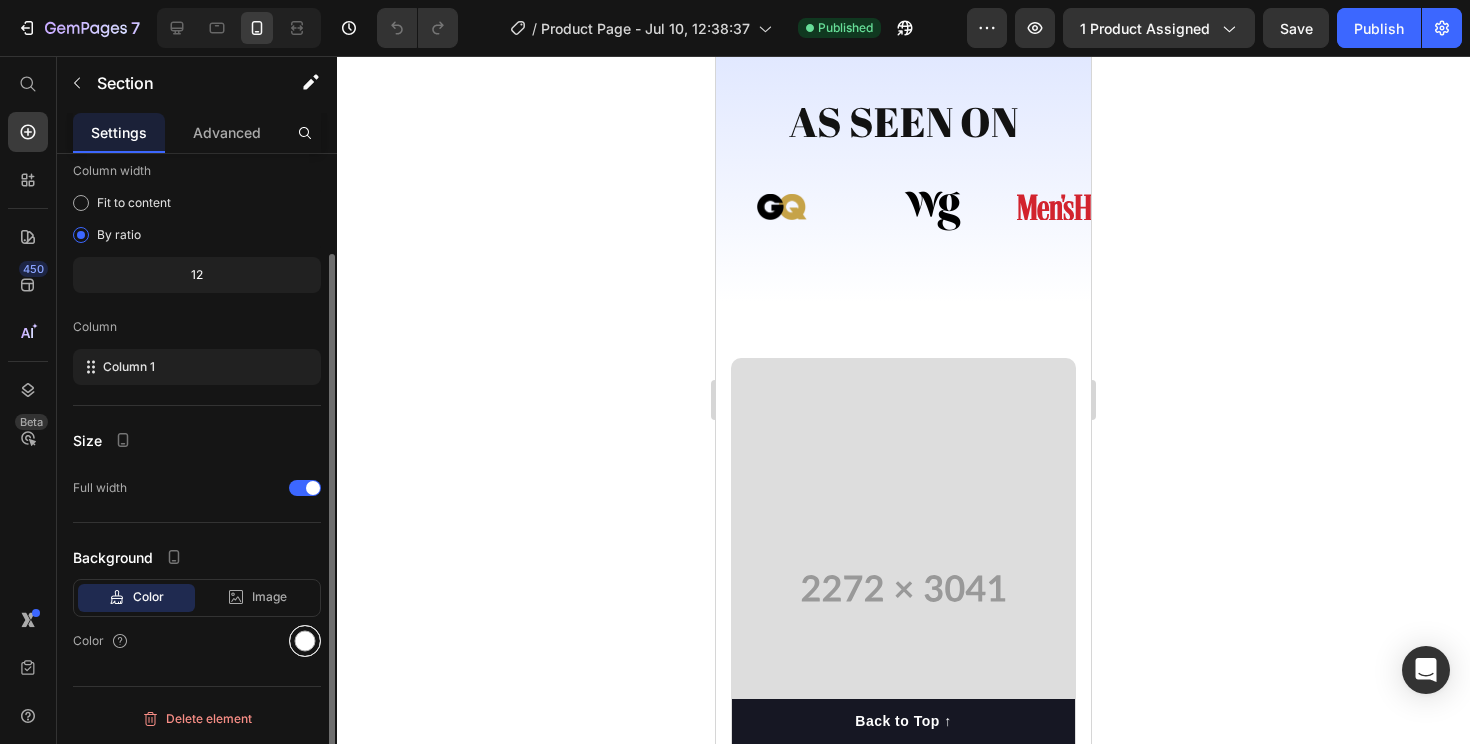 click at bounding box center [305, 641] 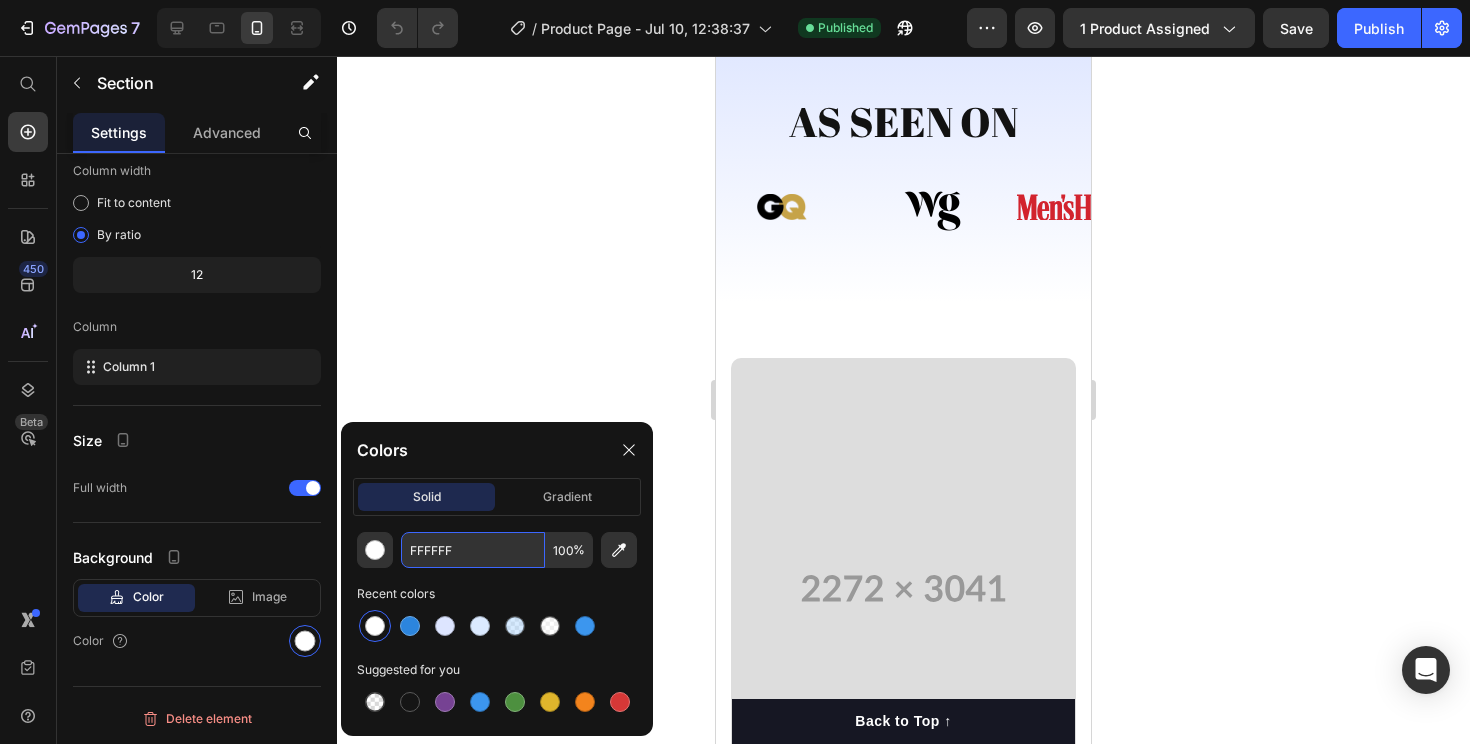 click on "FFFFFF" at bounding box center [473, 550] 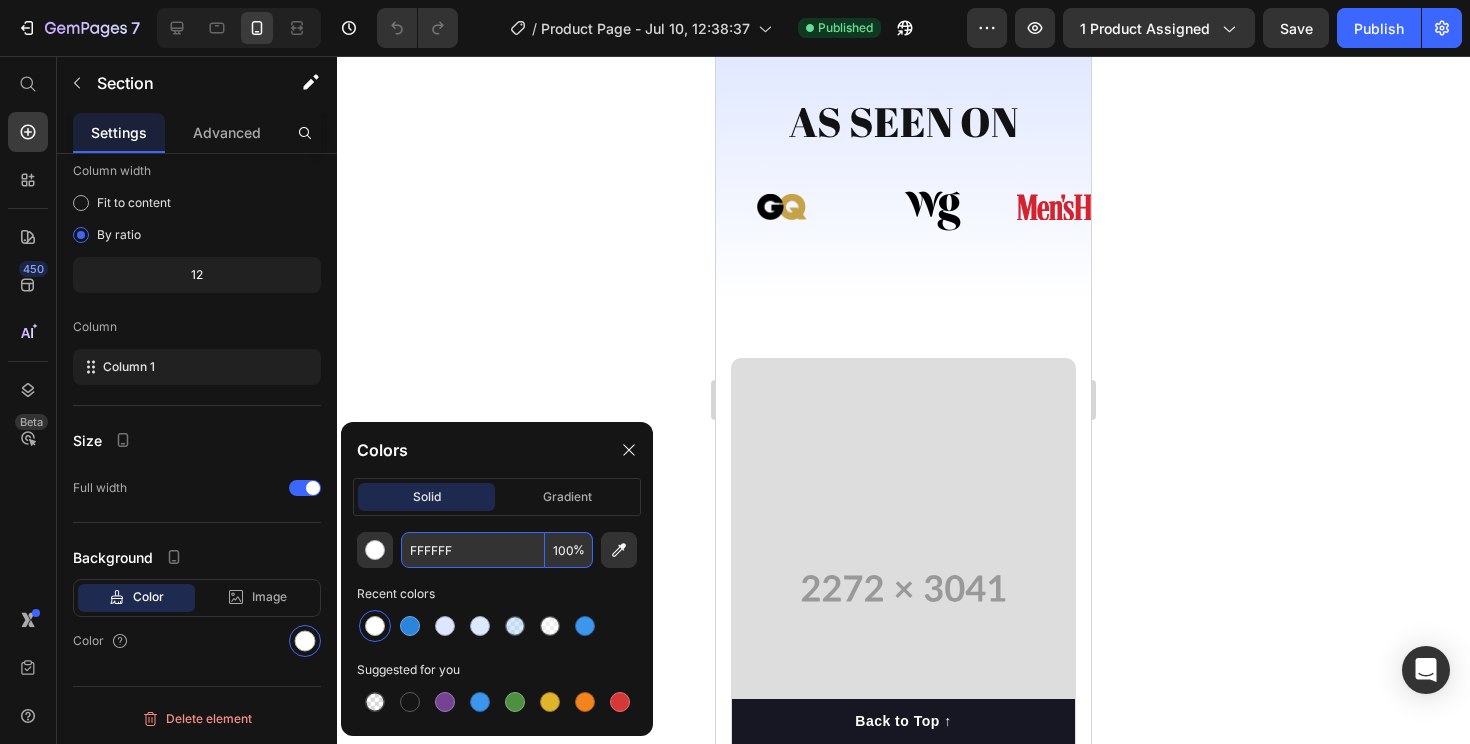 click on "FFFFFF" at bounding box center (473, 550) 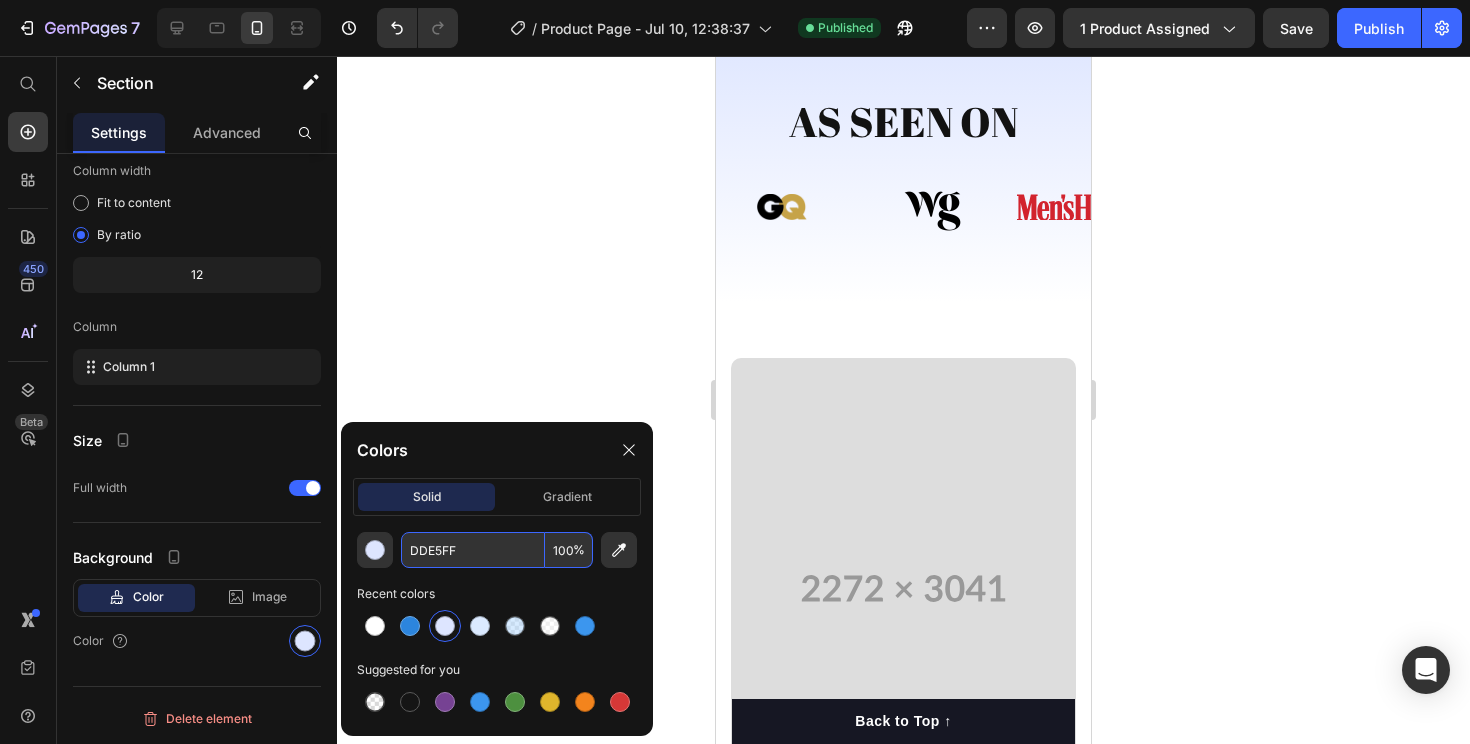 type on "DDE5FF" 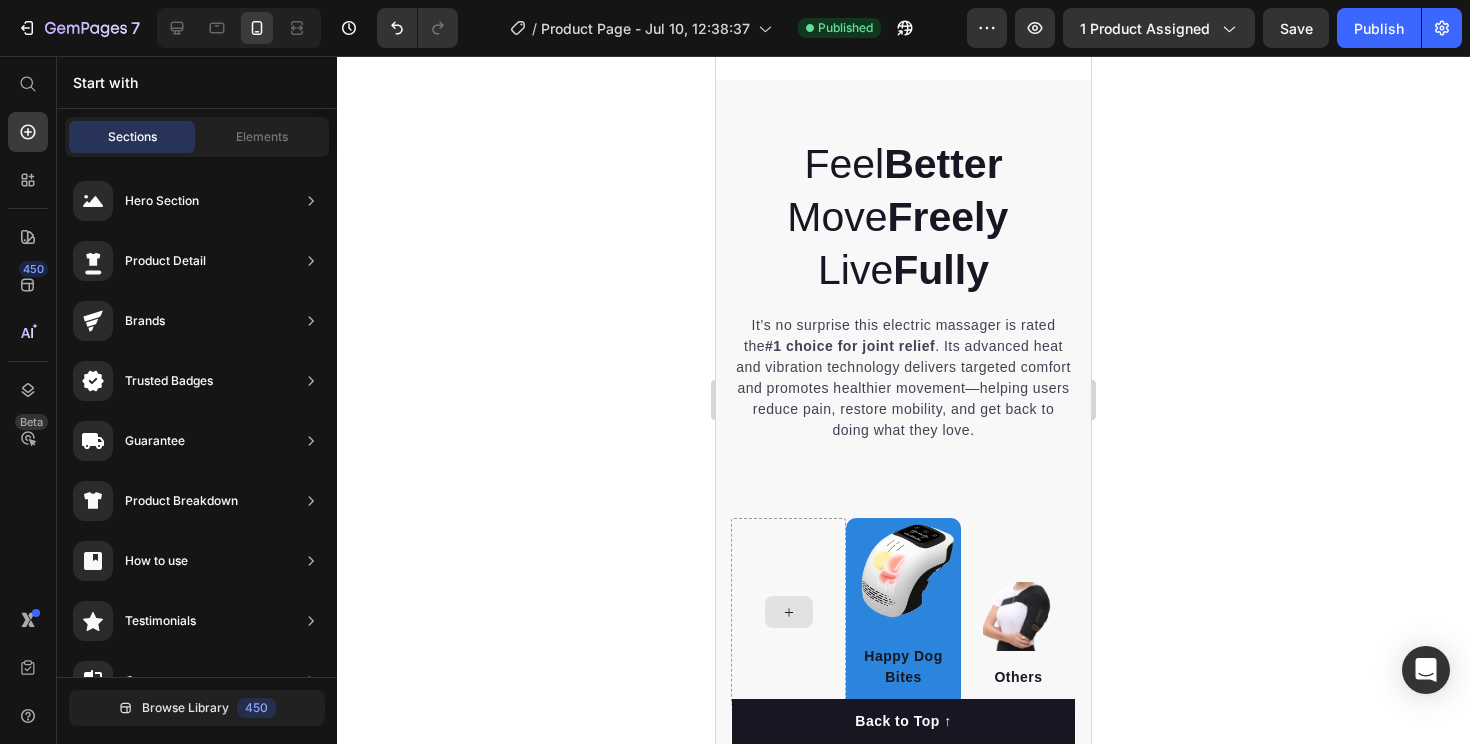 scroll, scrollTop: 5018, scrollLeft: 0, axis: vertical 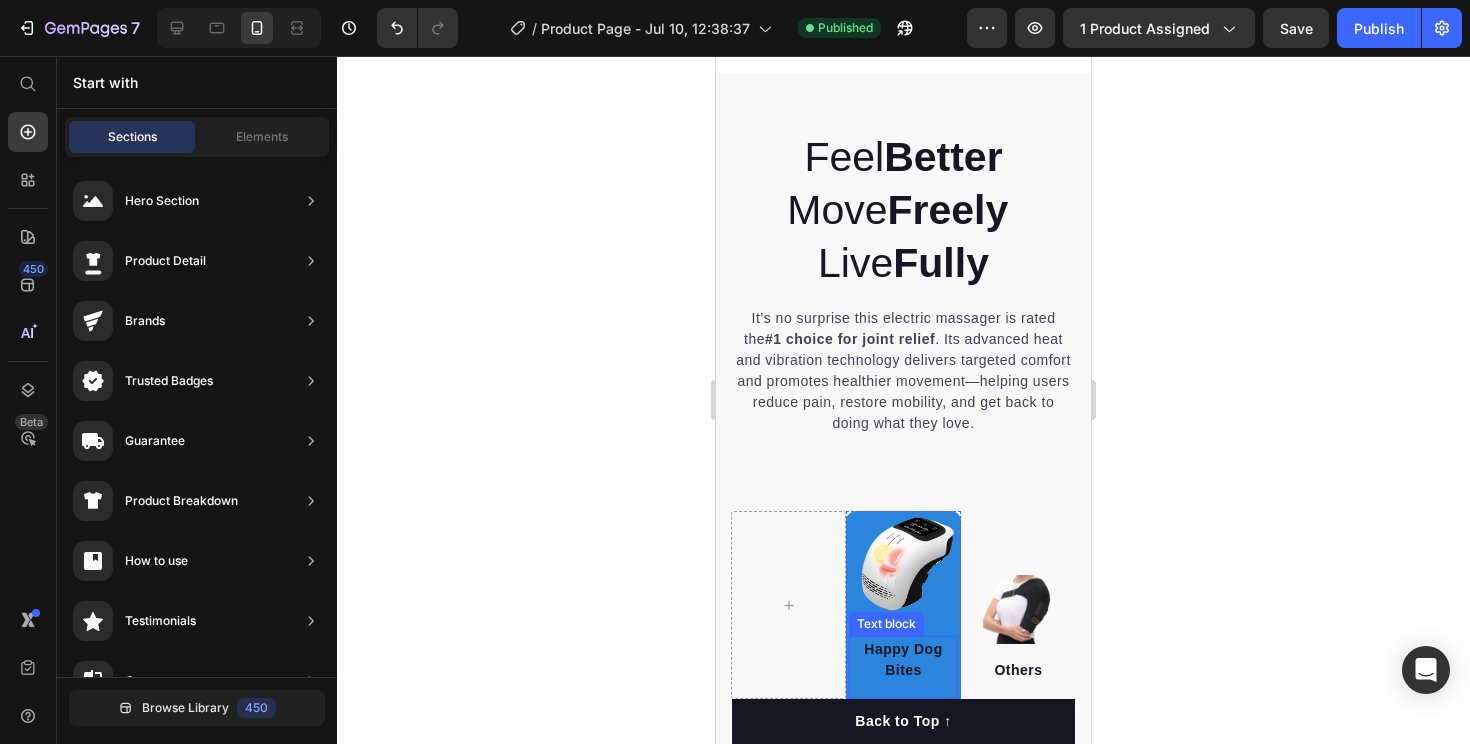 click on "Happy Dog Bites" at bounding box center [903, 660] 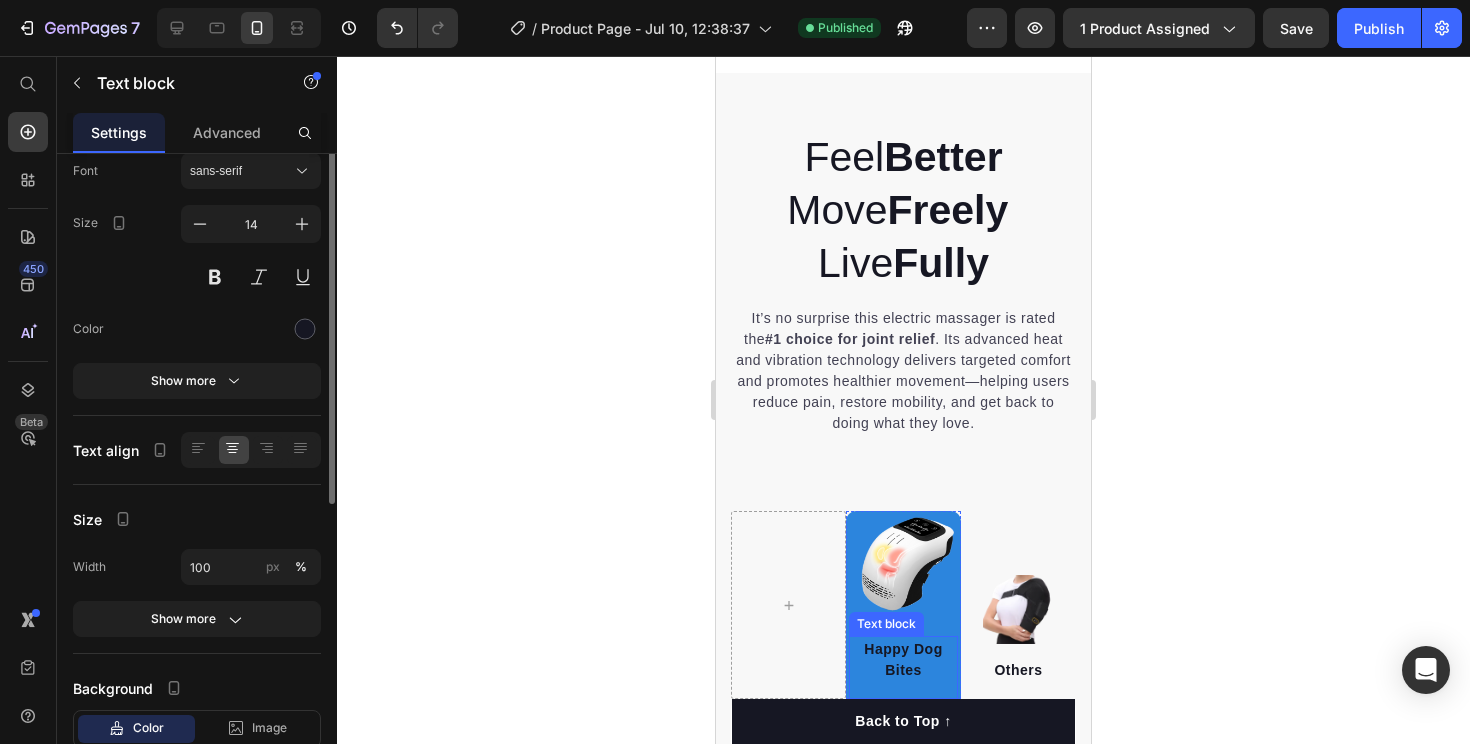 scroll, scrollTop: 0, scrollLeft: 0, axis: both 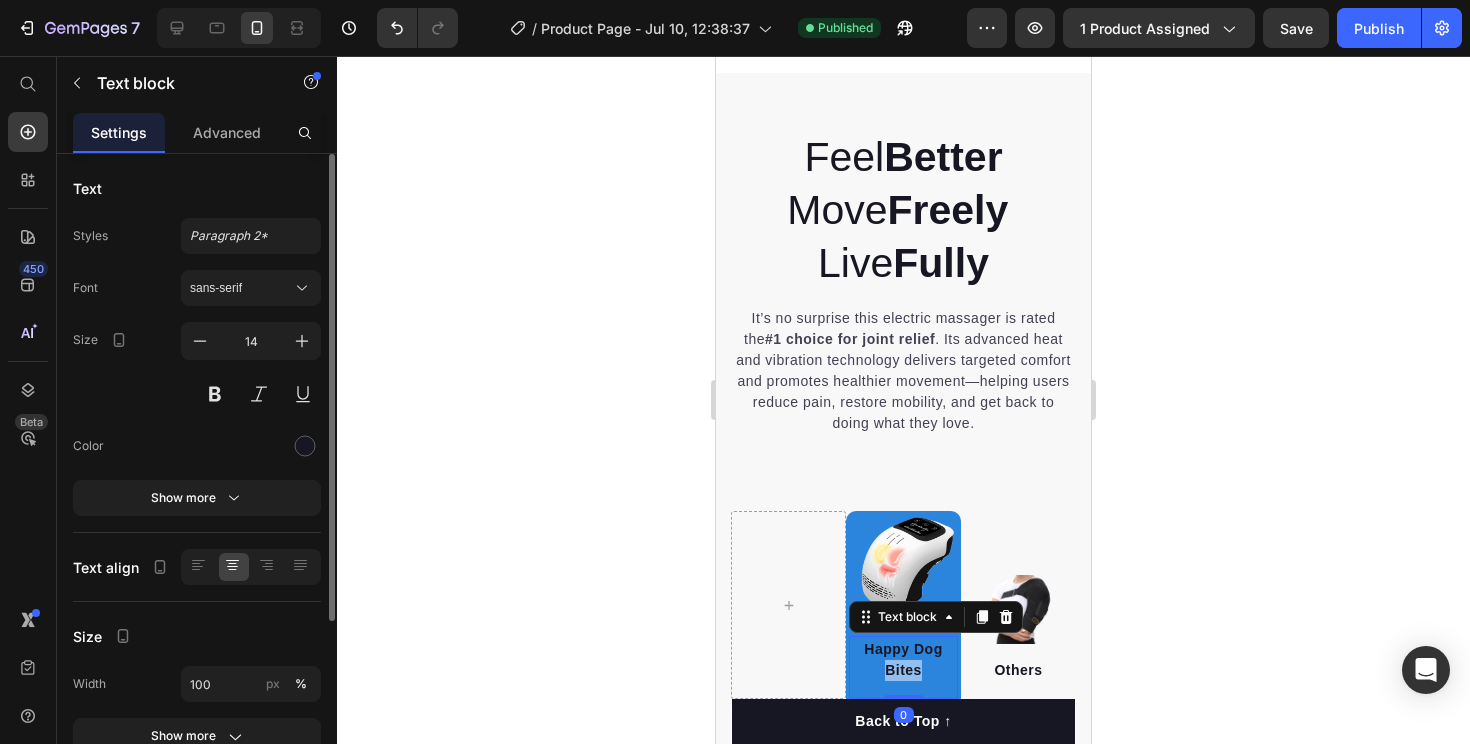 click on "Happy Dog Bites" at bounding box center (903, 660) 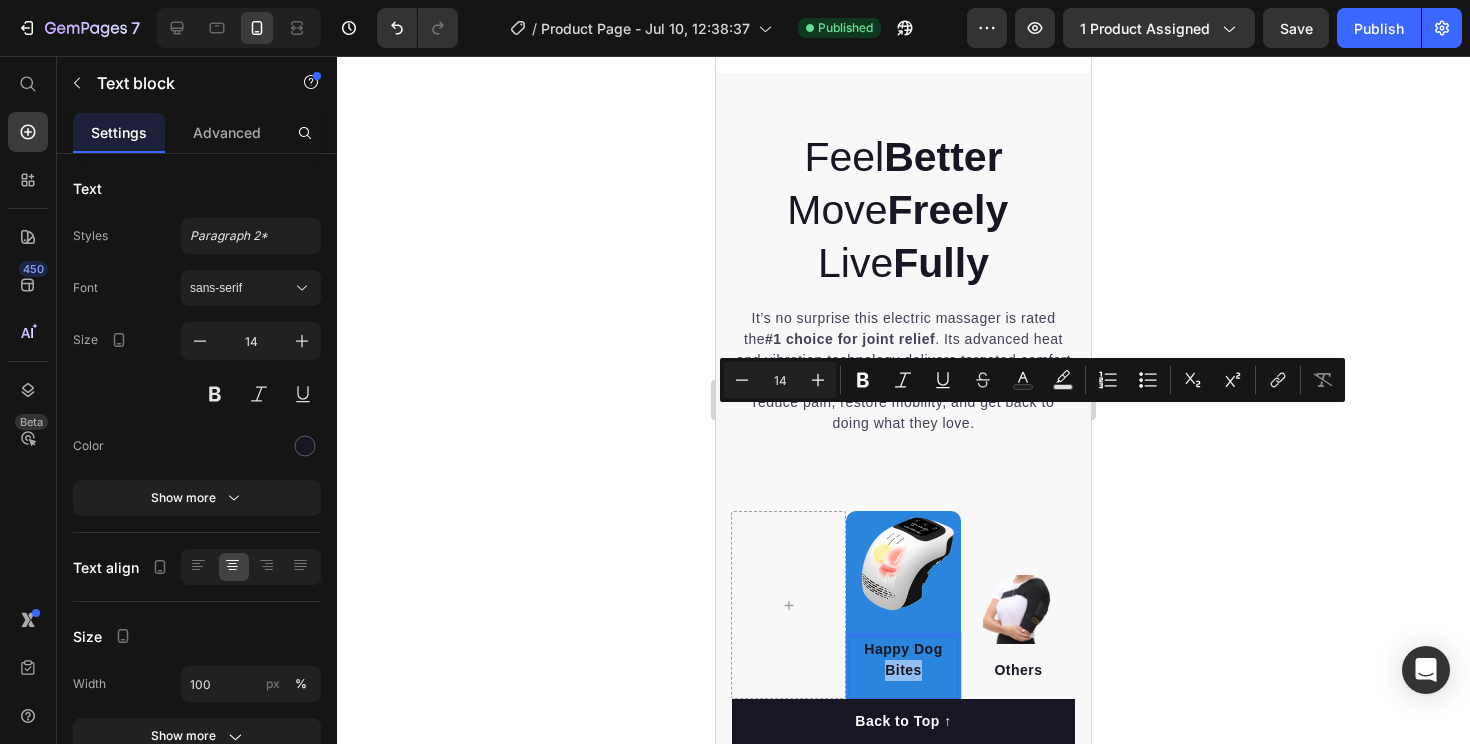 click on "Happy Dog Bites" at bounding box center [903, 660] 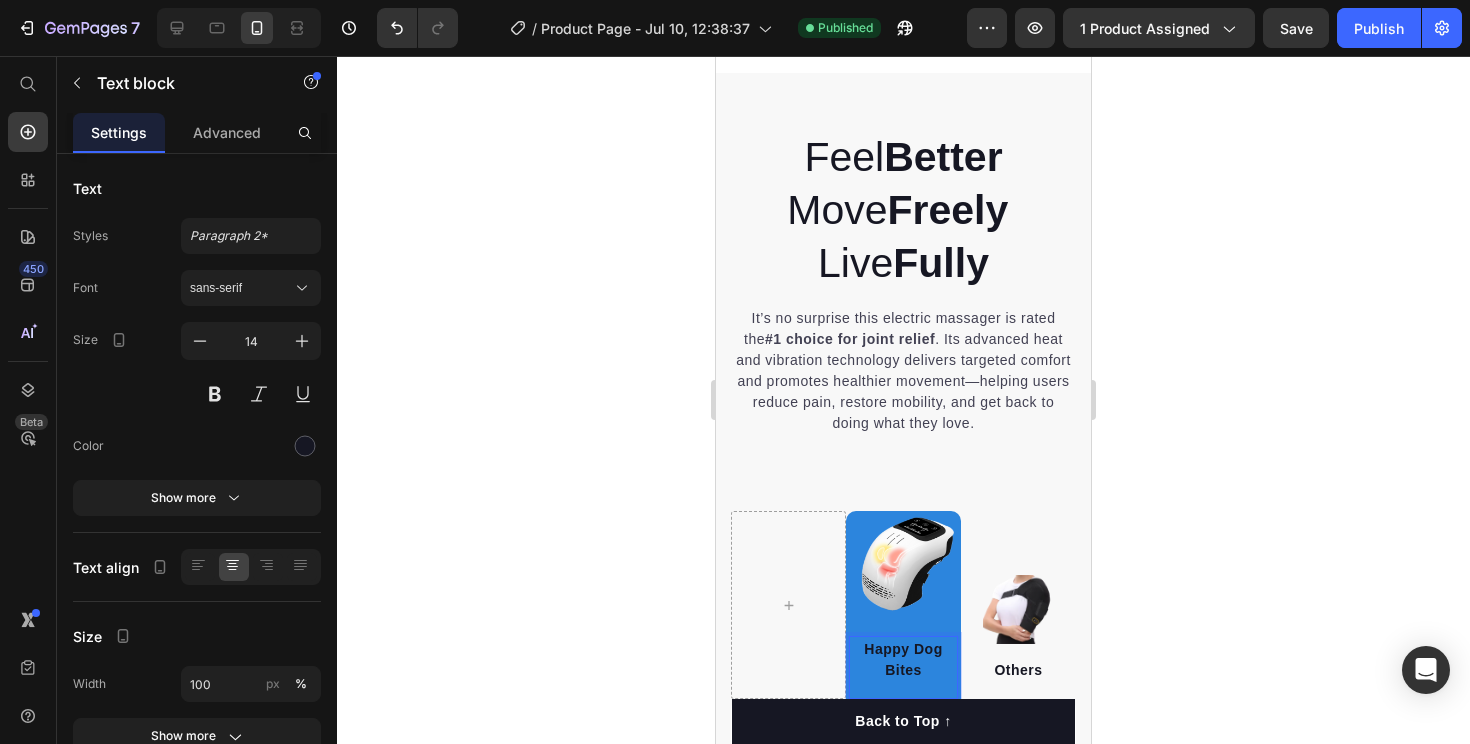 click on "Happy Dog Bites" at bounding box center (903, 660) 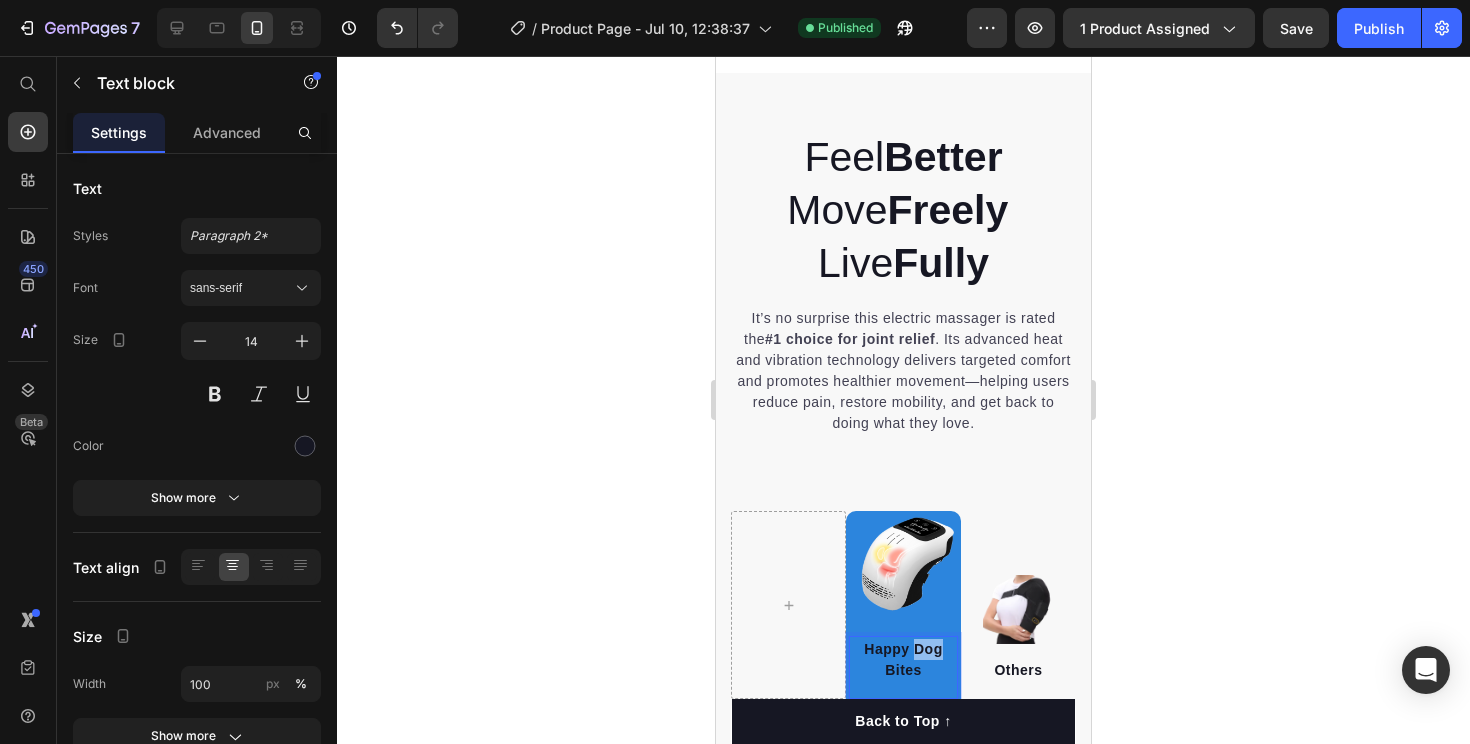 click on "Happy Dog Bites" at bounding box center [903, 660] 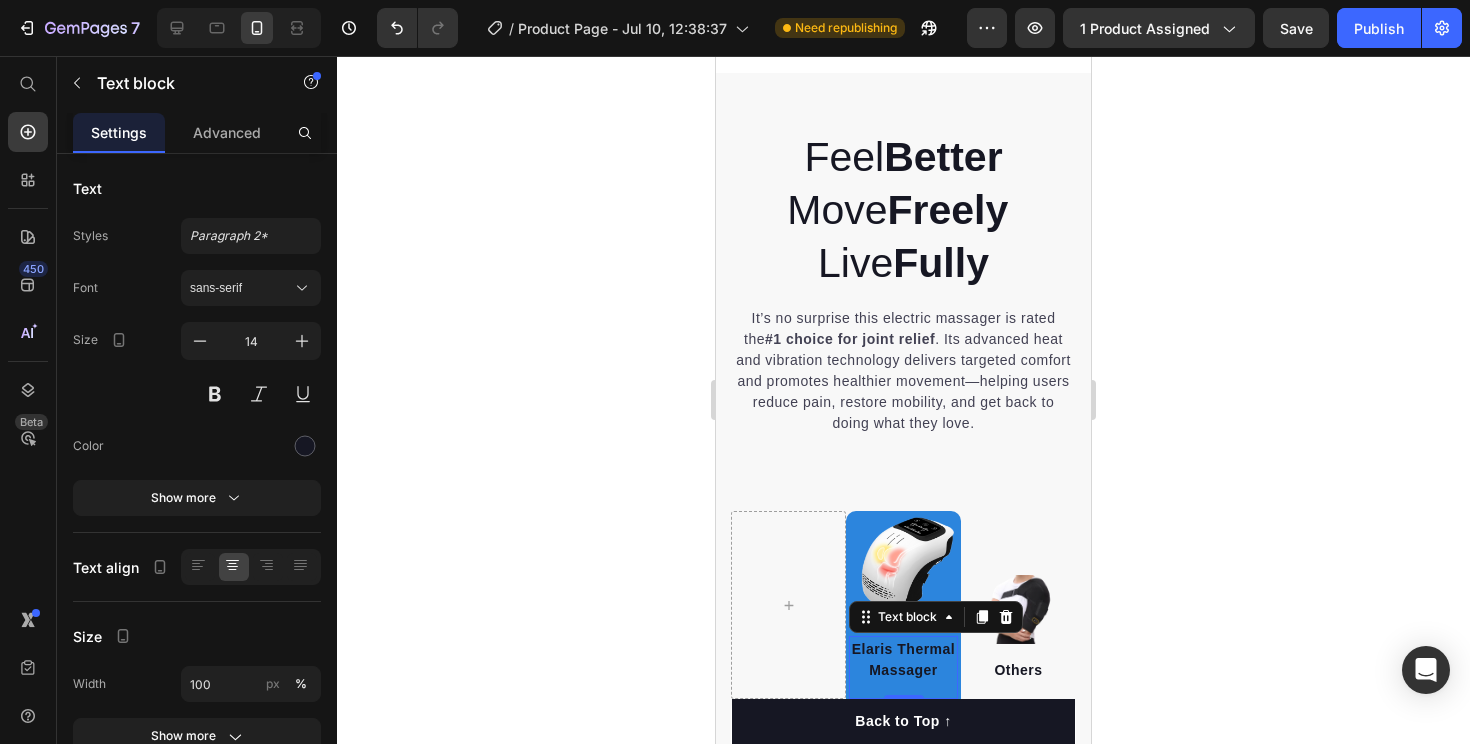 click 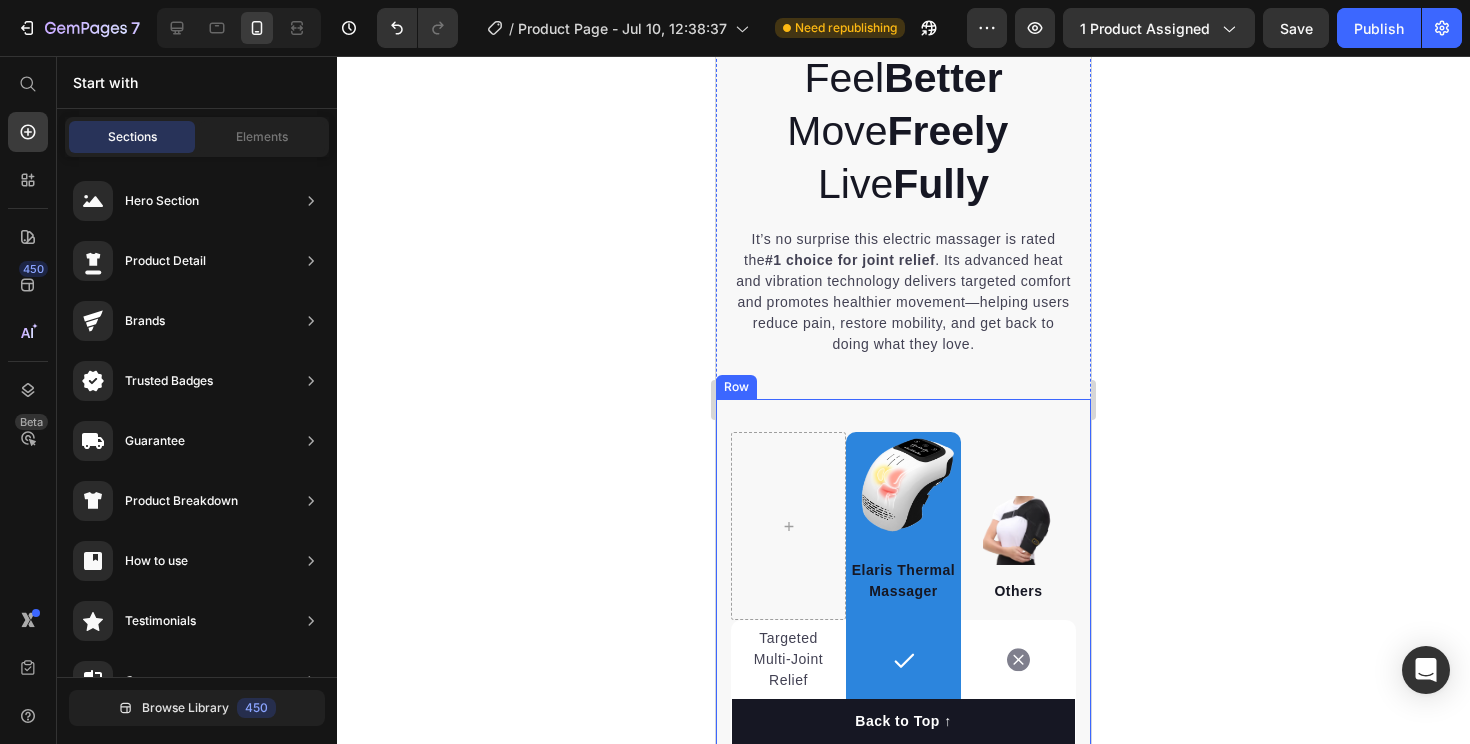 scroll, scrollTop: 5118, scrollLeft: 0, axis: vertical 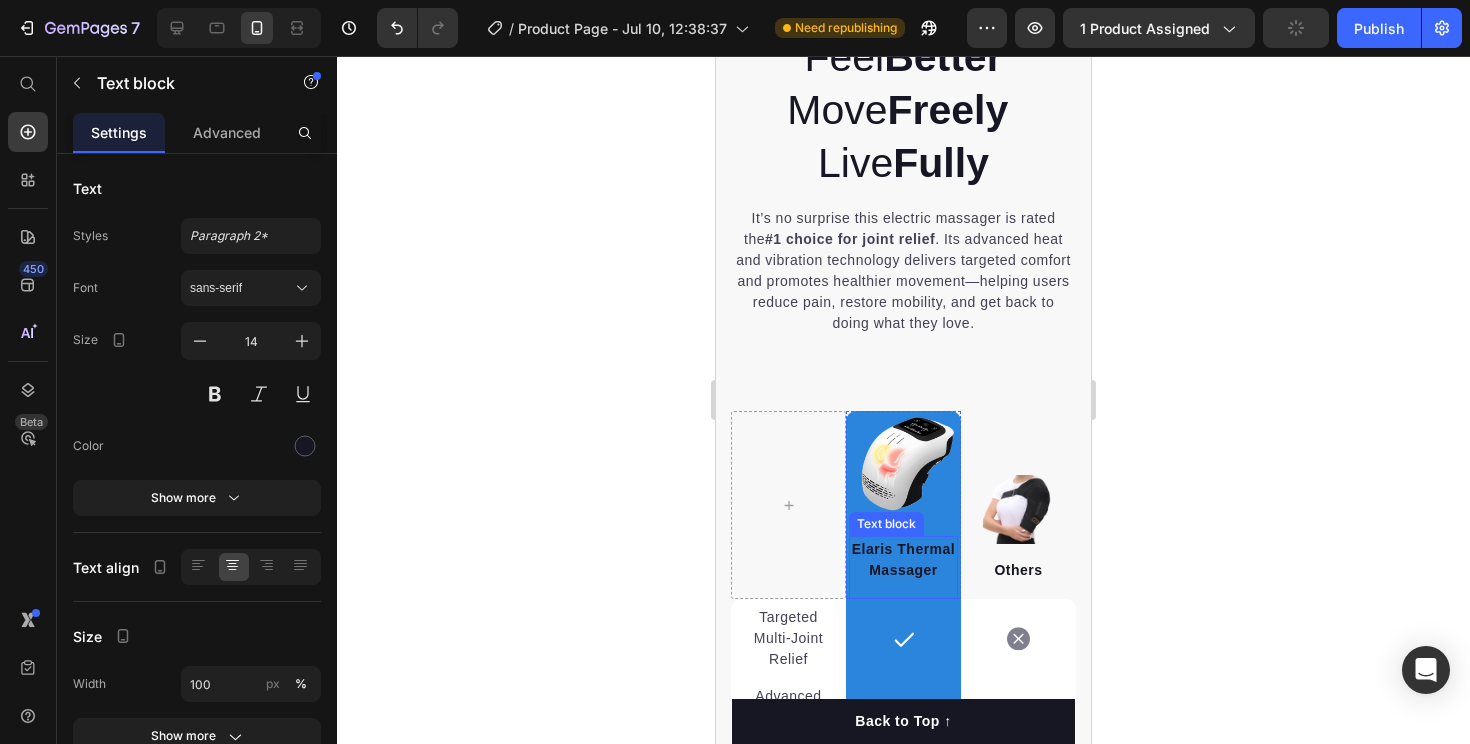 click on "Elaris Thermal Massager" at bounding box center [903, 560] 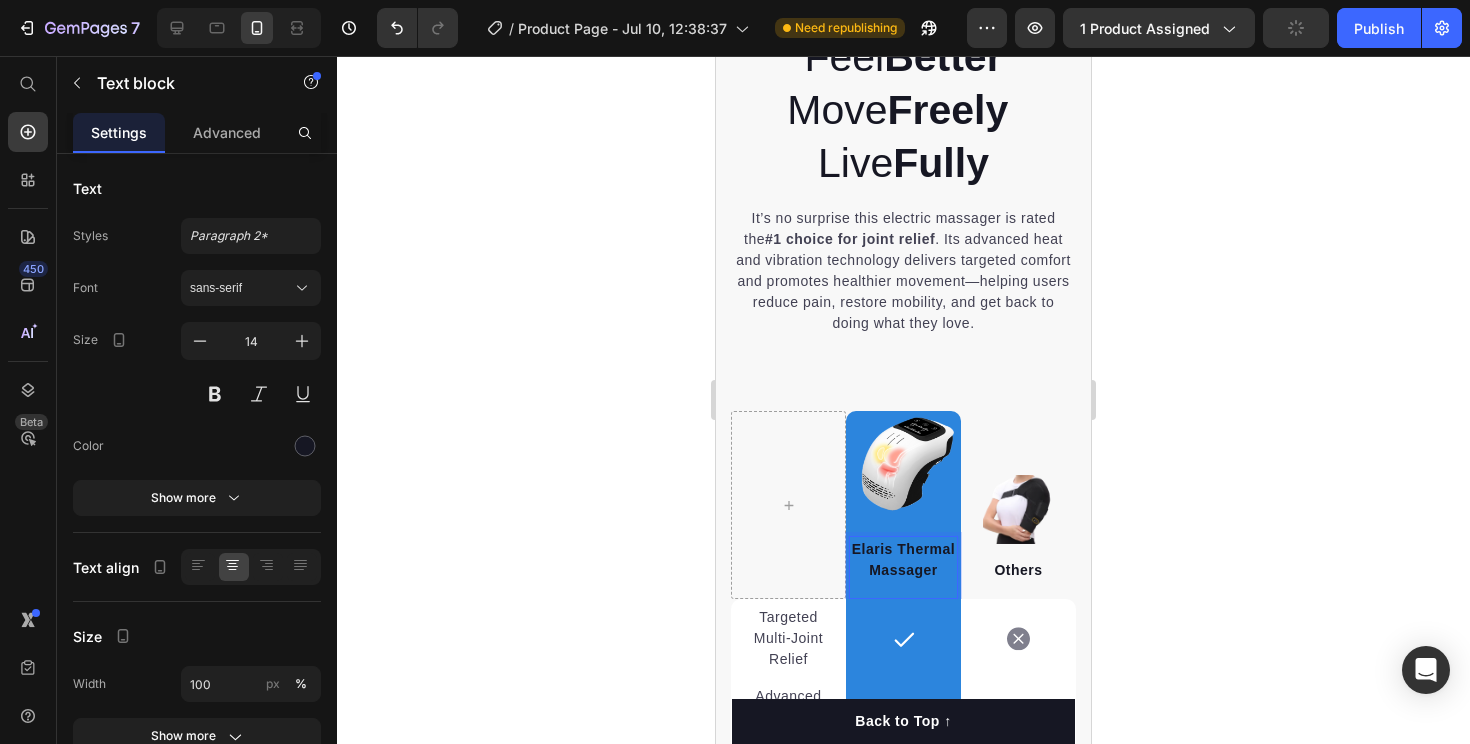 click on "Elaris Thermal Massager" at bounding box center [903, 560] 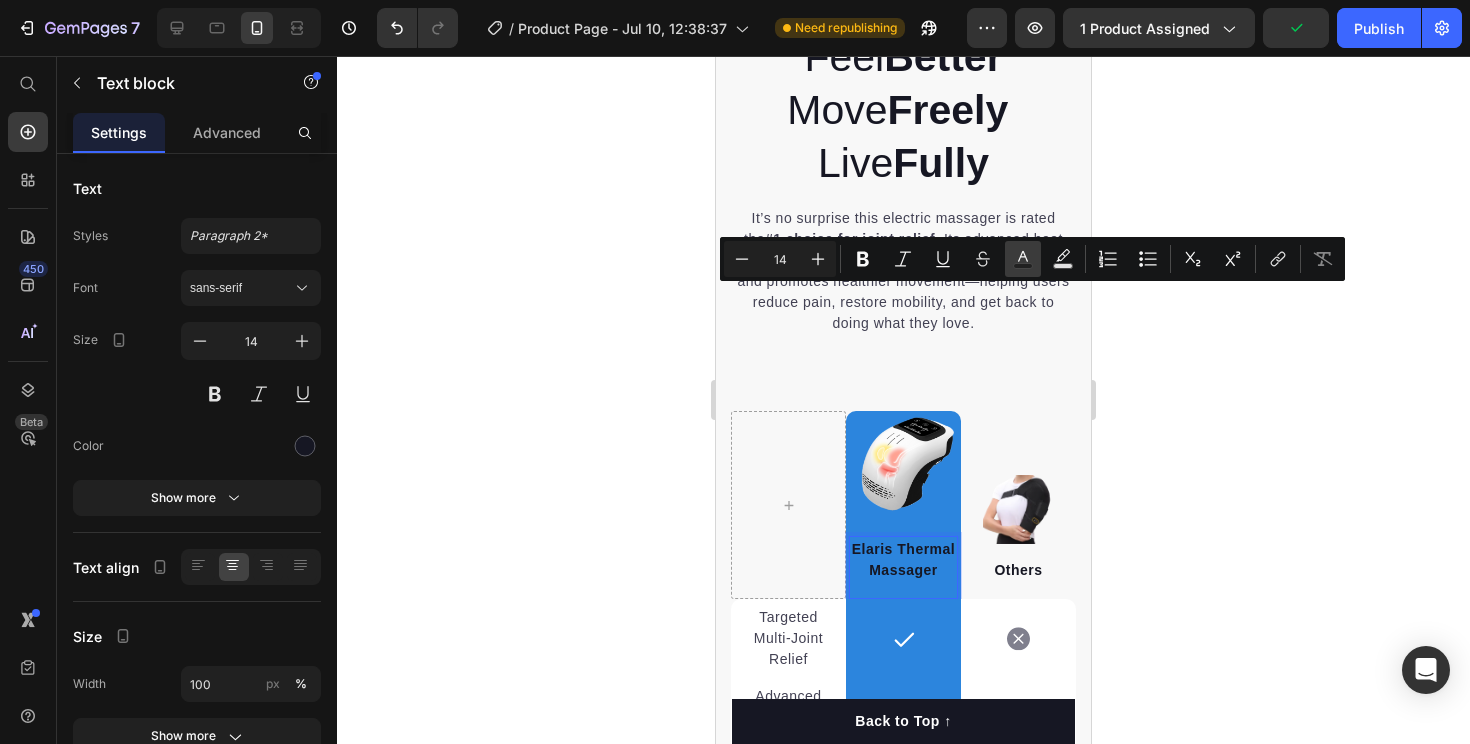 click on "Text Color" at bounding box center [1023, 259] 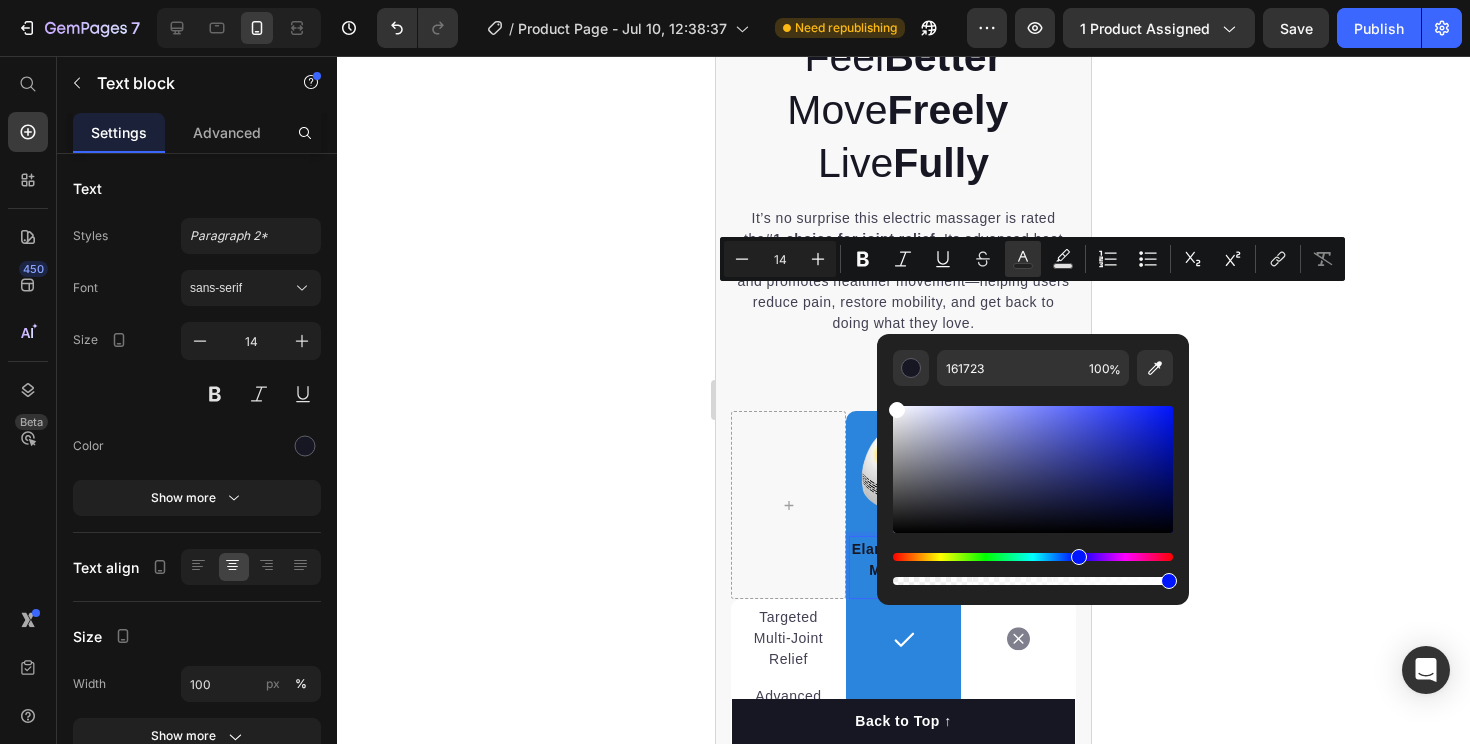 drag, startPoint x: 1623, startPoint y: 472, endPoint x: 874, endPoint y: 380, distance: 754.629 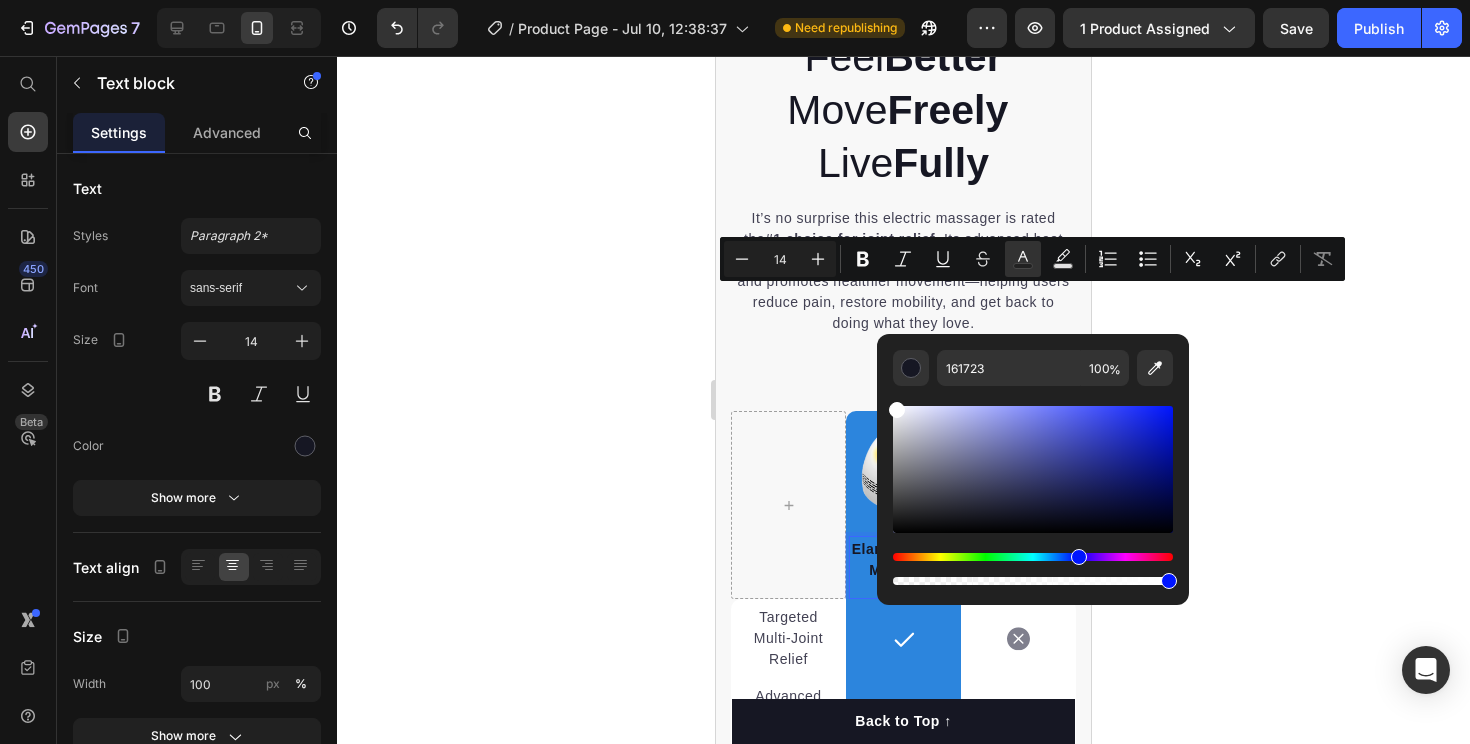 type on "FFFFFF" 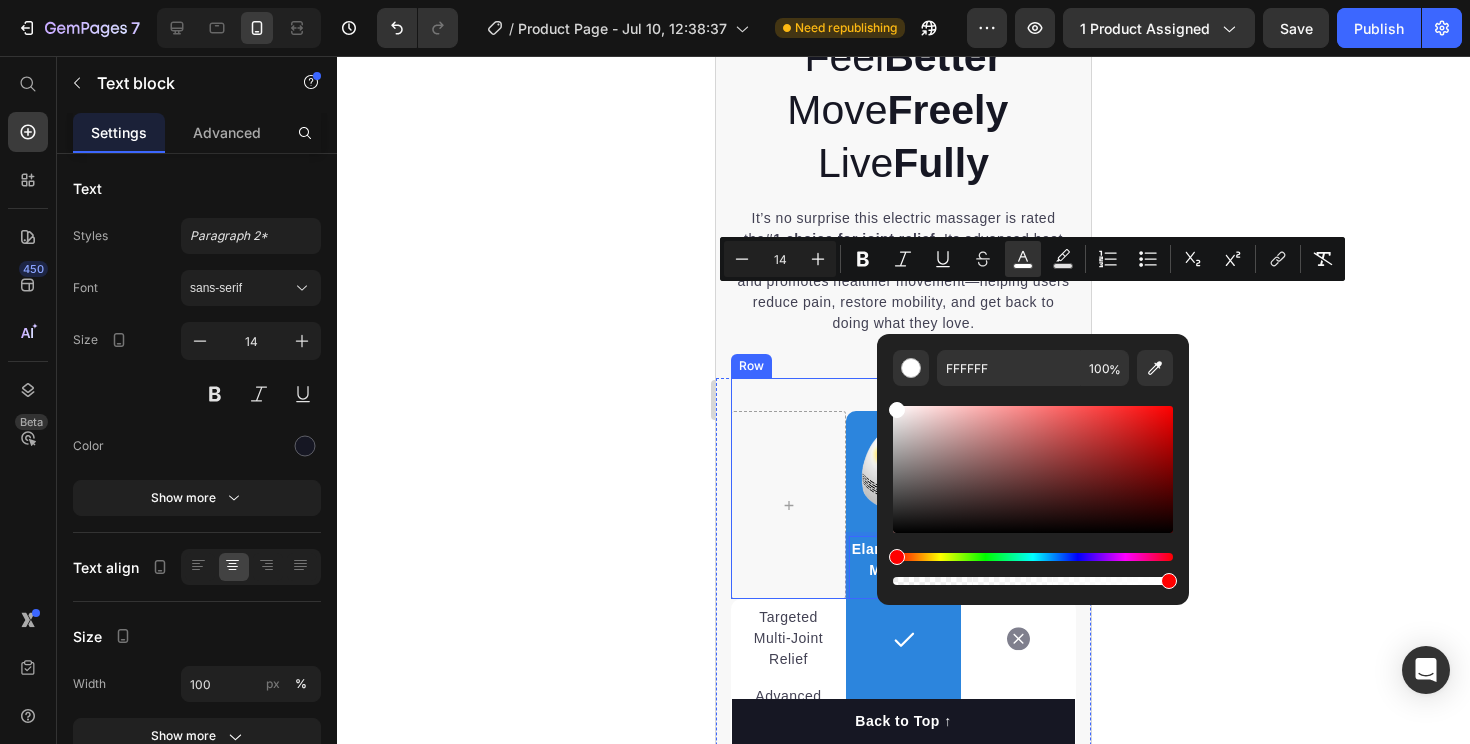 click 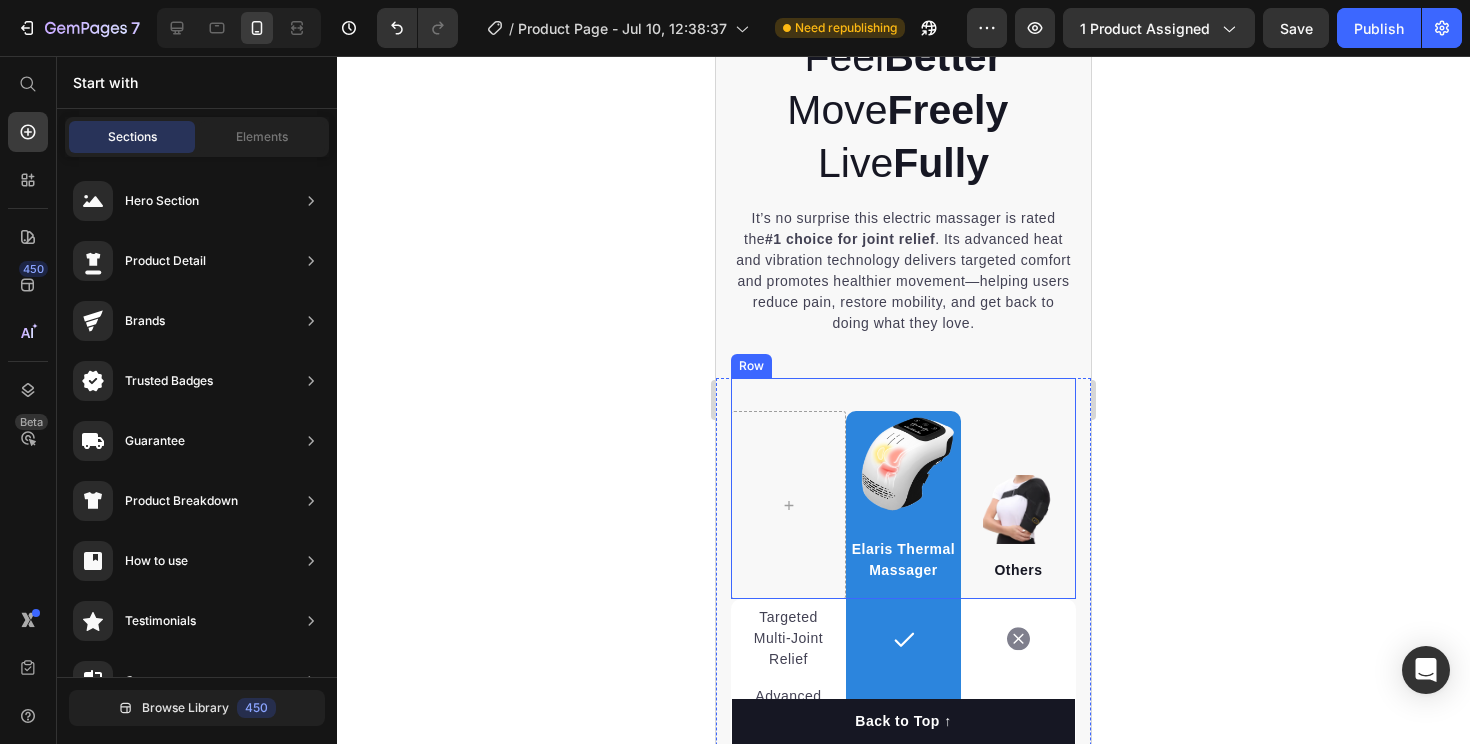 click 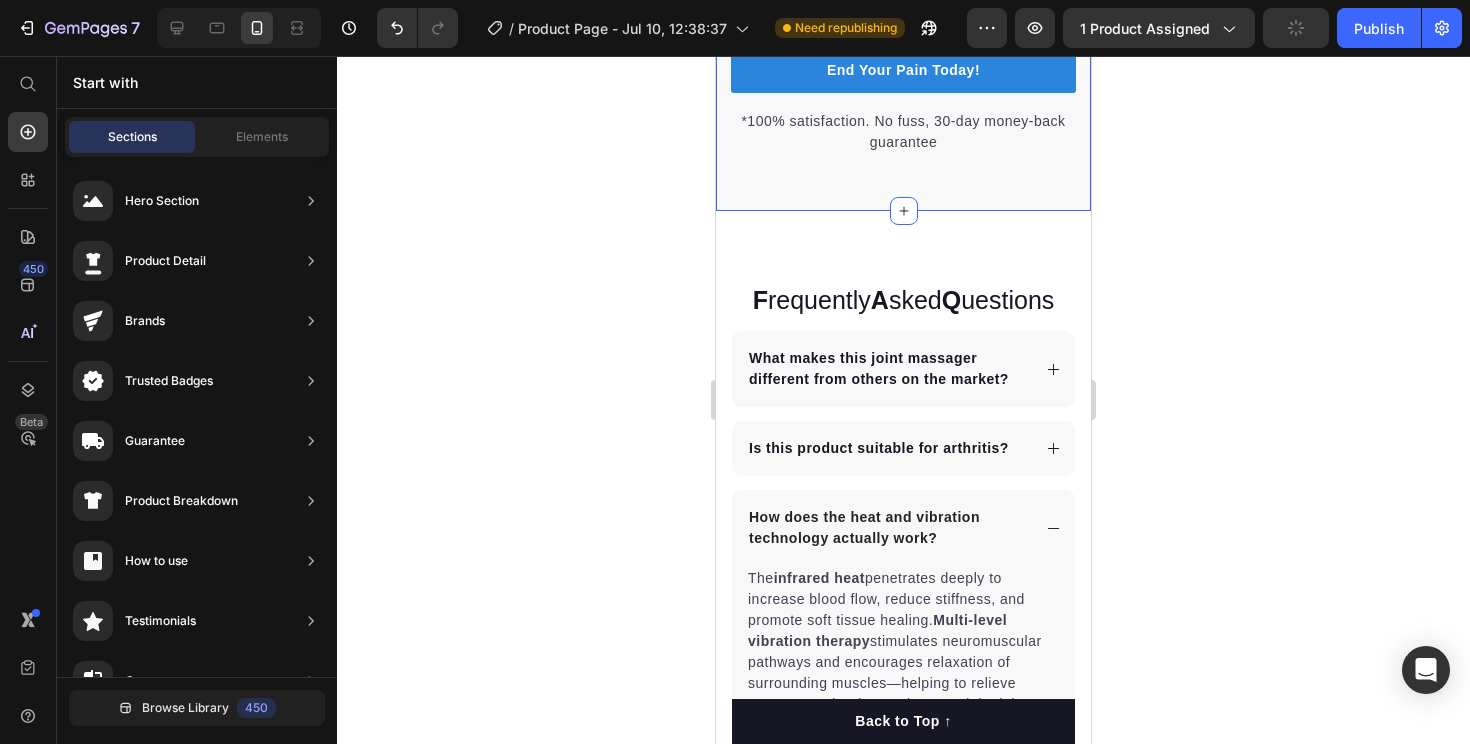 scroll, scrollTop: 5884, scrollLeft: 0, axis: vertical 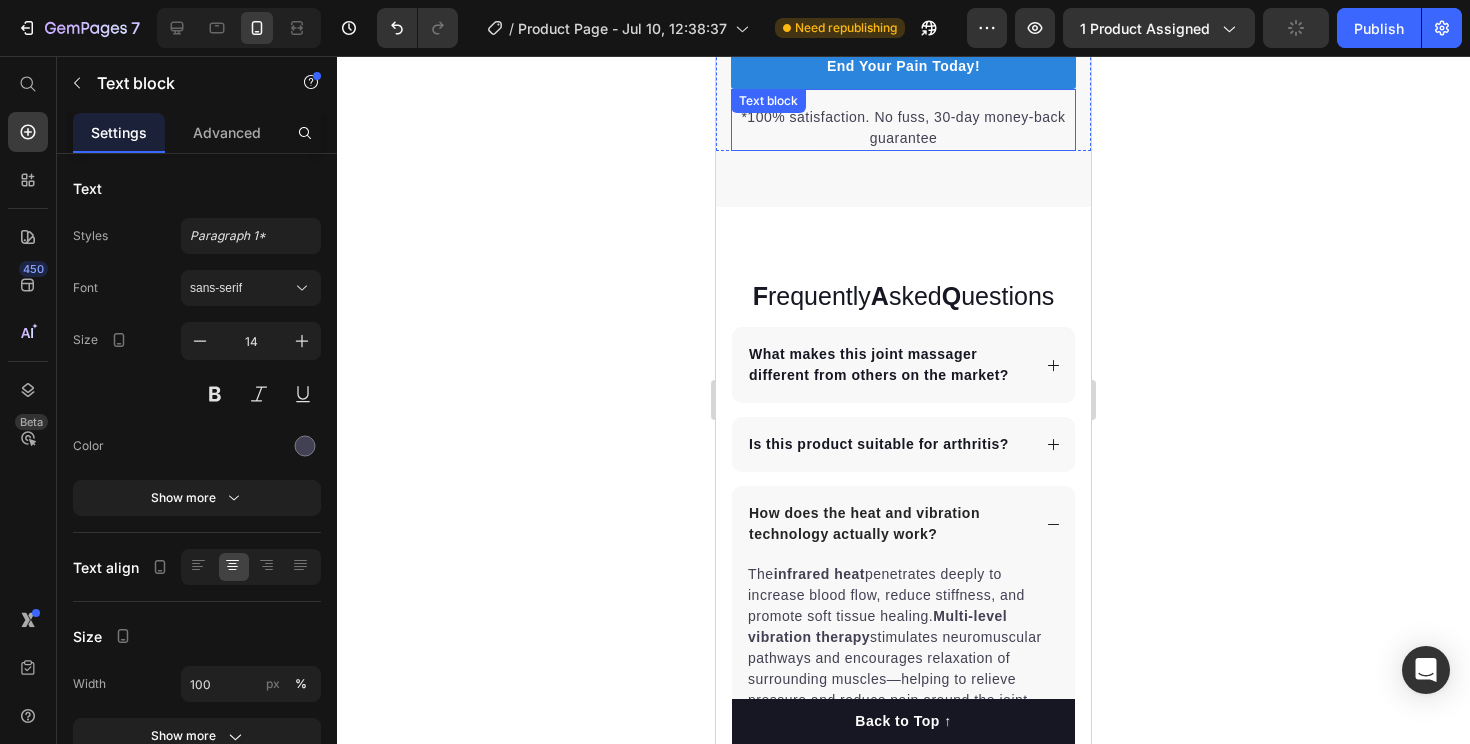 click on "*100%   satisfaction. No fuss, 30-day money-back guarantee" at bounding box center [903, 128] 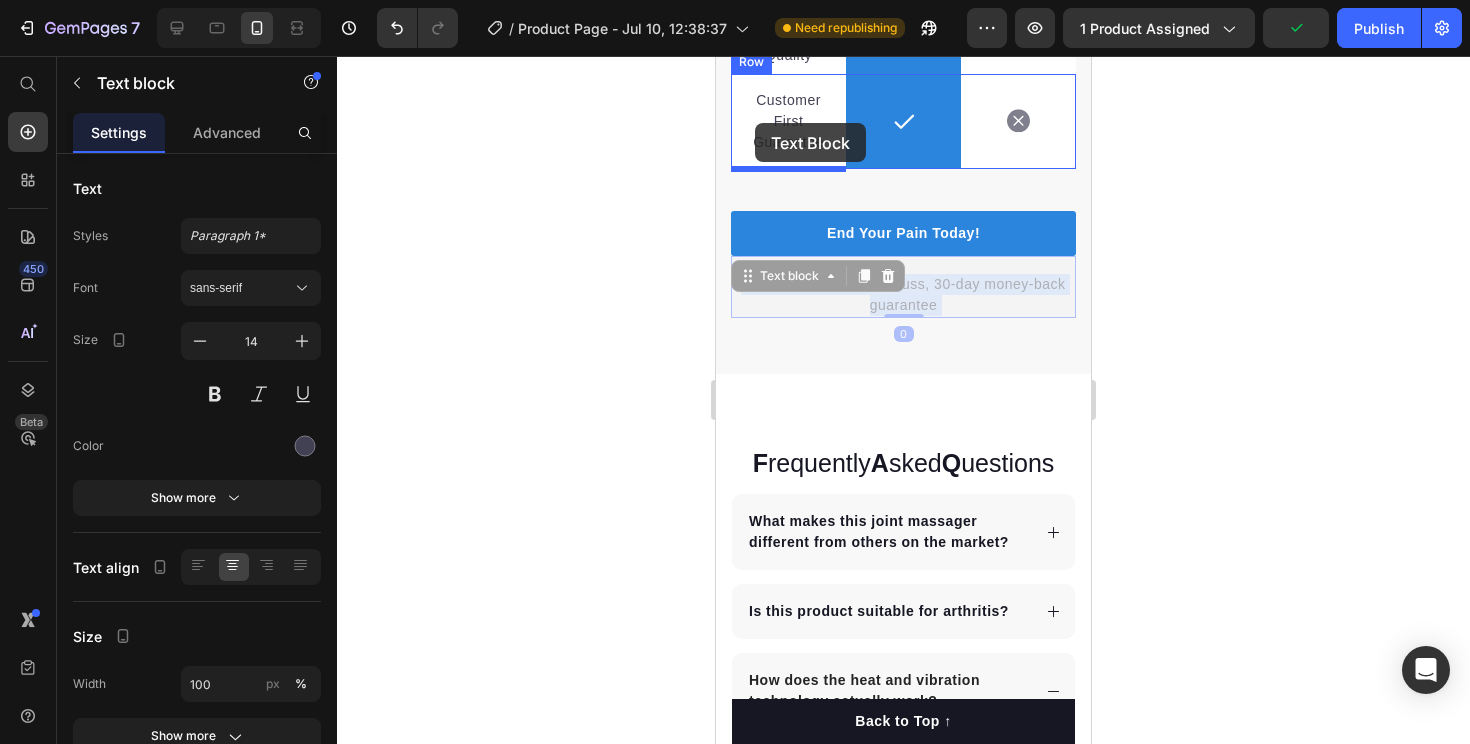 scroll, scrollTop: 5714, scrollLeft: 0, axis: vertical 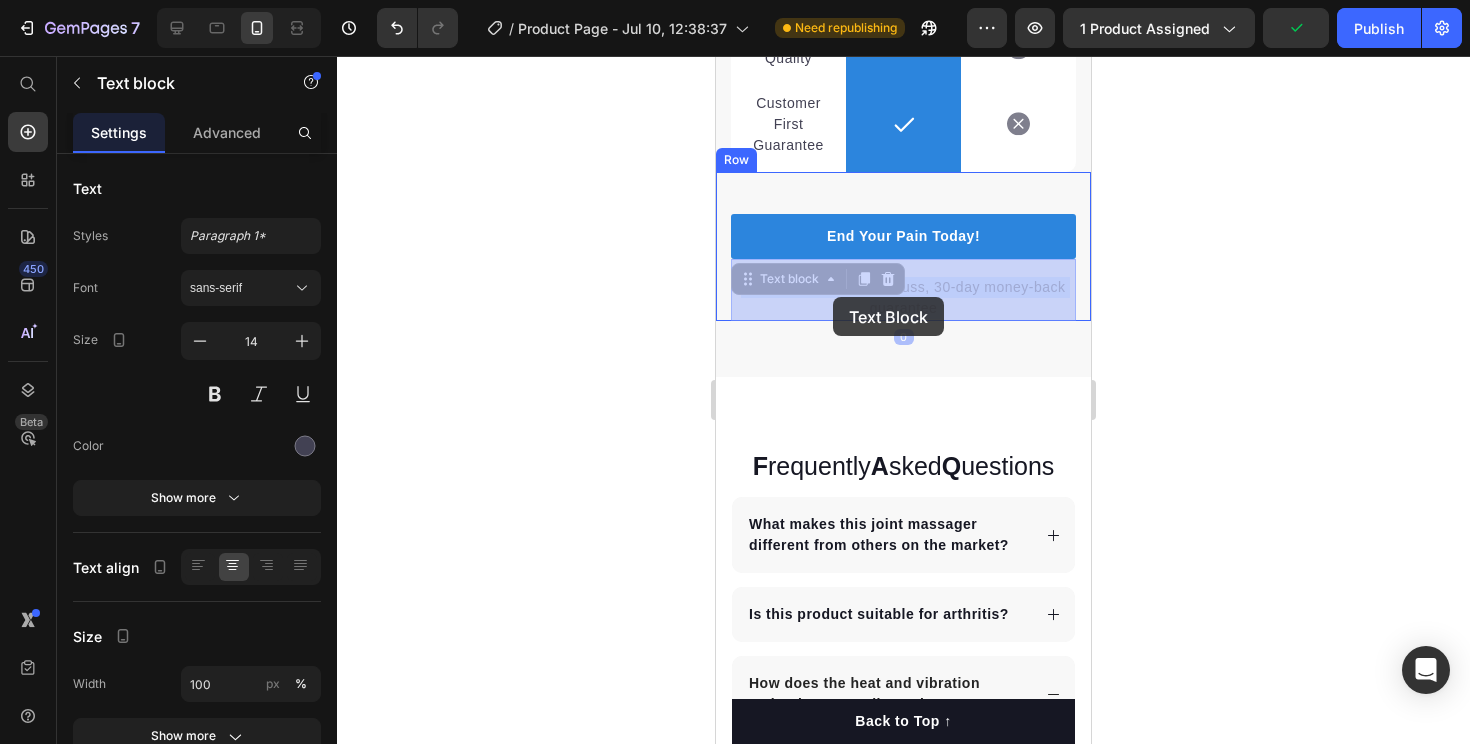drag, startPoint x: 945, startPoint y: 141, endPoint x: 828, endPoint y: 291, distance: 190.23407 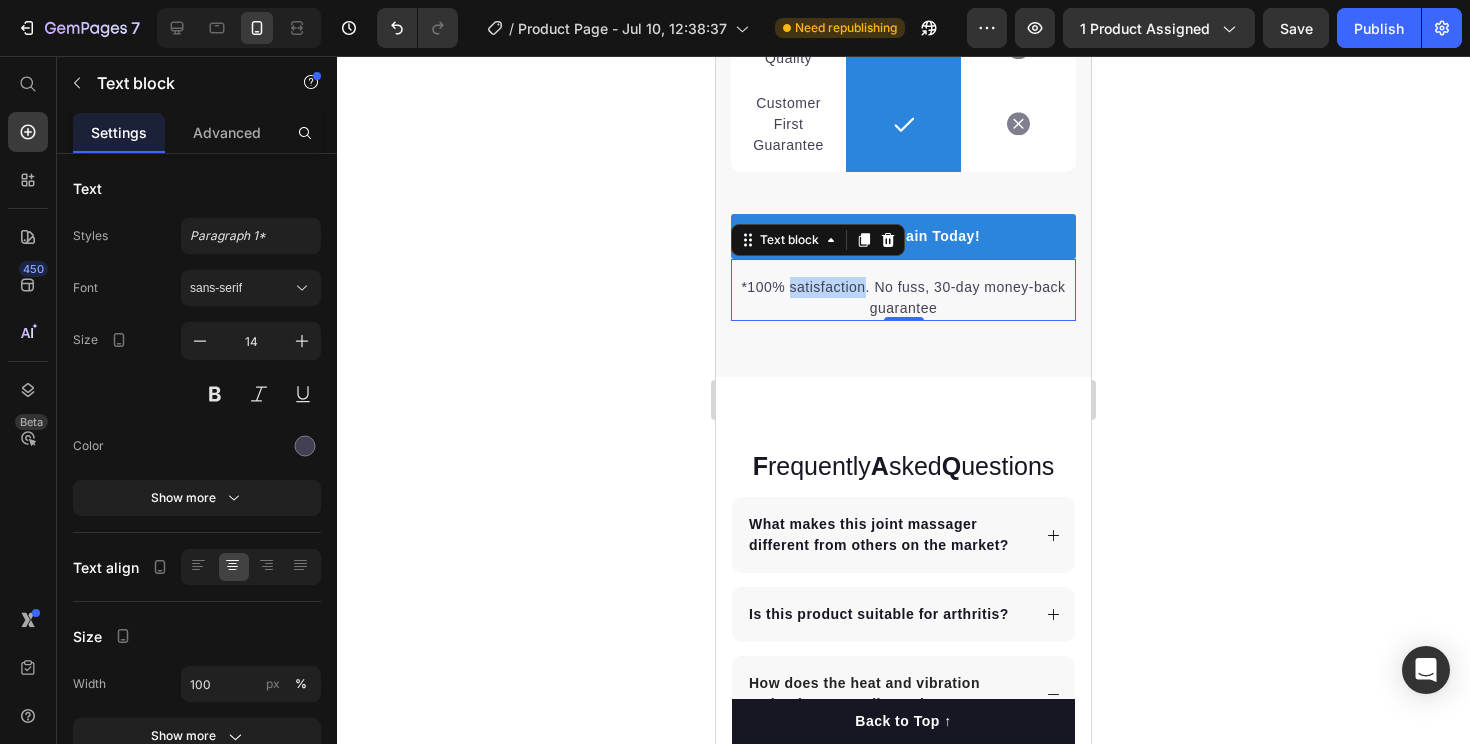 click on "*100%   satisfaction. No fuss, 30-day money-back guarantee" at bounding box center [903, 298] 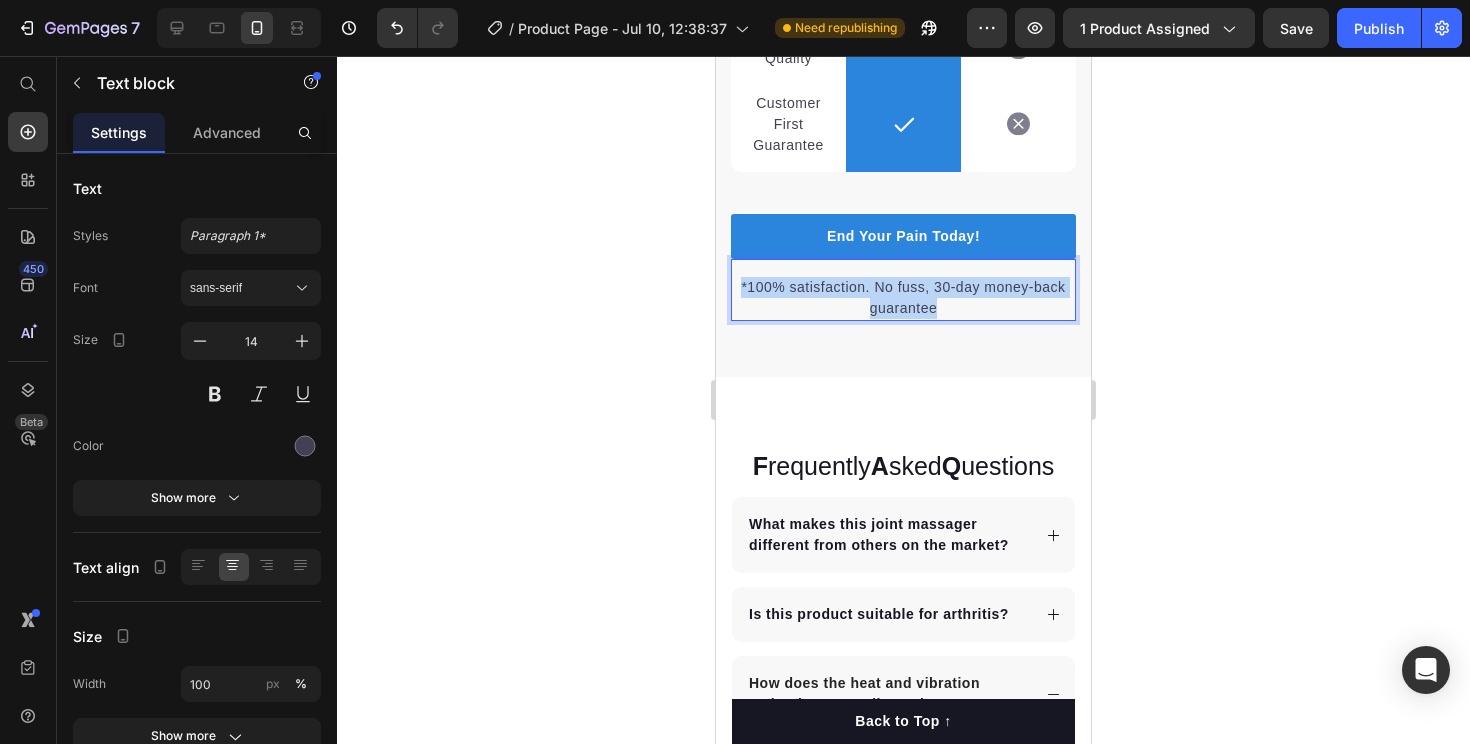 click on "*100%   satisfaction. No fuss, 30-day money-back guarantee" at bounding box center [903, 298] 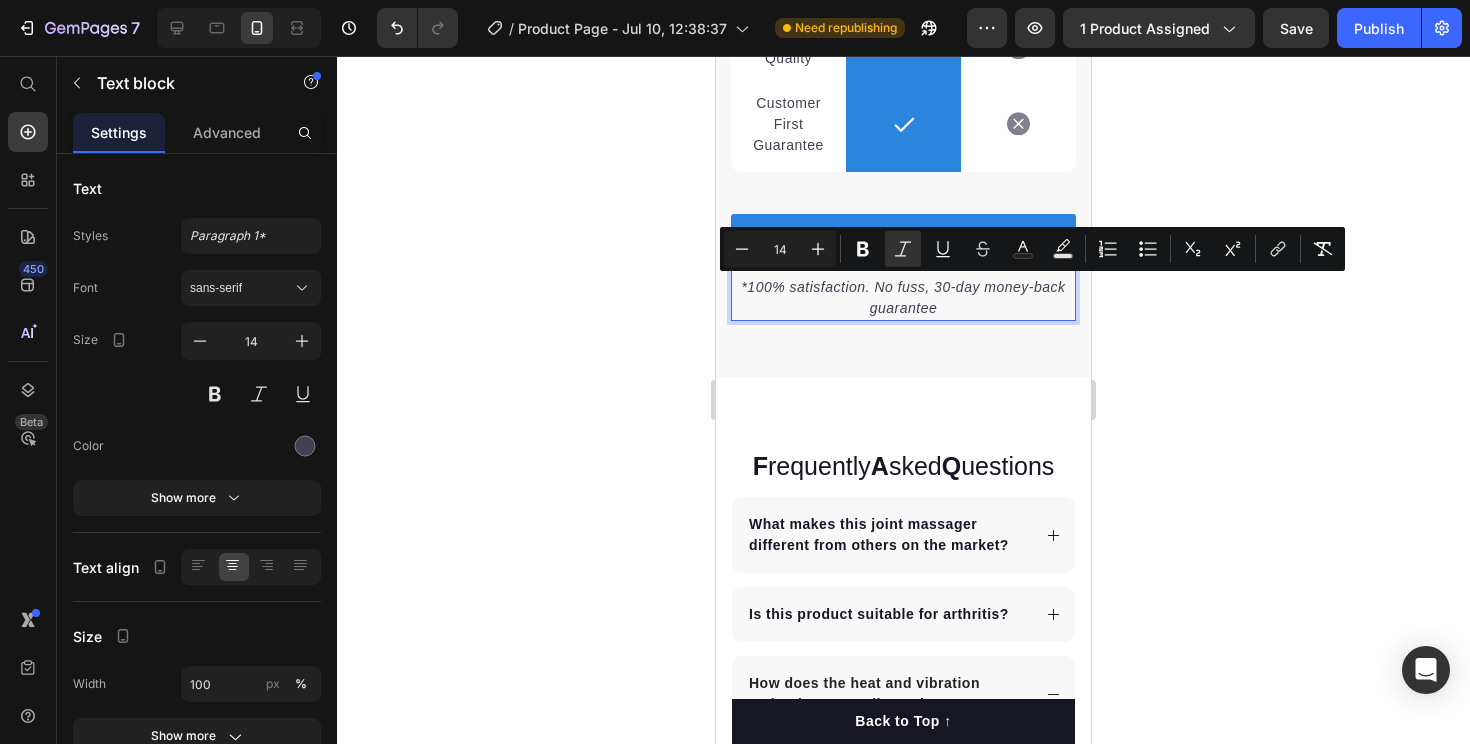 click 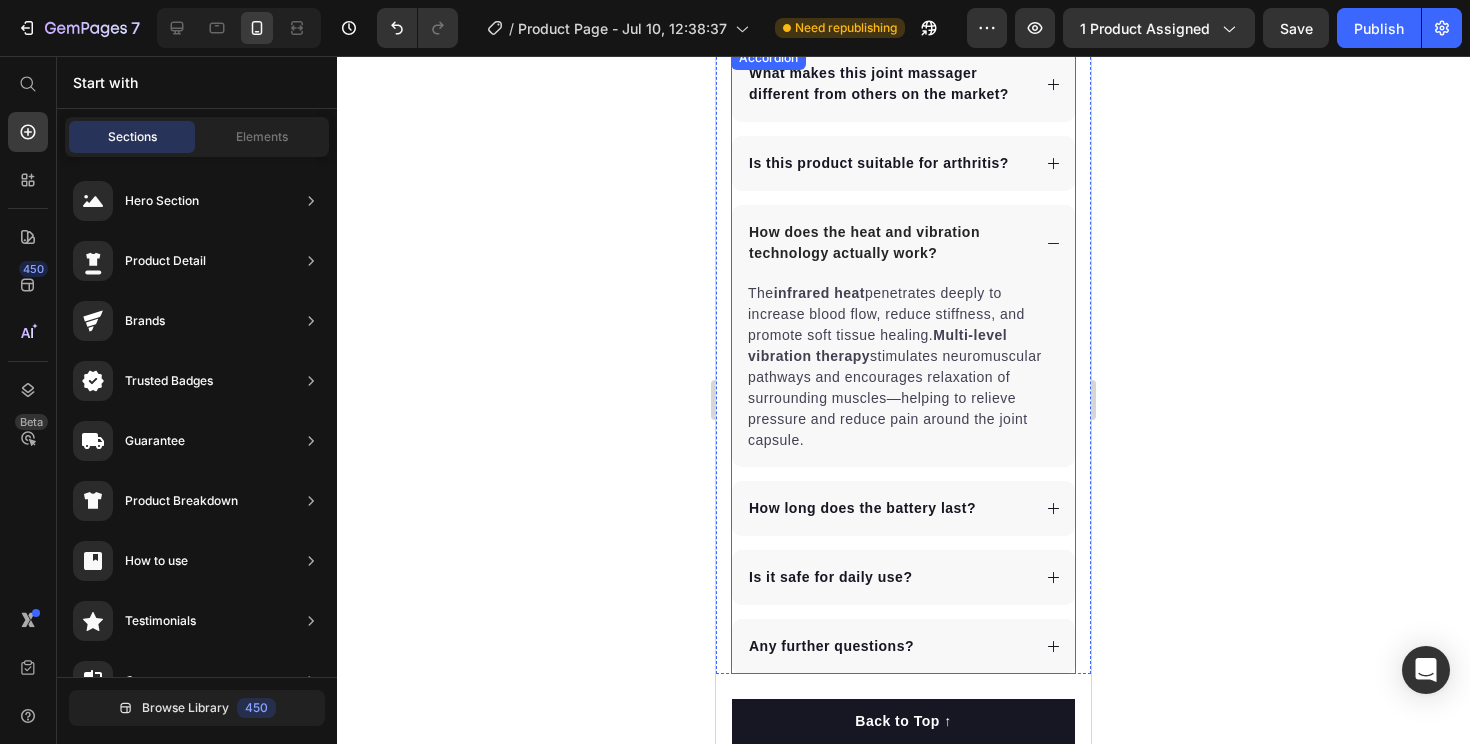 click on "How does the heat and vibration technology actually work?" at bounding box center [903, 243] 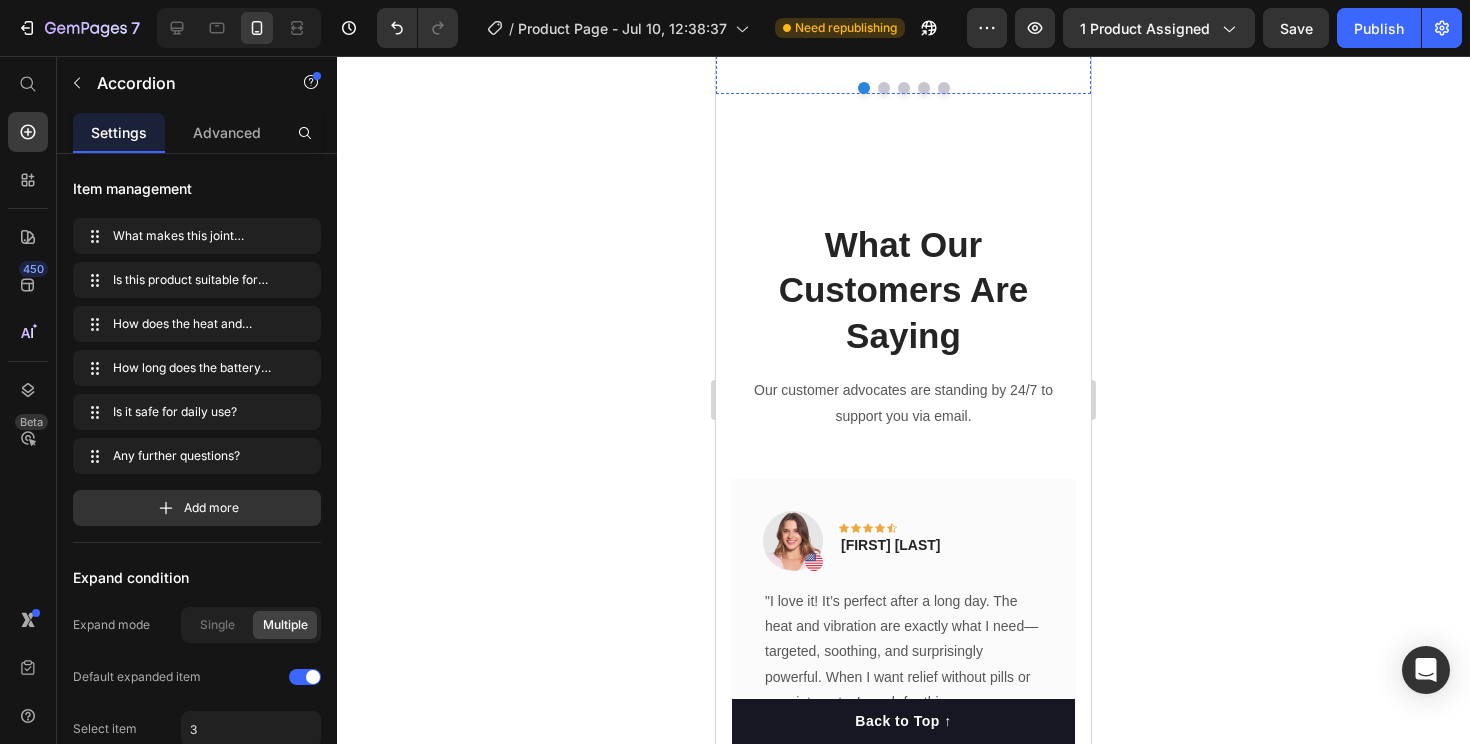 scroll, scrollTop: 7464, scrollLeft: 0, axis: vertical 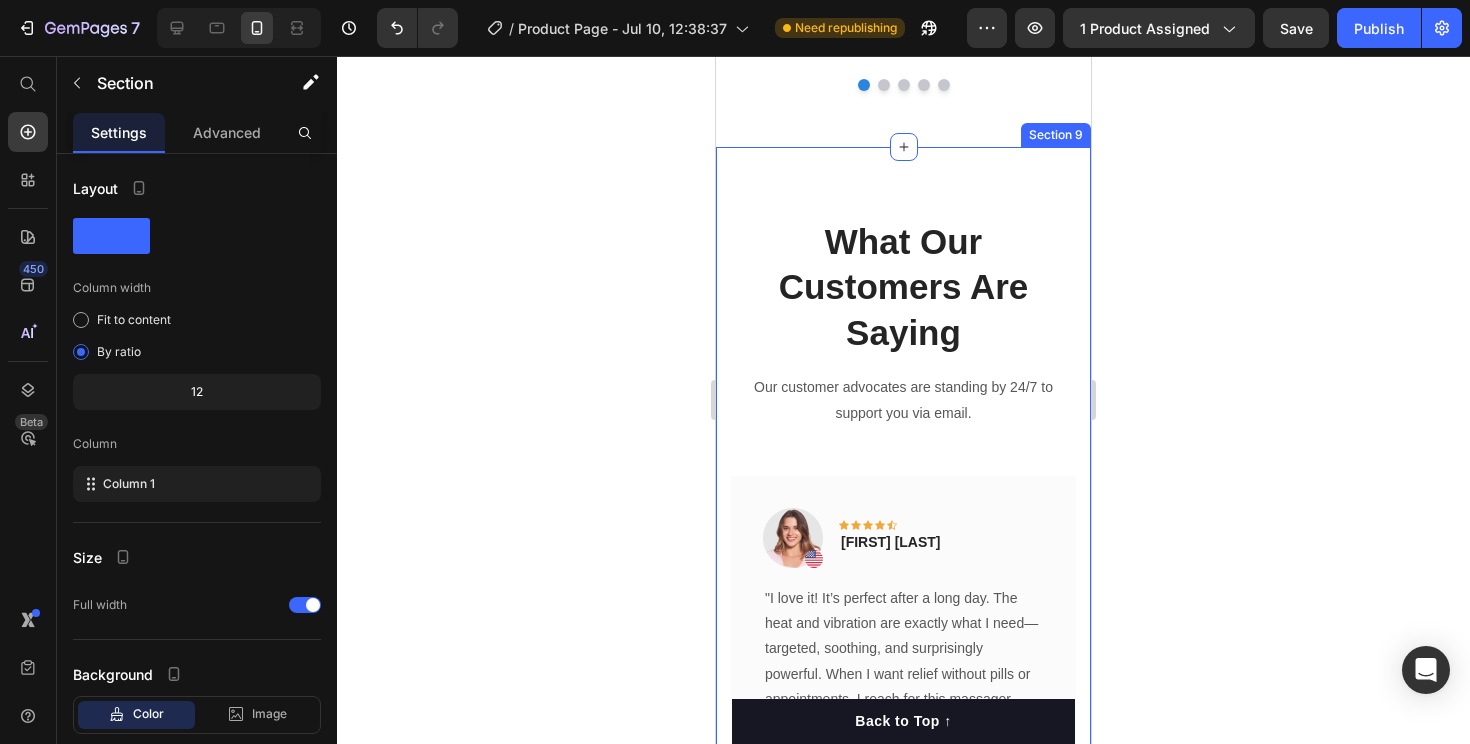 click on "What Our Customers Are Saying Heading Our customer advocates are standing by 24/7 to support you via email. Text block Image
Icon
Icon
Icon
Icon
Icon Row [FIRST] [LAST]. Text block Row "I love it! It’s perfect after a long day. The heat and vibration are exactly what I need—targeted, soothing, and surprisingly powerful. When I want relief without pills or appointments, I reach for this massager every time." Text block                Title Line (P) Images & Gallery Elaris - Multi Joint Thermal Massager (P) Title $129.99 (P) Price $260.00 (P) Price Row Buy Now (P) Cart Button Product Row Image
Icon
Icon
Icon
Icon
Icon Row [FIRST] [LAST]. Text block Row "I’ve been searching for a solution like this for ages, and I’m so glad I finally found it! I absolutely love this massager—it’s incredibly effective and arrived super fast. Thank you!" Text block Title Row" at bounding box center [903, 591] 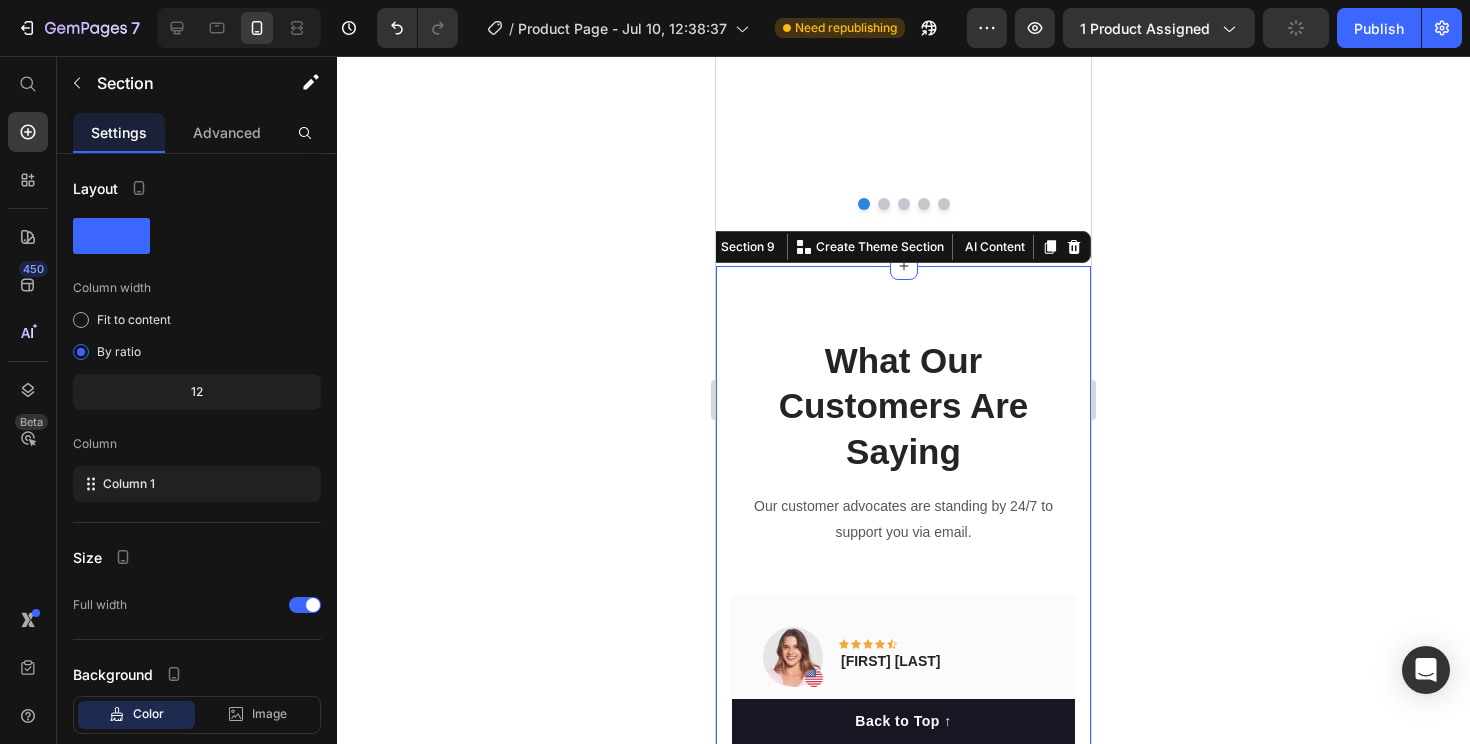 scroll, scrollTop: 7330, scrollLeft: 0, axis: vertical 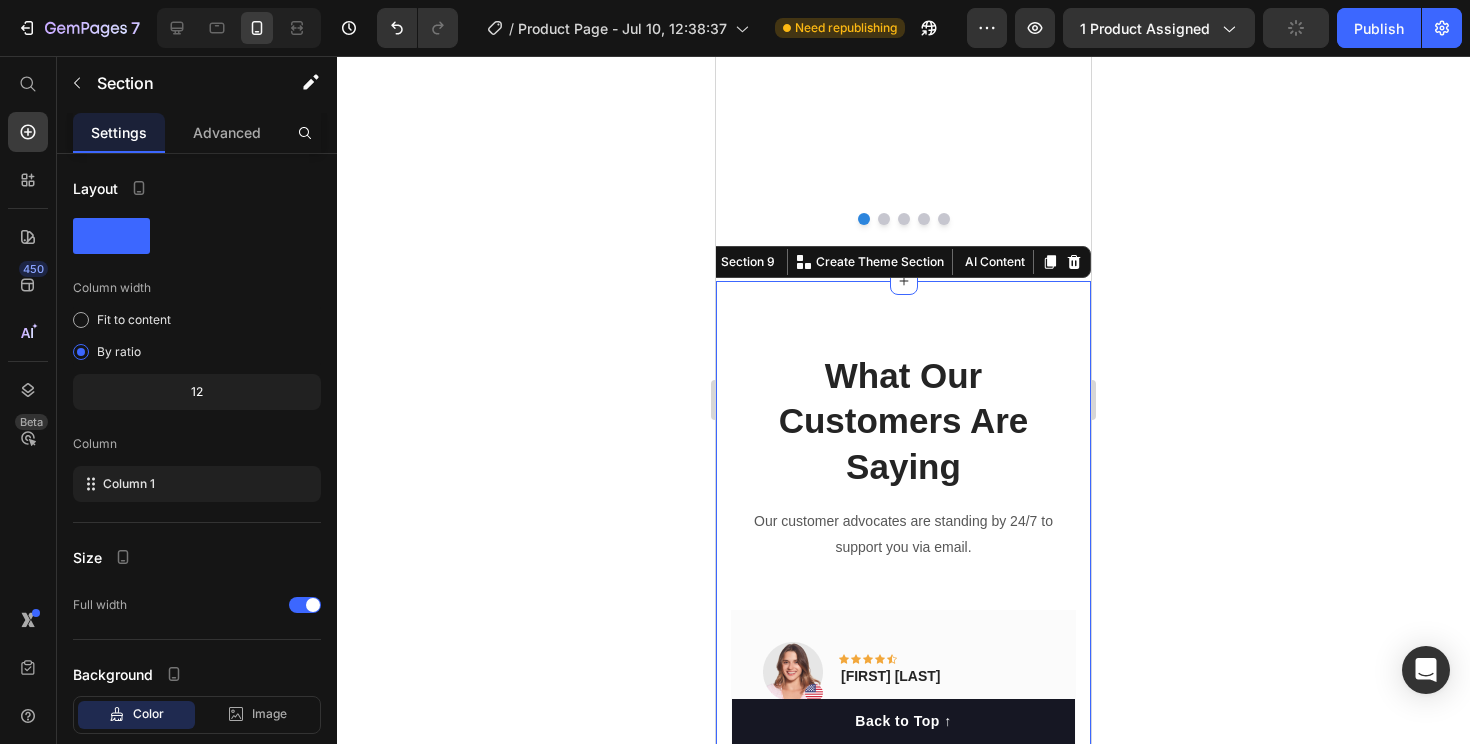 click 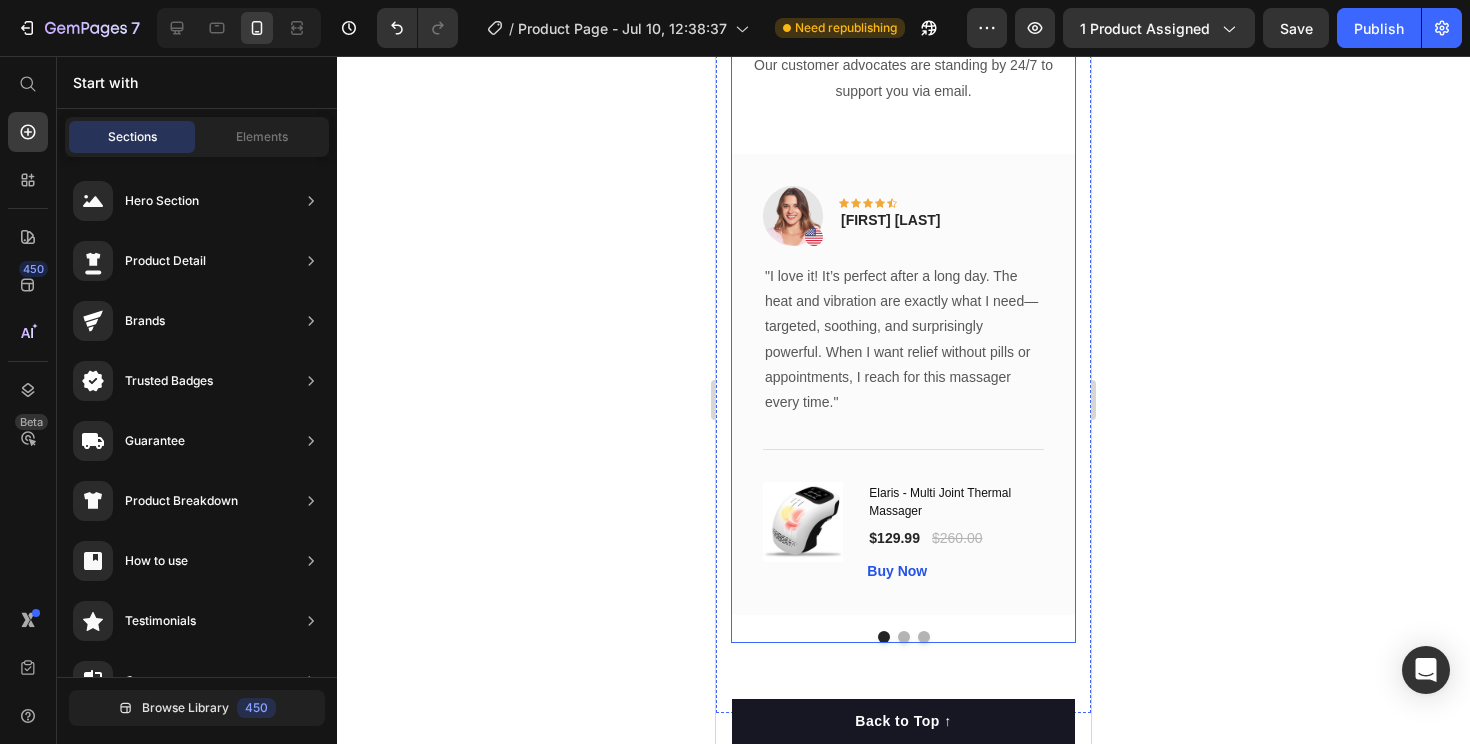 scroll, scrollTop: 7807, scrollLeft: 0, axis: vertical 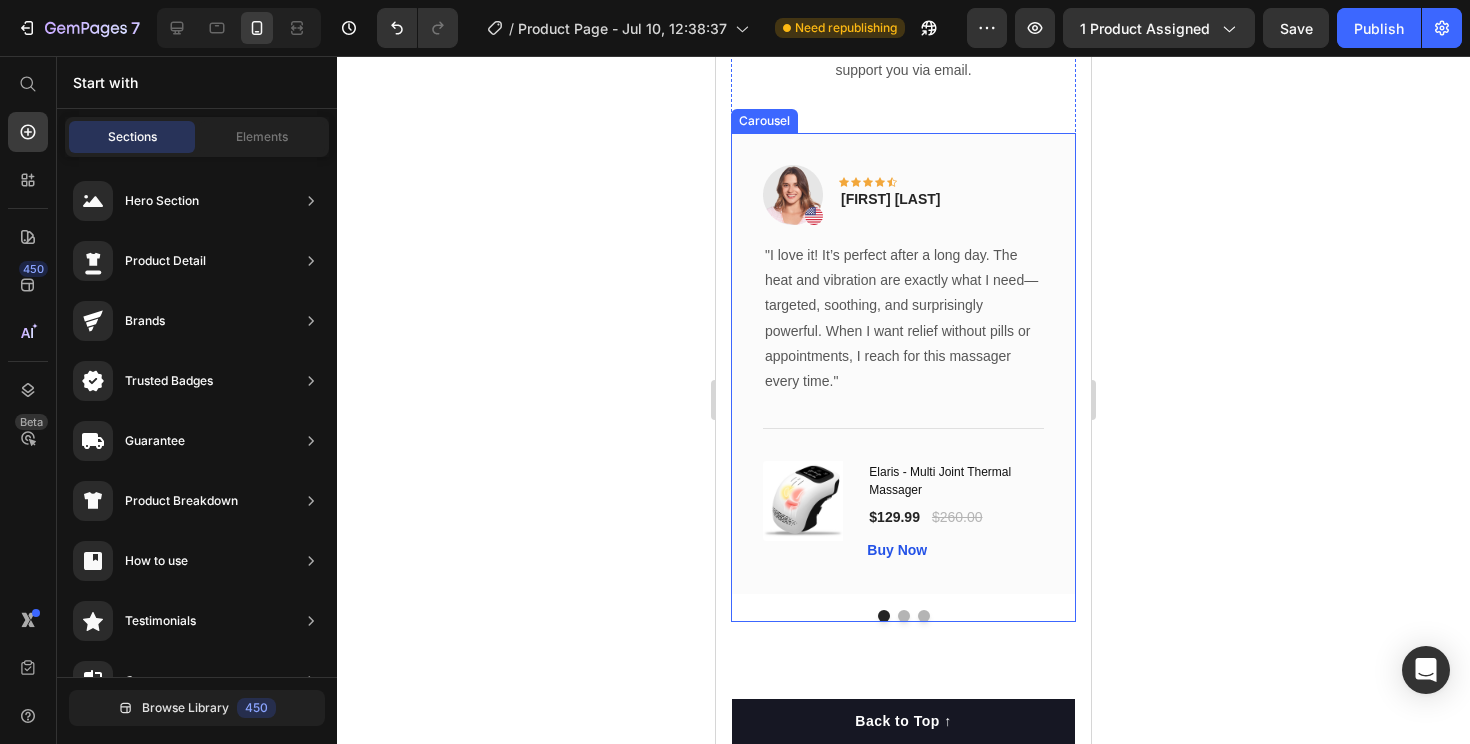 click at bounding box center [904, 616] 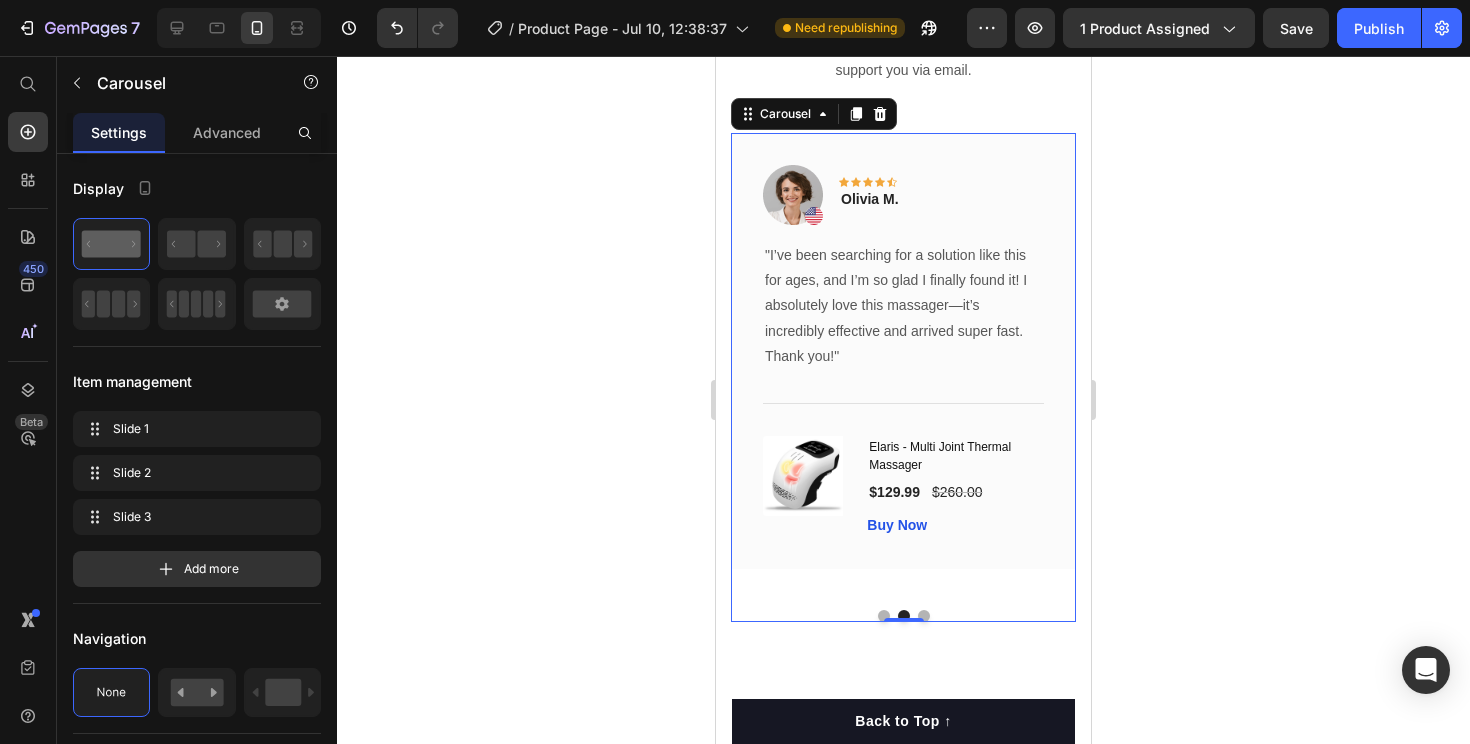 click at bounding box center [924, 616] 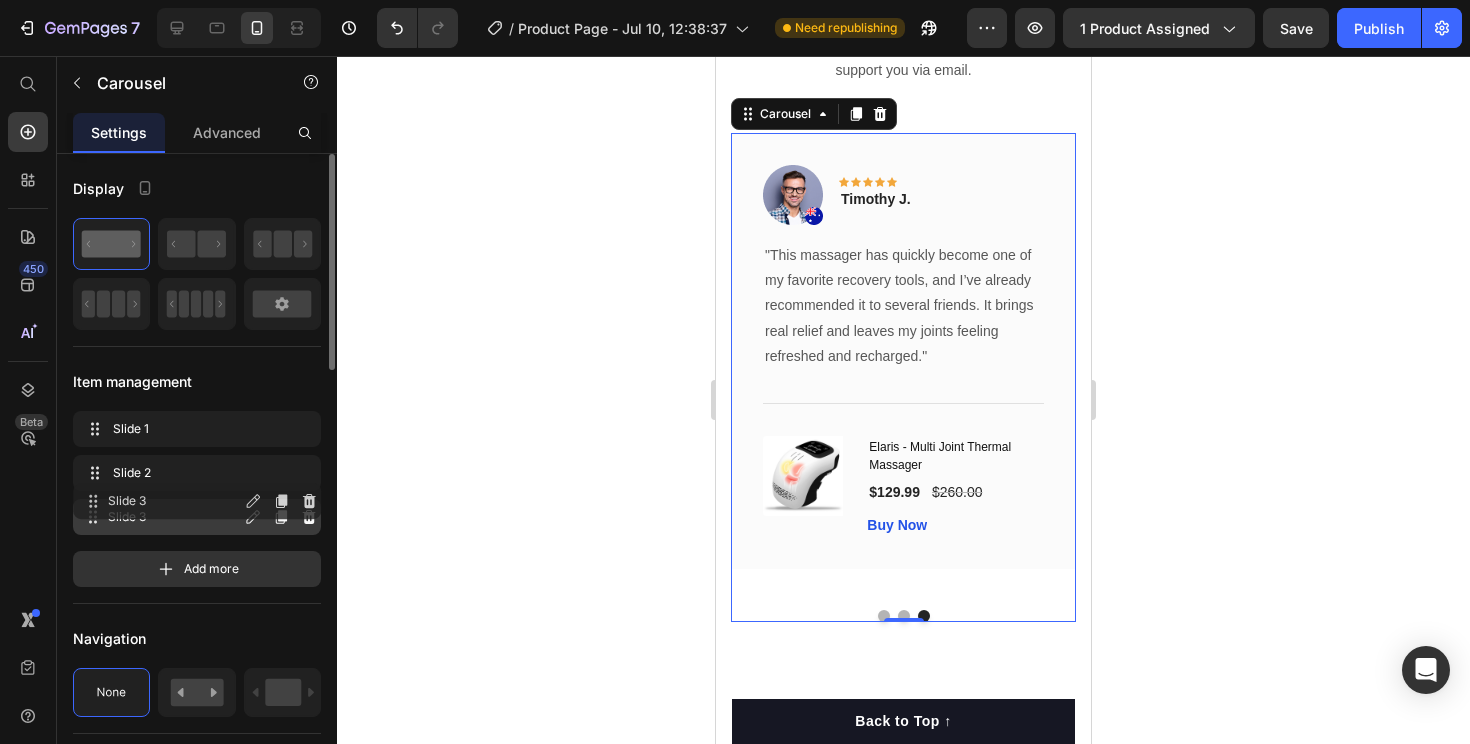 type 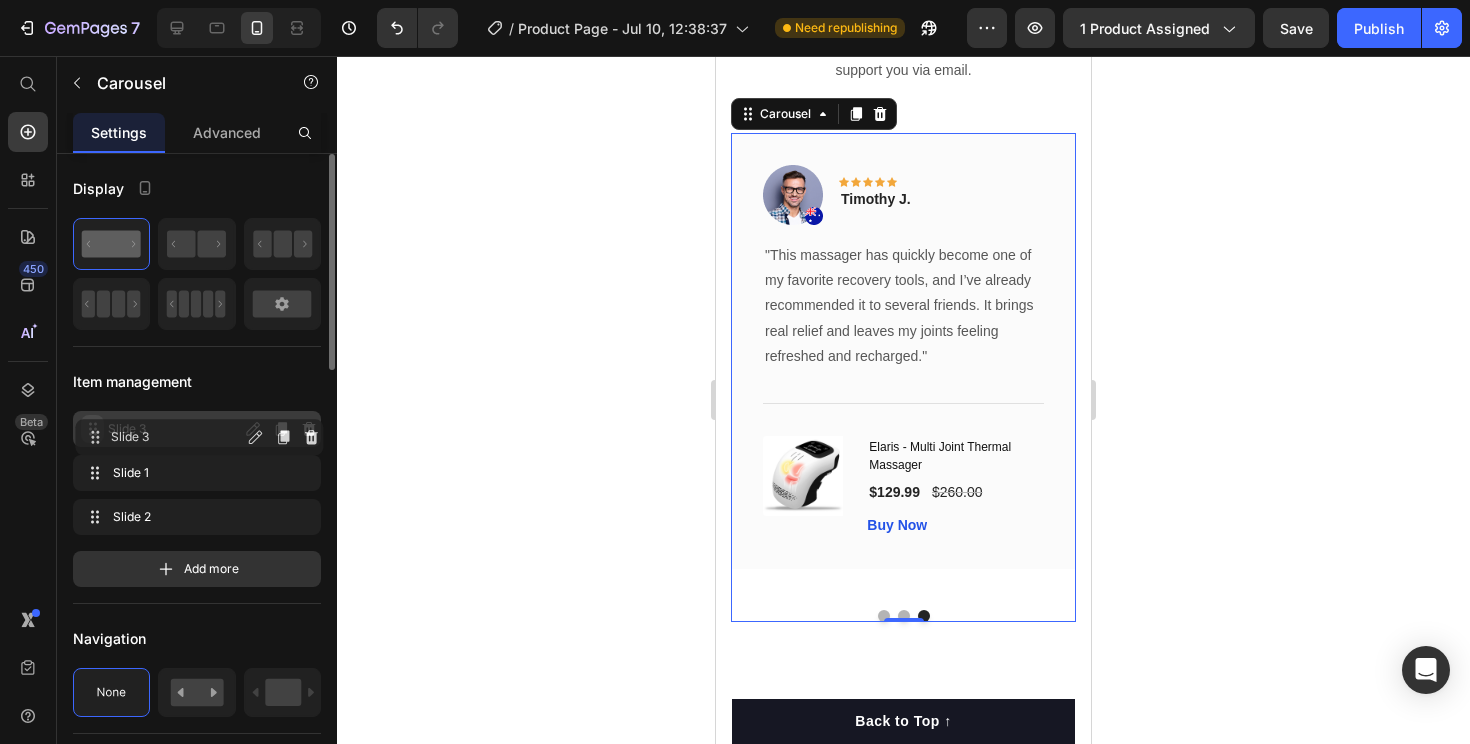 drag, startPoint x: 93, startPoint y: 514, endPoint x: 95, endPoint y: 435, distance: 79.025314 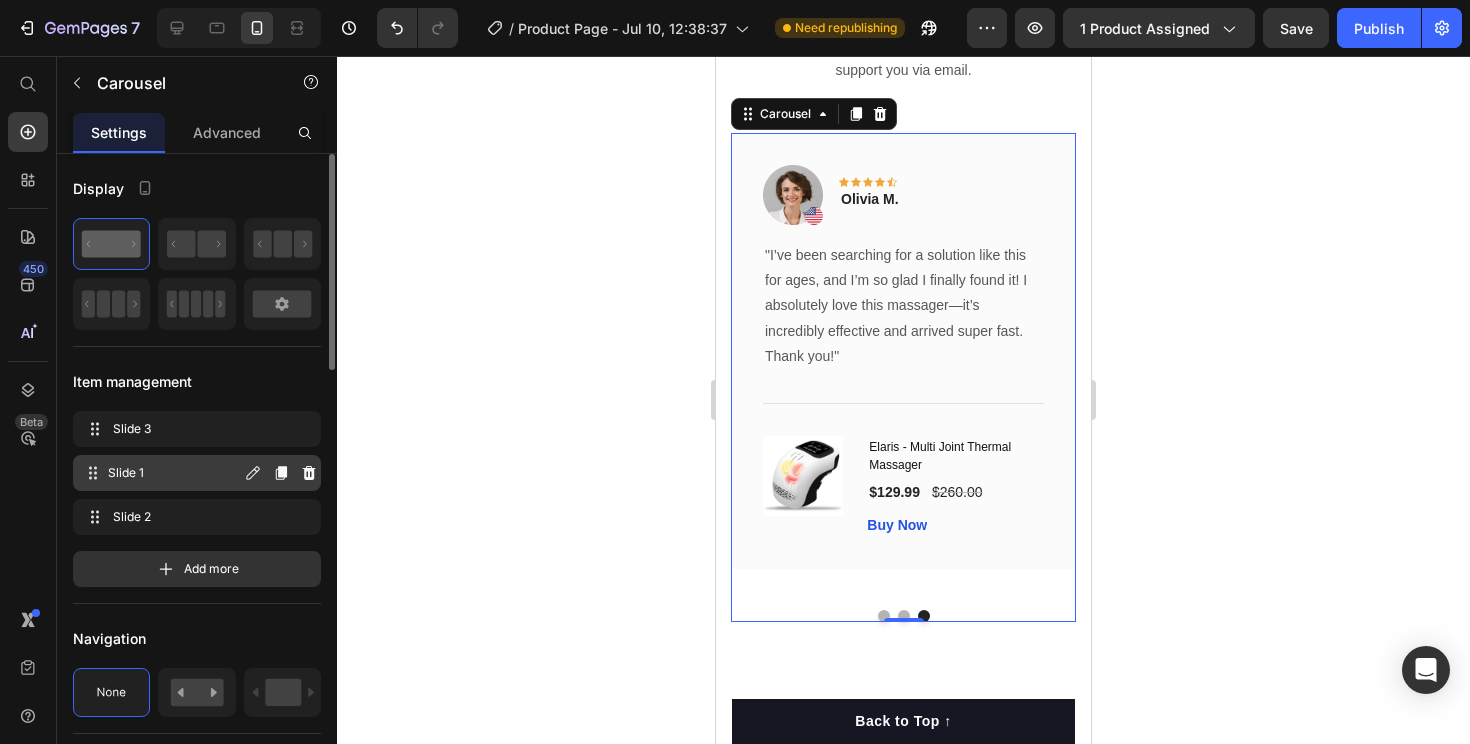 click on "Slide 1" at bounding box center (174, 473) 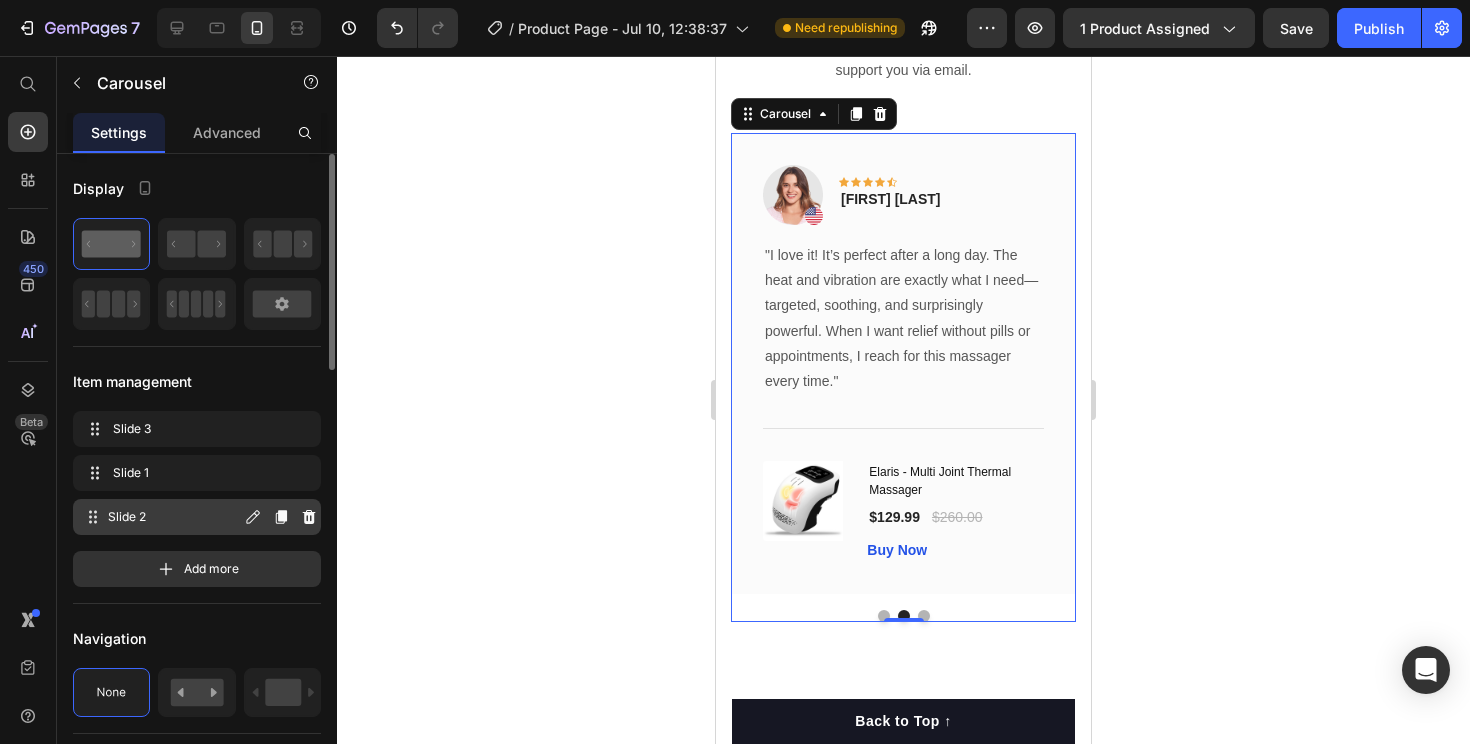 click on "Slide 2" at bounding box center (174, 517) 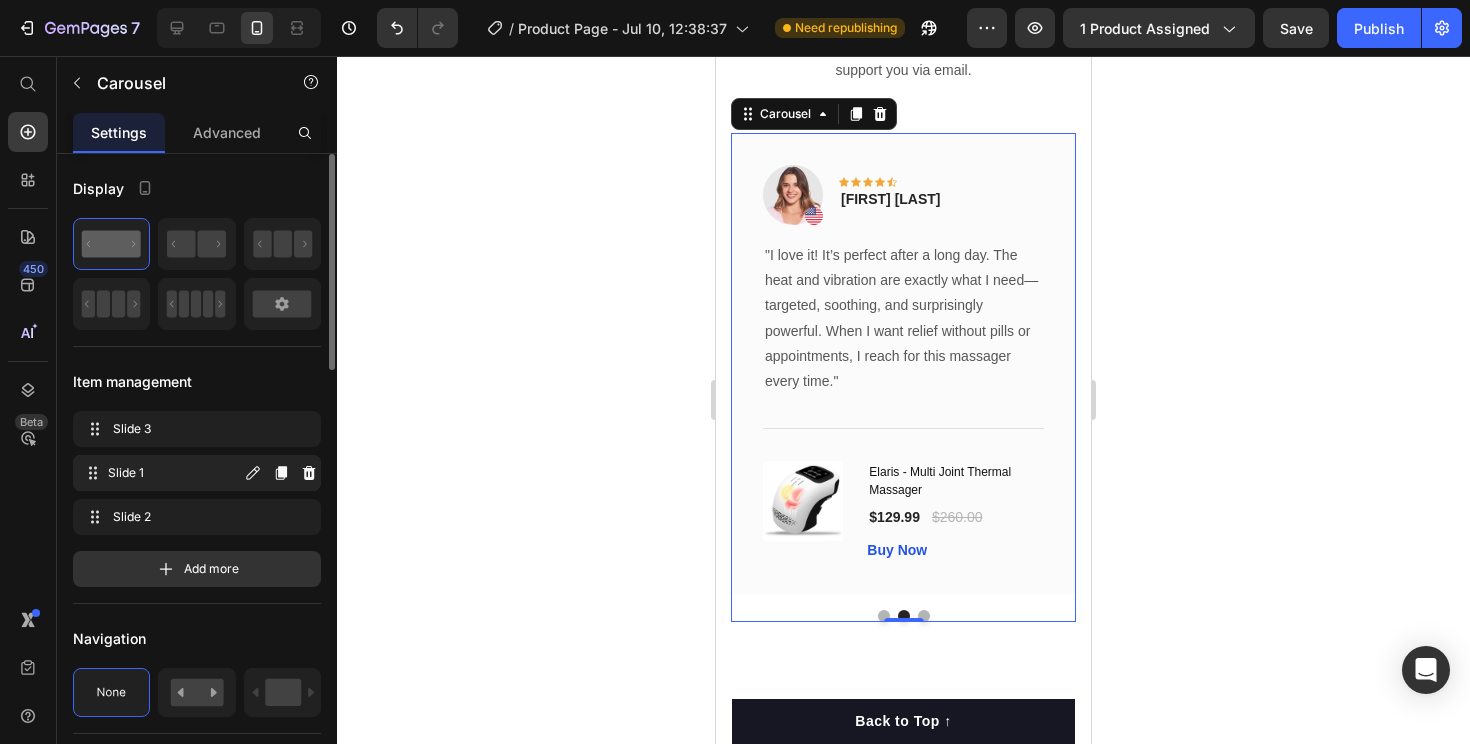 click on "Slide 1" at bounding box center (174, 473) 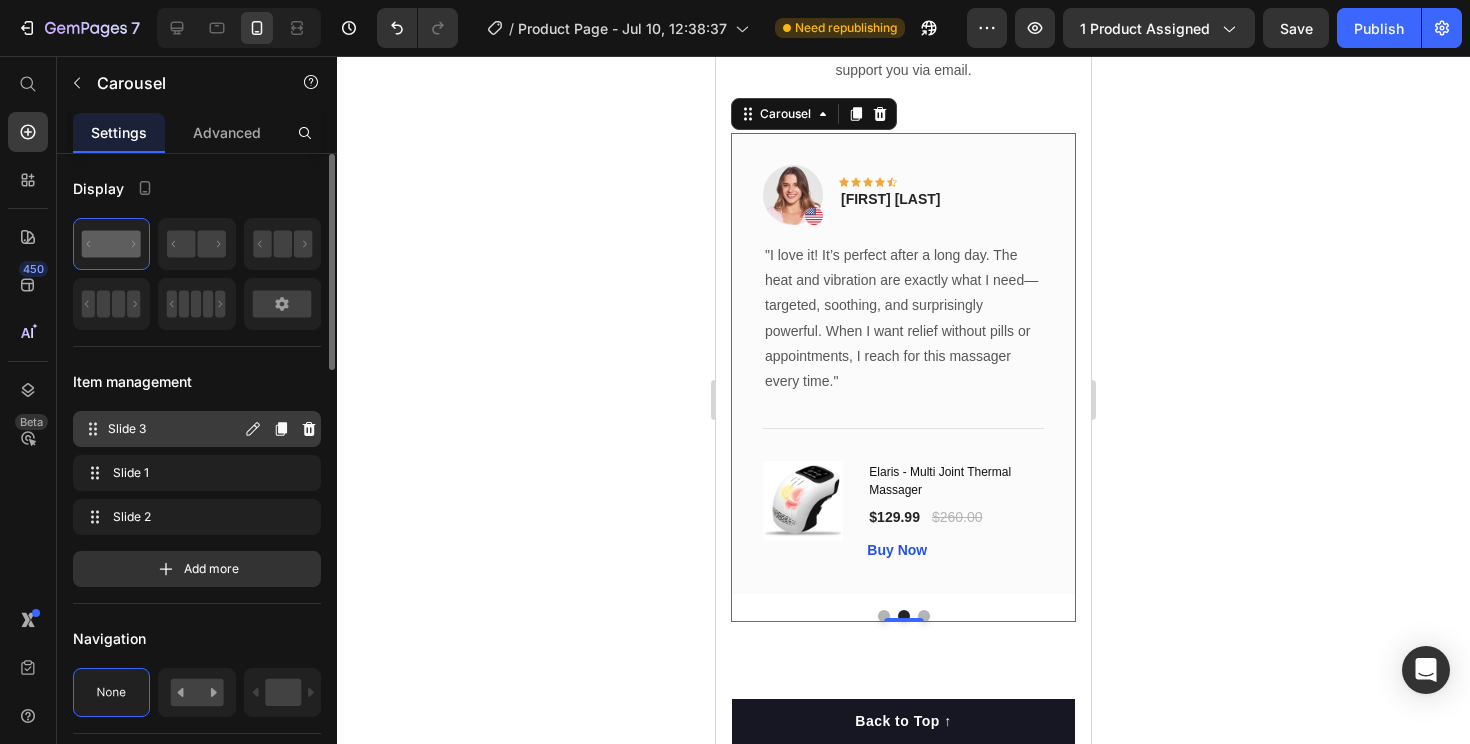 click on "Slide 3" at bounding box center [174, 429] 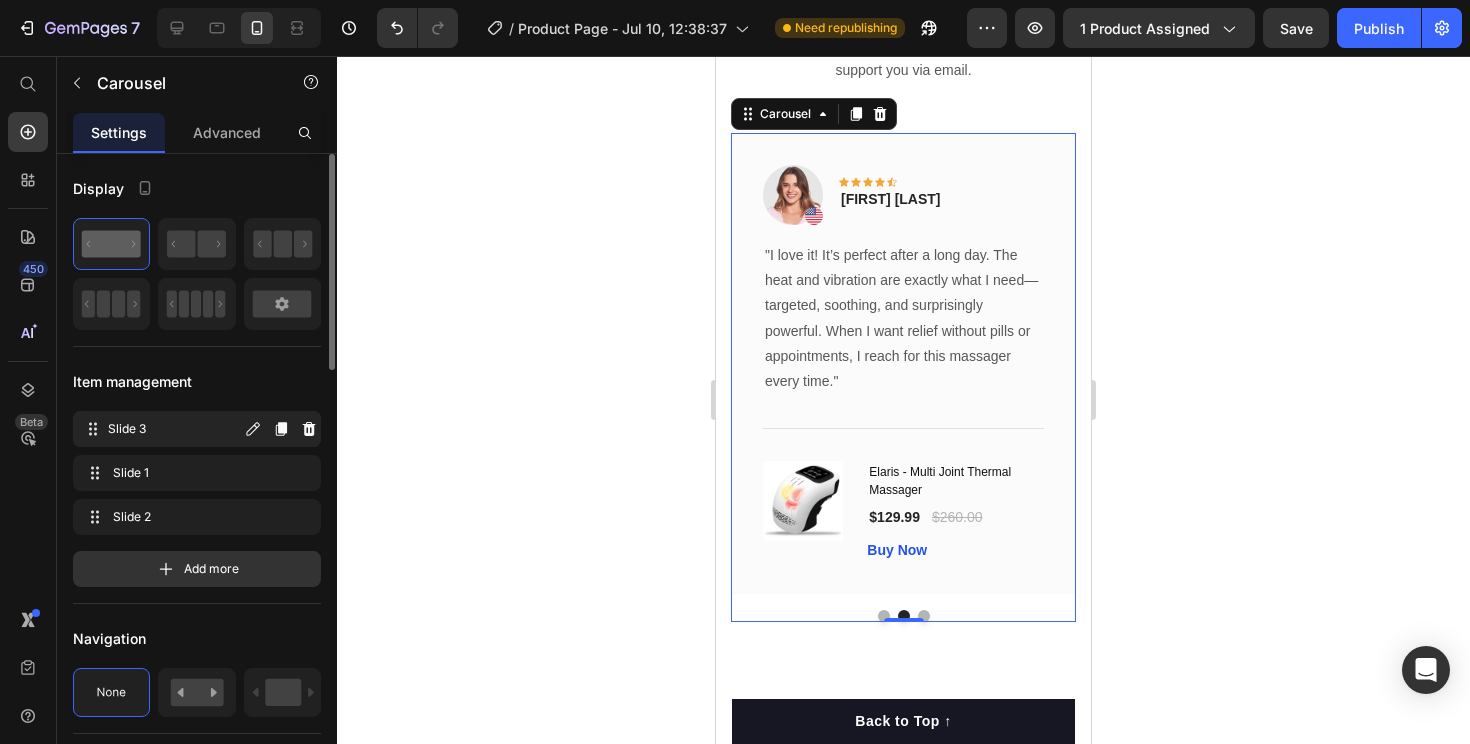 click on "Slide 3" at bounding box center (174, 429) 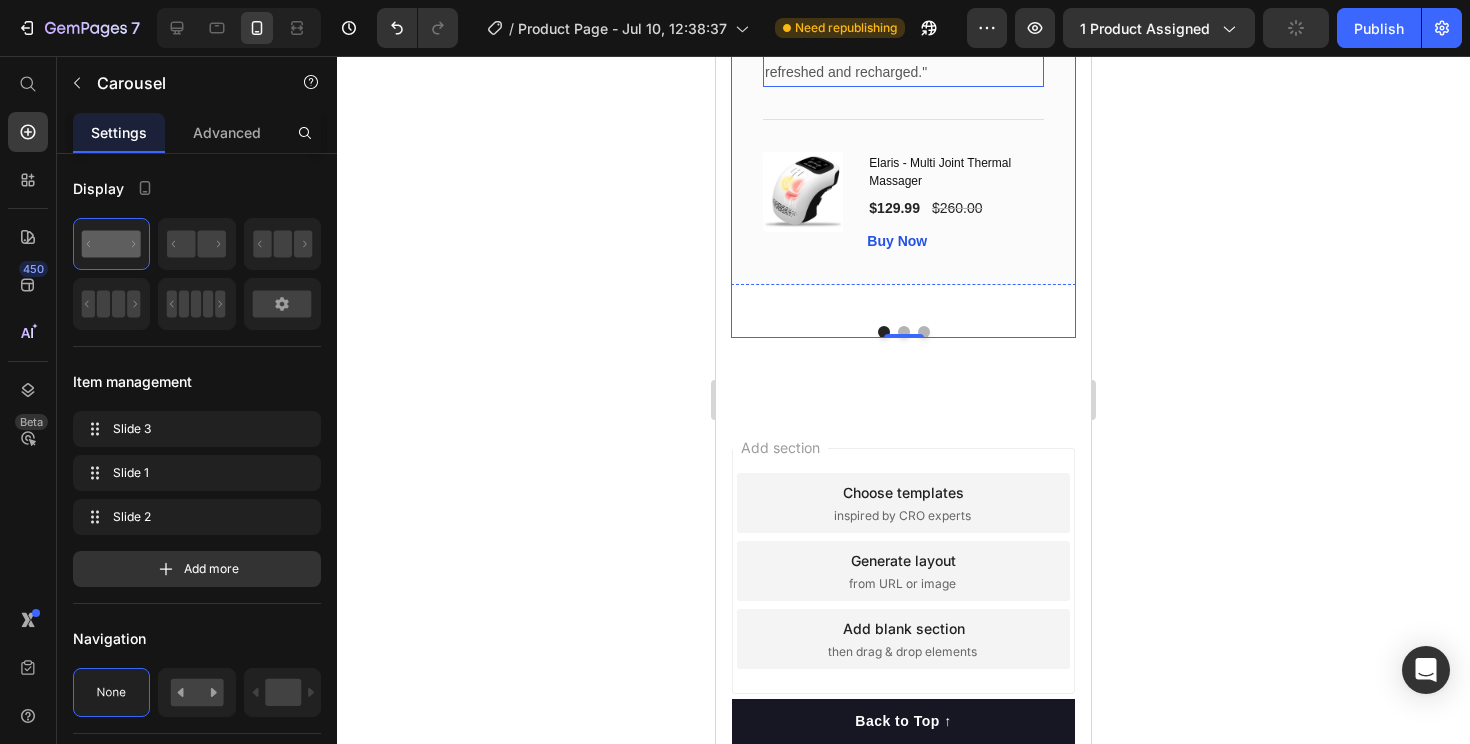 scroll, scrollTop: 8179, scrollLeft: 0, axis: vertical 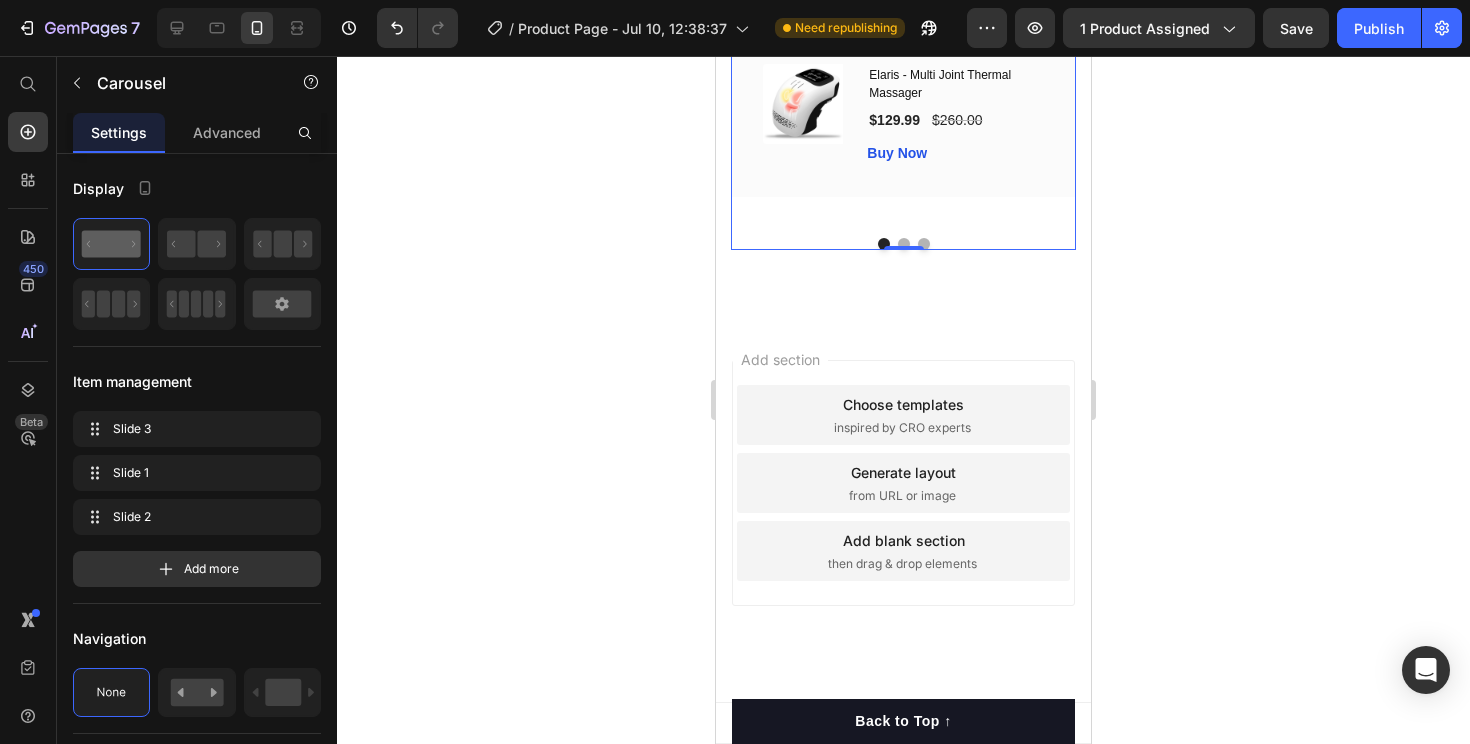 click on "Add section Choose templates inspired by CRO experts Generate layout from URL or image Add blank section then drag & drop elements" at bounding box center [903, 511] 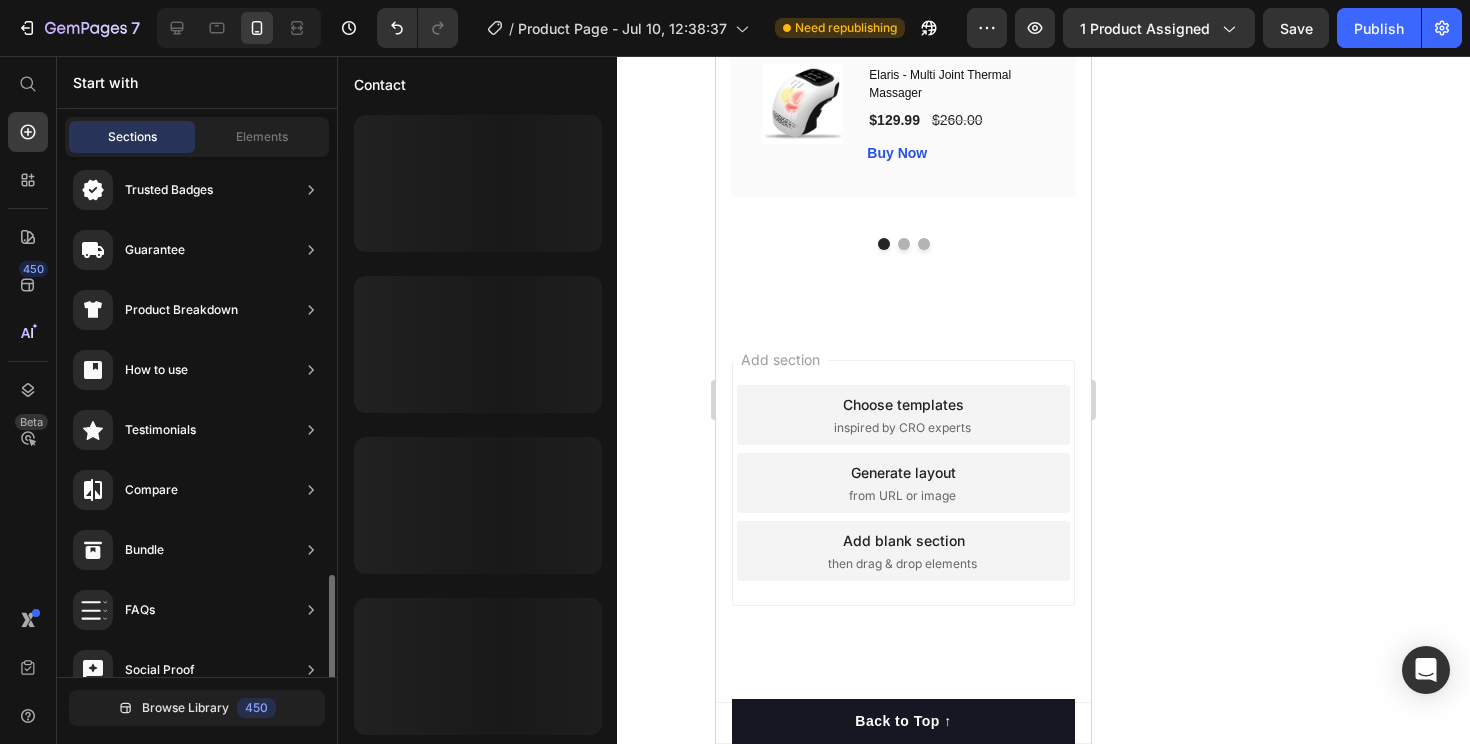scroll, scrollTop: 0, scrollLeft: 0, axis: both 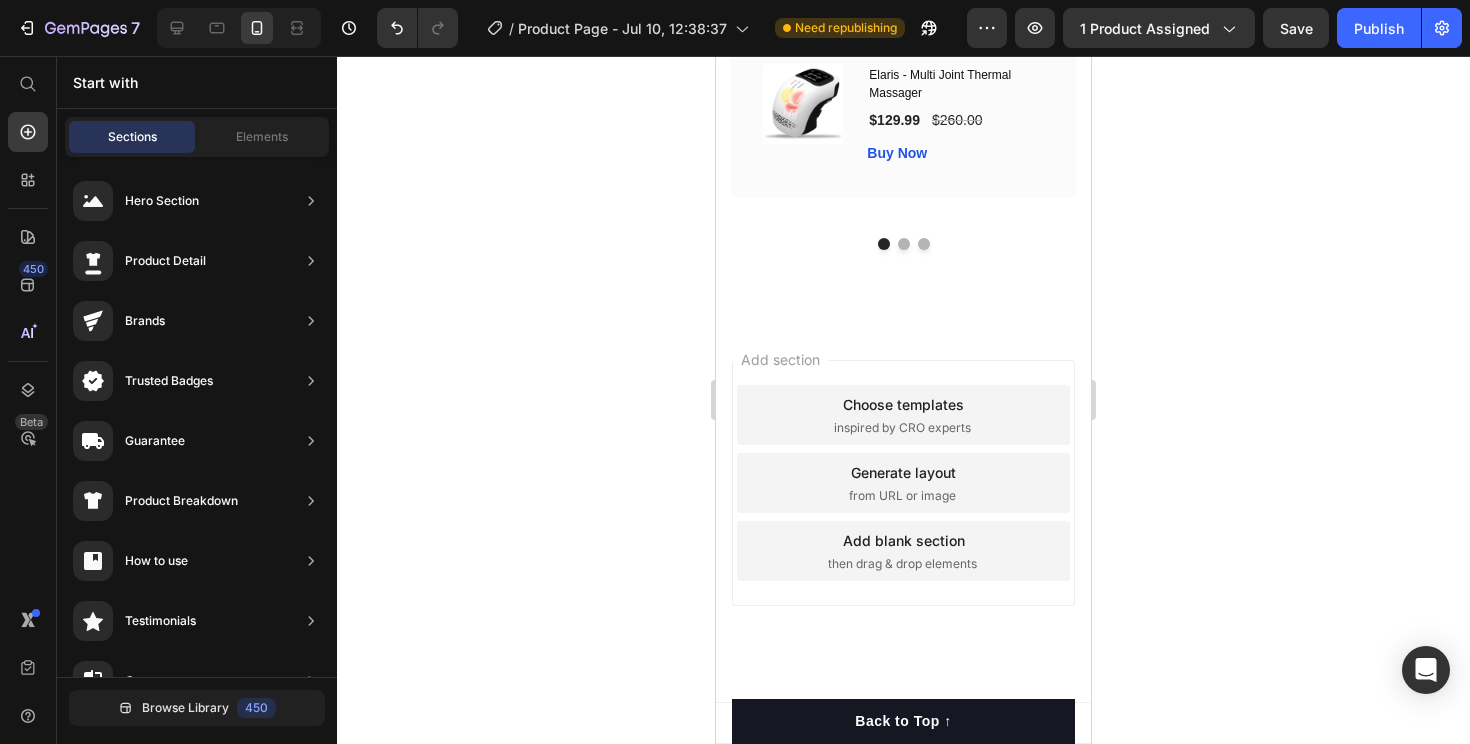 click 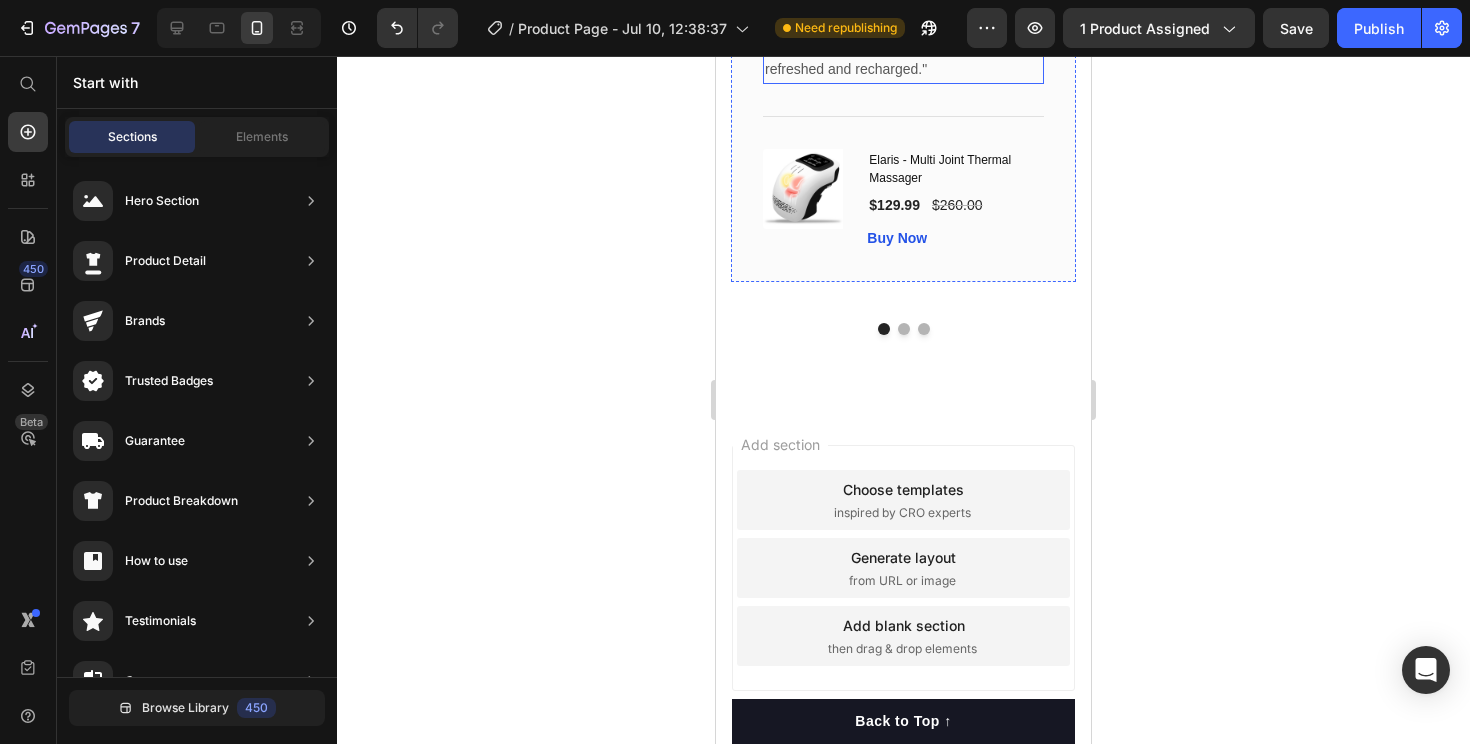 scroll, scrollTop: 8179, scrollLeft: 0, axis: vertical 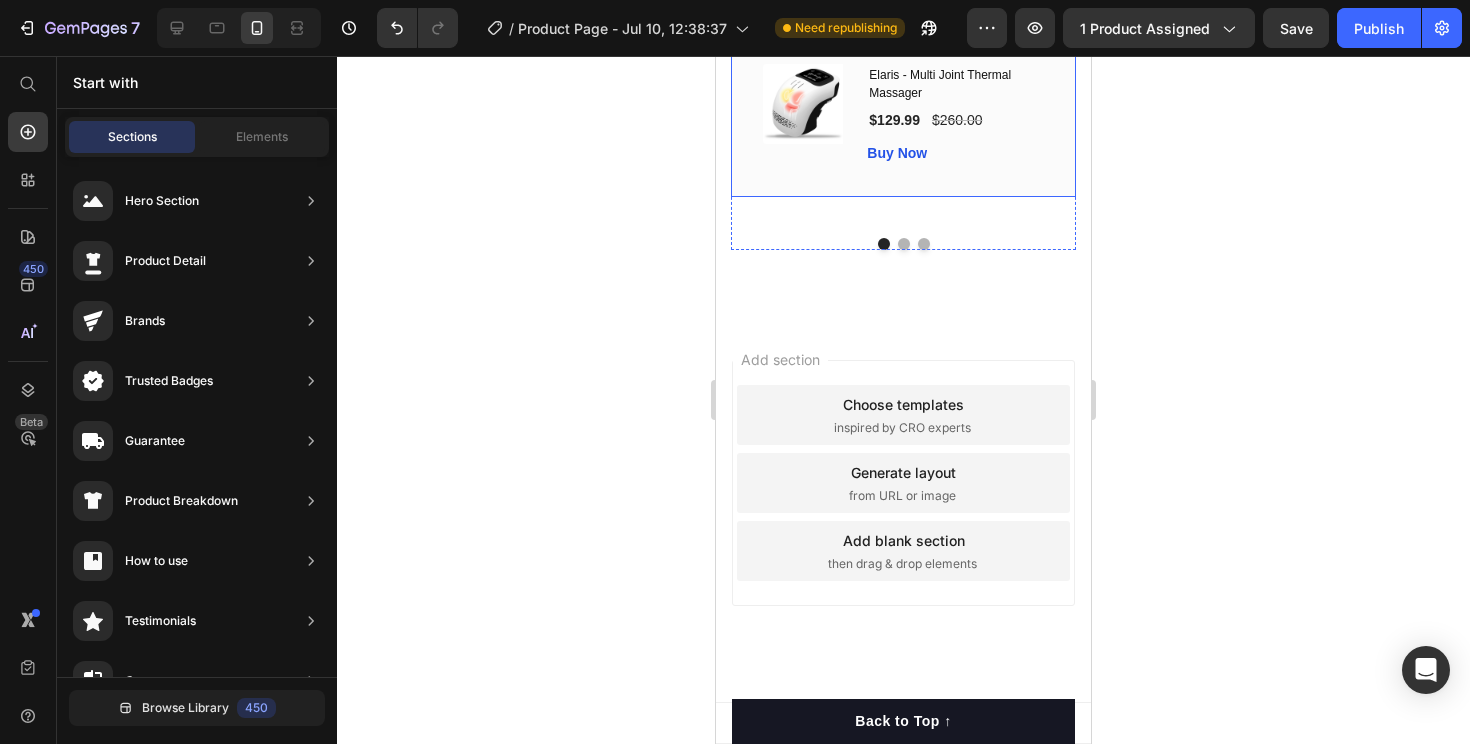 click 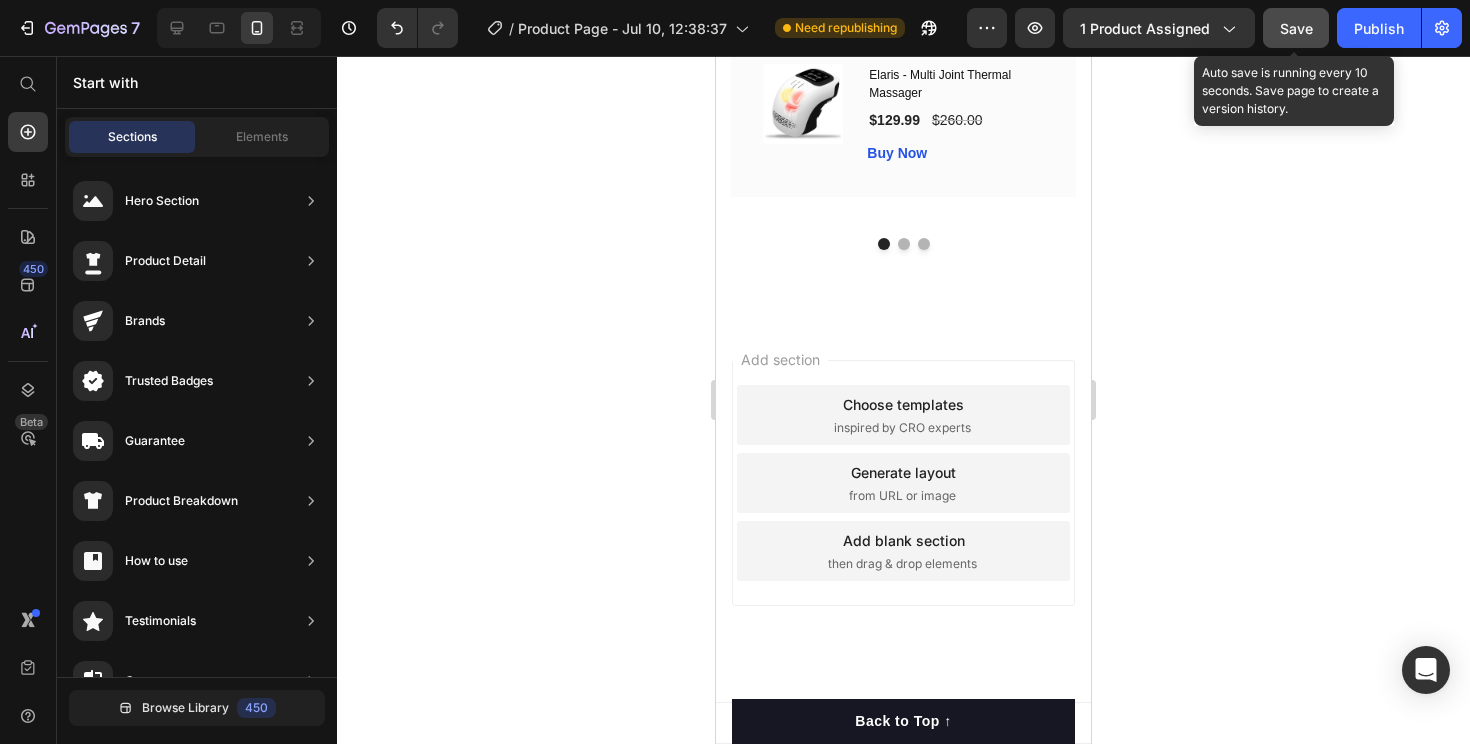 click on "Save" at bounding box center [1296, 28] 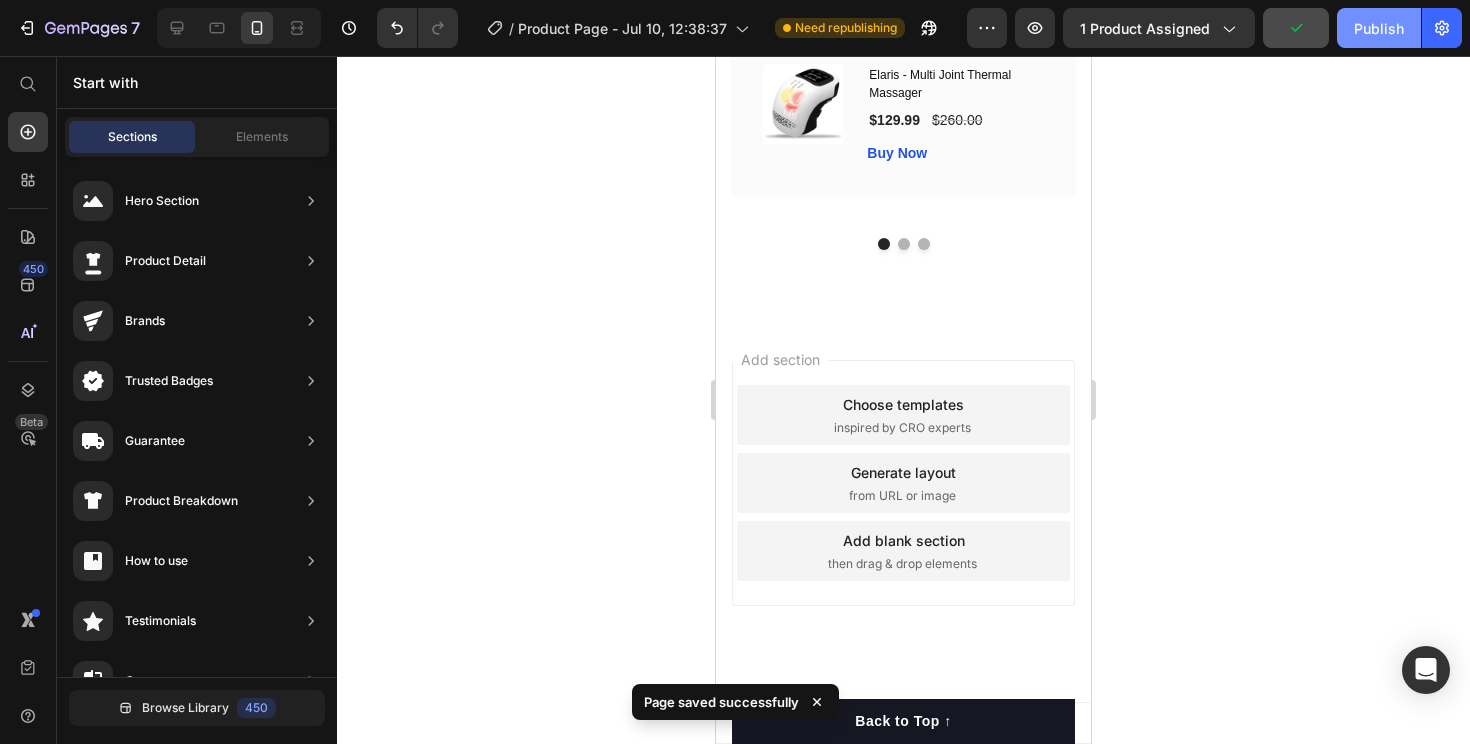 click on "Publish" at bounding box center (1379, 28) 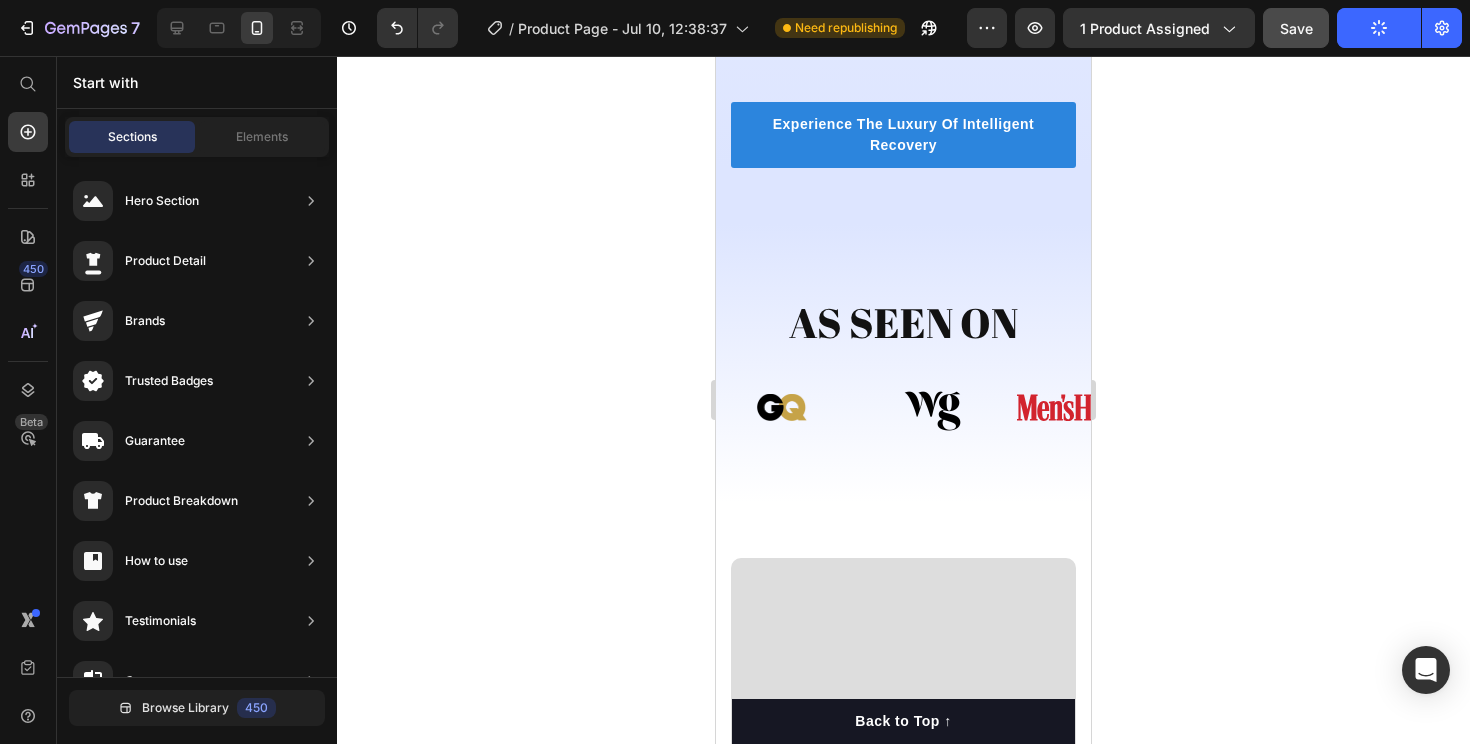 scroll, scrollTop: 2937, scrollLeft: 0, axis: vertical 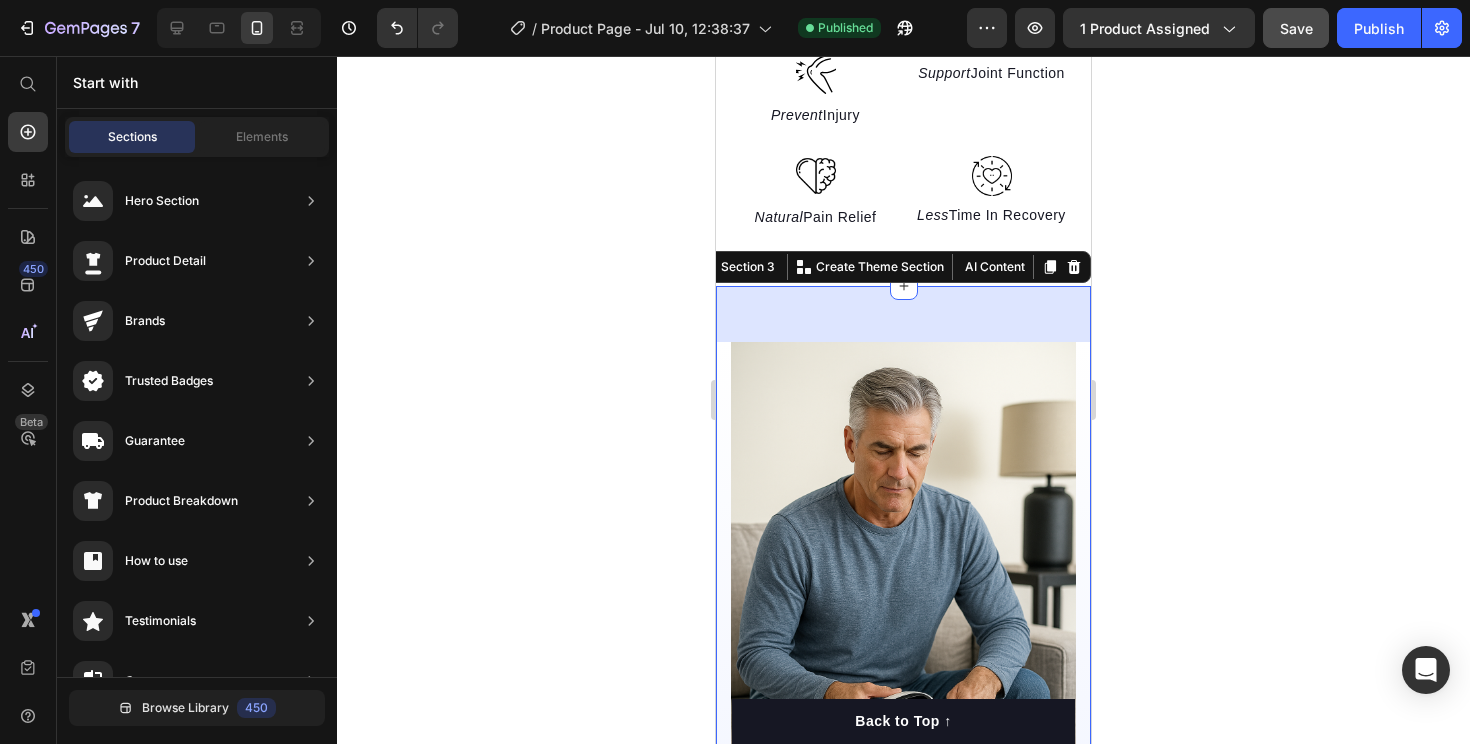 click on "Targeted joint care is the foundation for lasting mobility and a more active, pain-free life. Heading Invest in your bodies future — engineered to support joint health, relieve pain, and restore mobility. Give your knees the care they deserve and enjoy every step with comfort, confidence, and a renewed quality of life. Text block 96% Text block Of customers reported a noticeable  reduction  in joint pain after just two weeks of consistent use. Text block Advanced list                Title Line 91% Text block Said the advanced design and  breathable  materials ensured maximum comfort and effectiveness with every use. Text block Advanced list                Title Line 94% Text block Agreed that our massager’s optimised heat and vibration technology supports joint function and comfort, contributing to  improved  mobility and daily quality of life. Text block Advanced list Experience The Luxury Of Intelligent Recovery Button Row Image Image Row Section 3   You can create reusable sections Create Theme Section" at bounding box center [903, 1013] 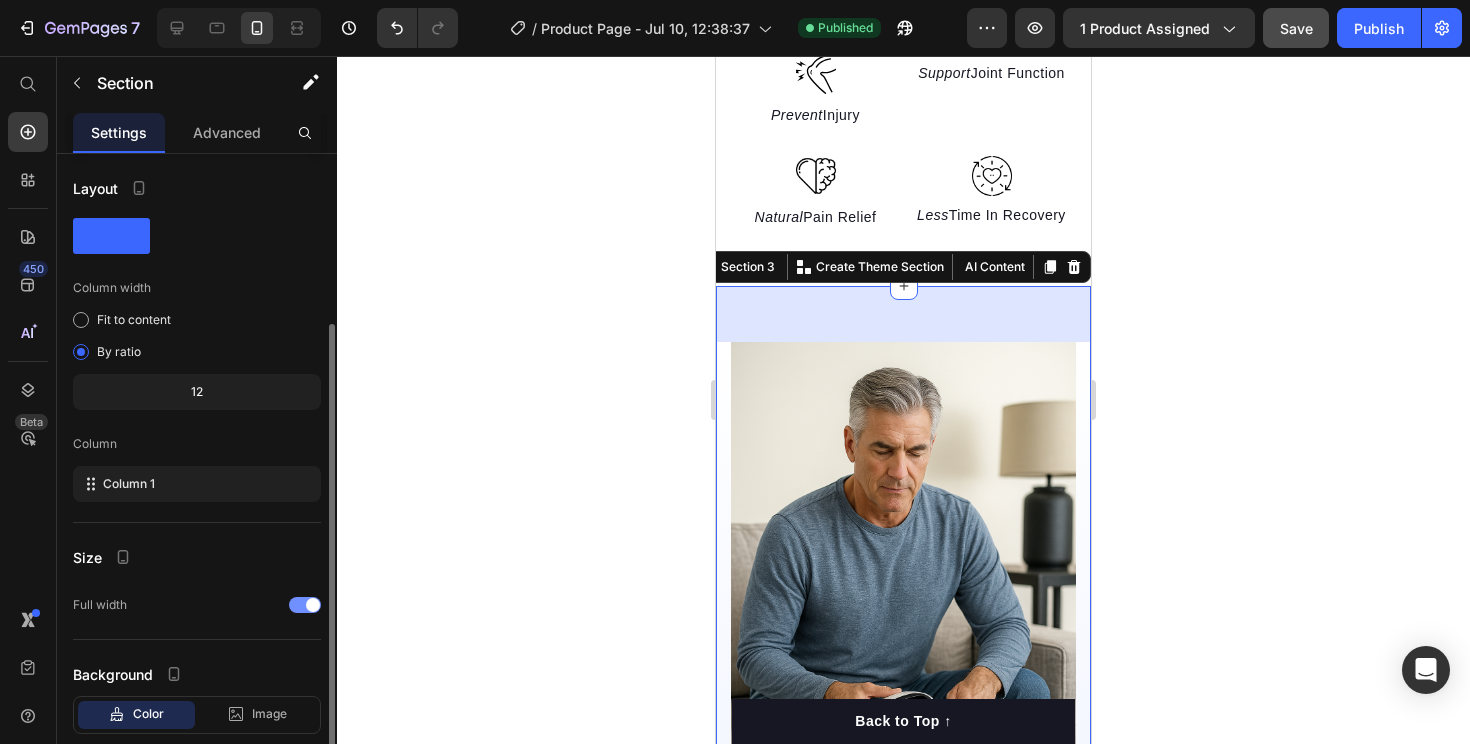 scroll, scrollTop: 117, scrollLeft: 0, axis: vertical 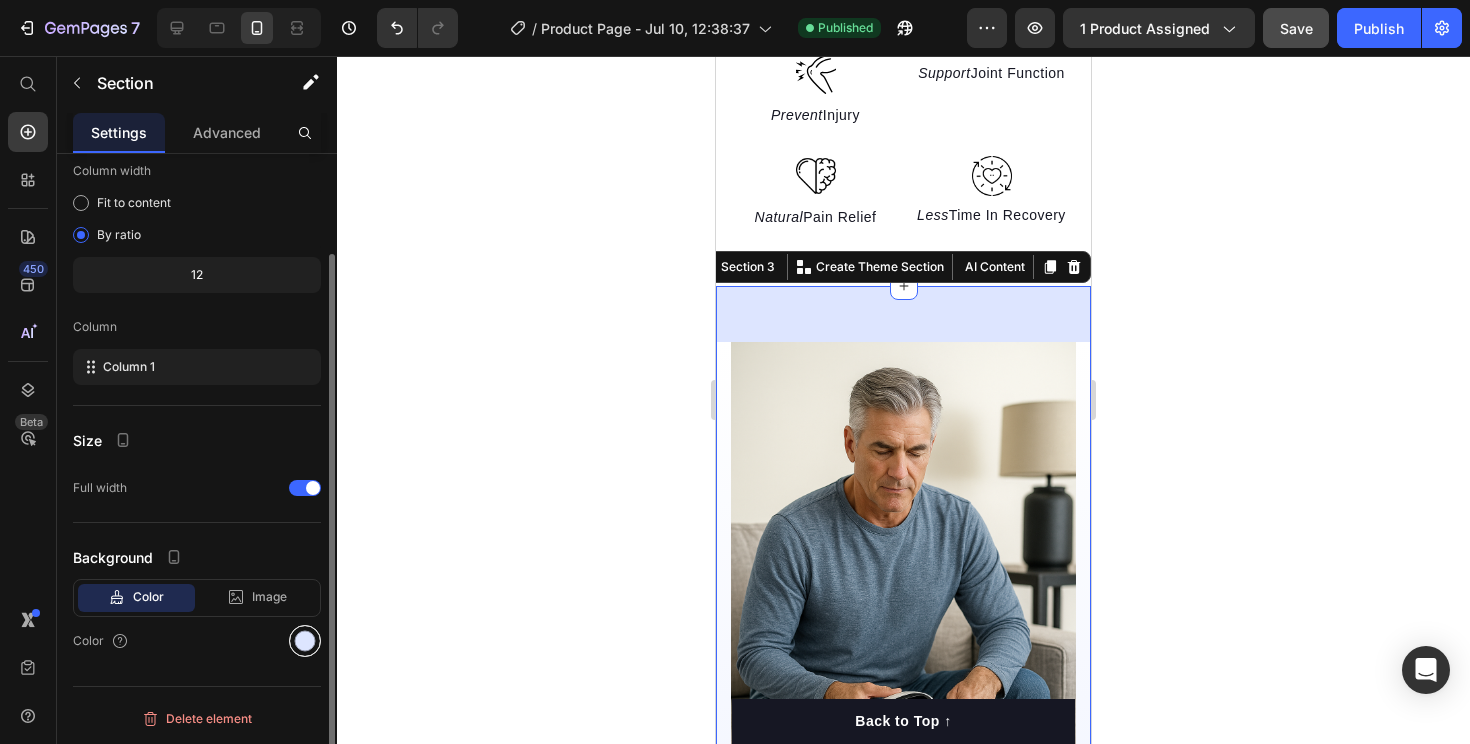 click at bounding box center (305, 641) 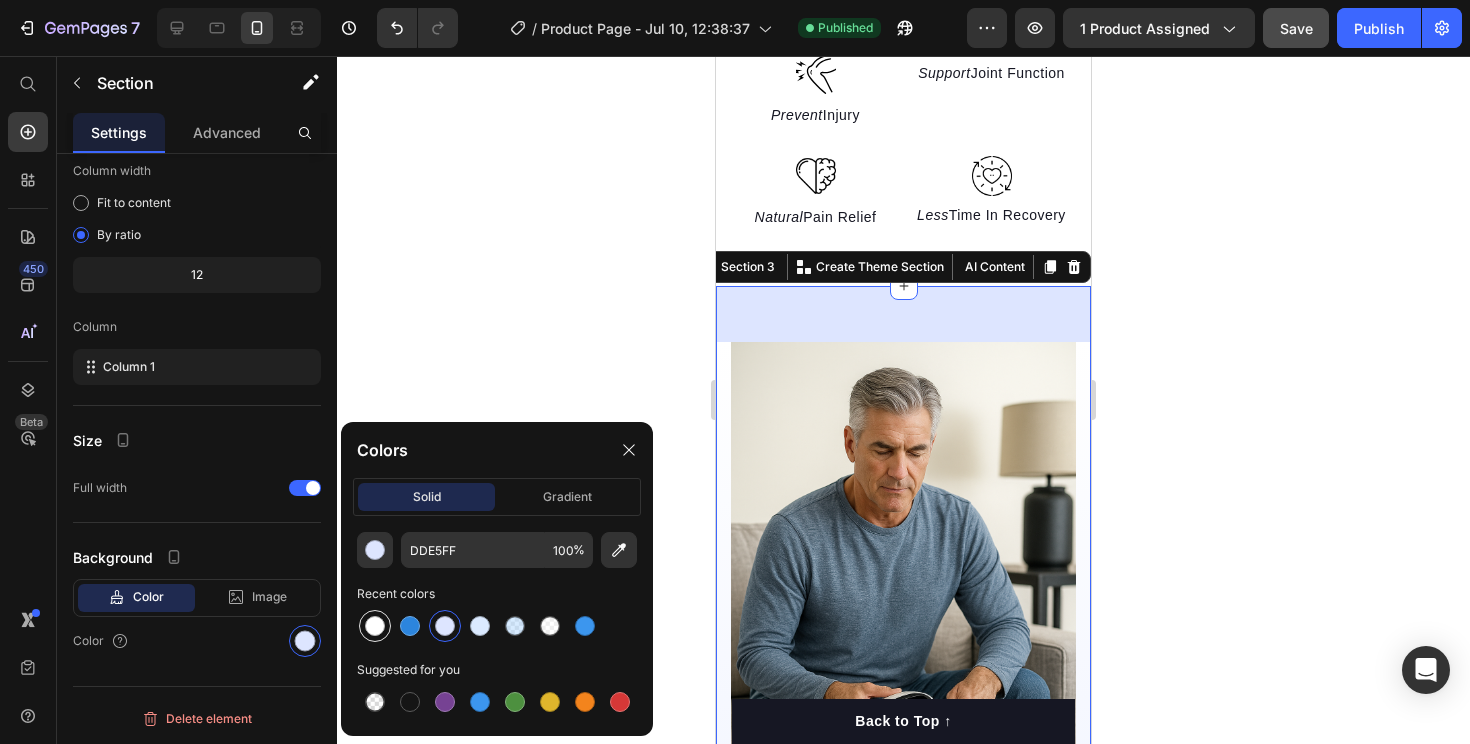 click at bounding box center (375, 626) 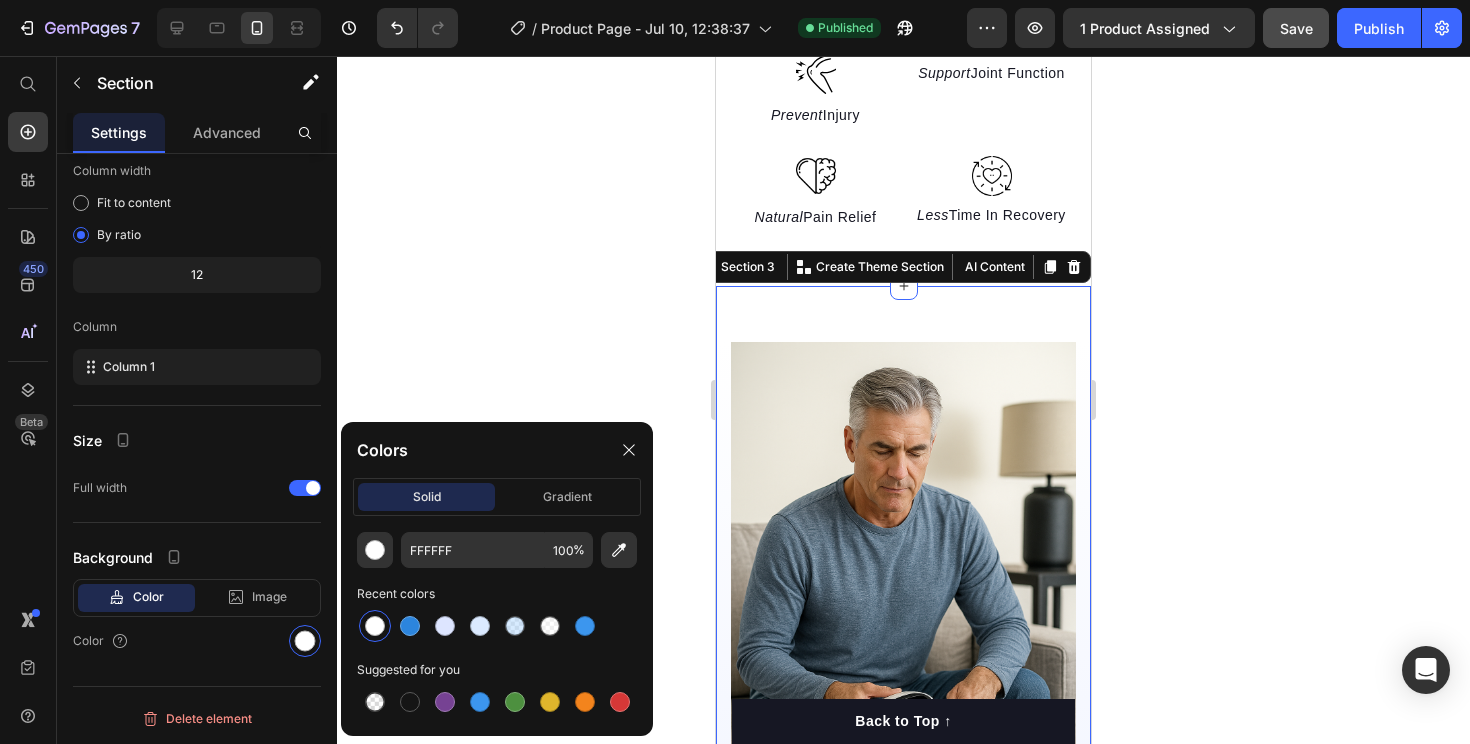 click 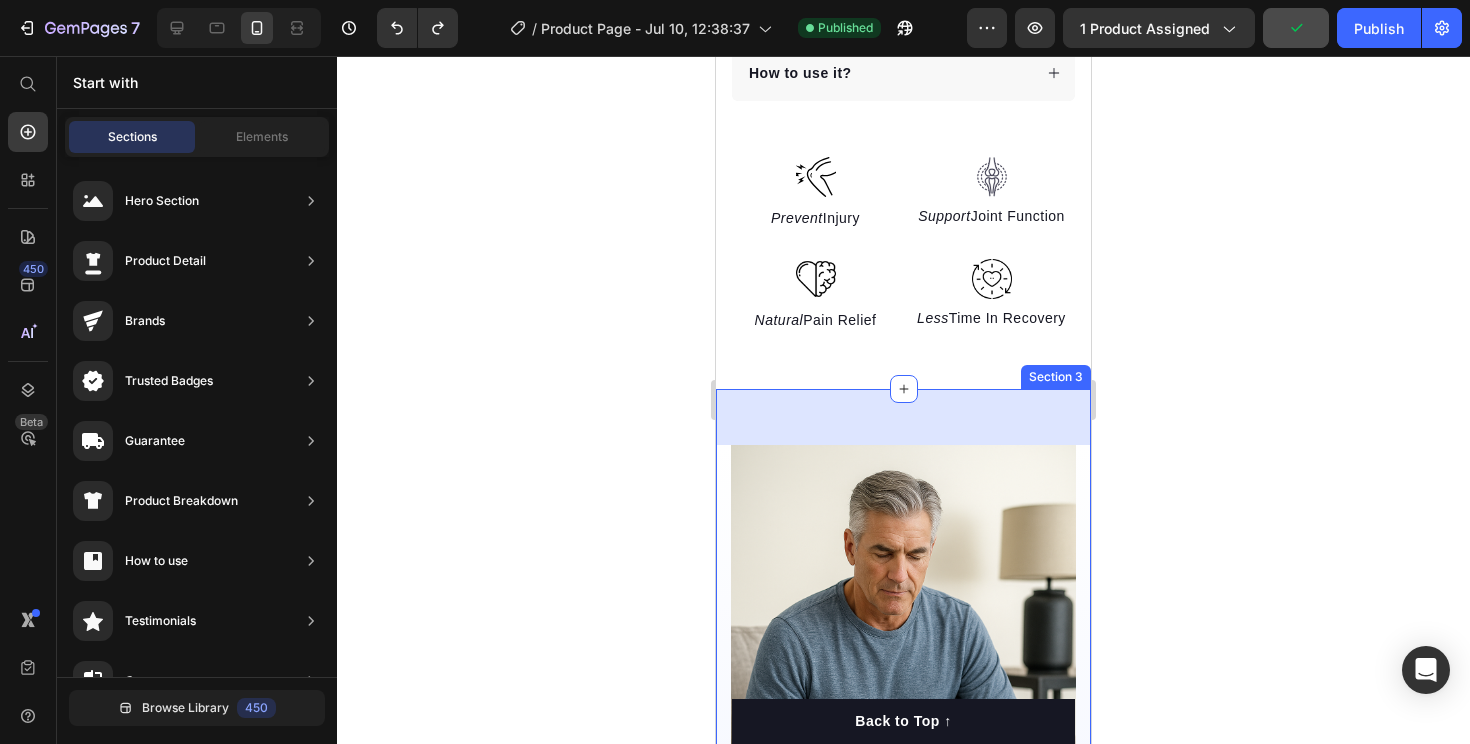 scroll, scrollTop: 1364, scrollLeft: 0, axis: vertical 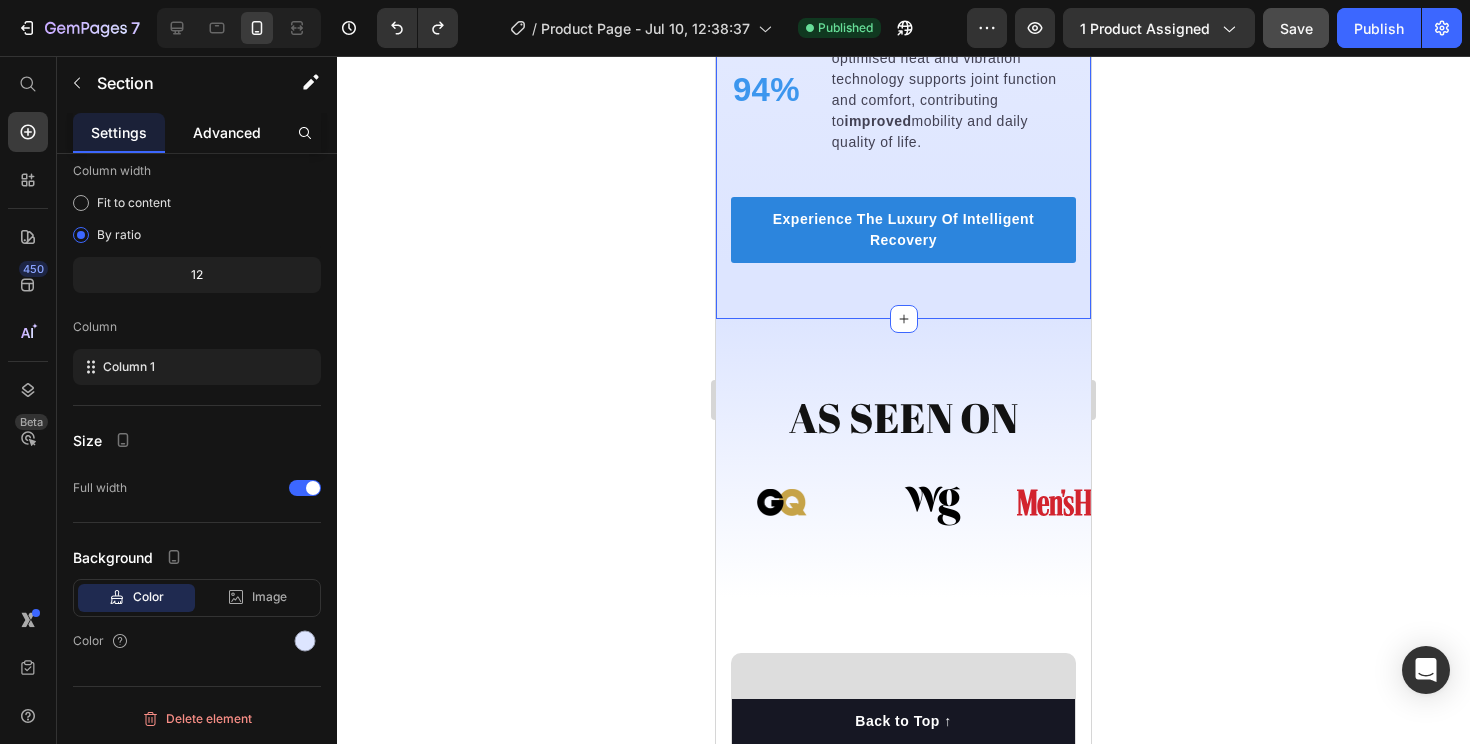 click on "Advanced" 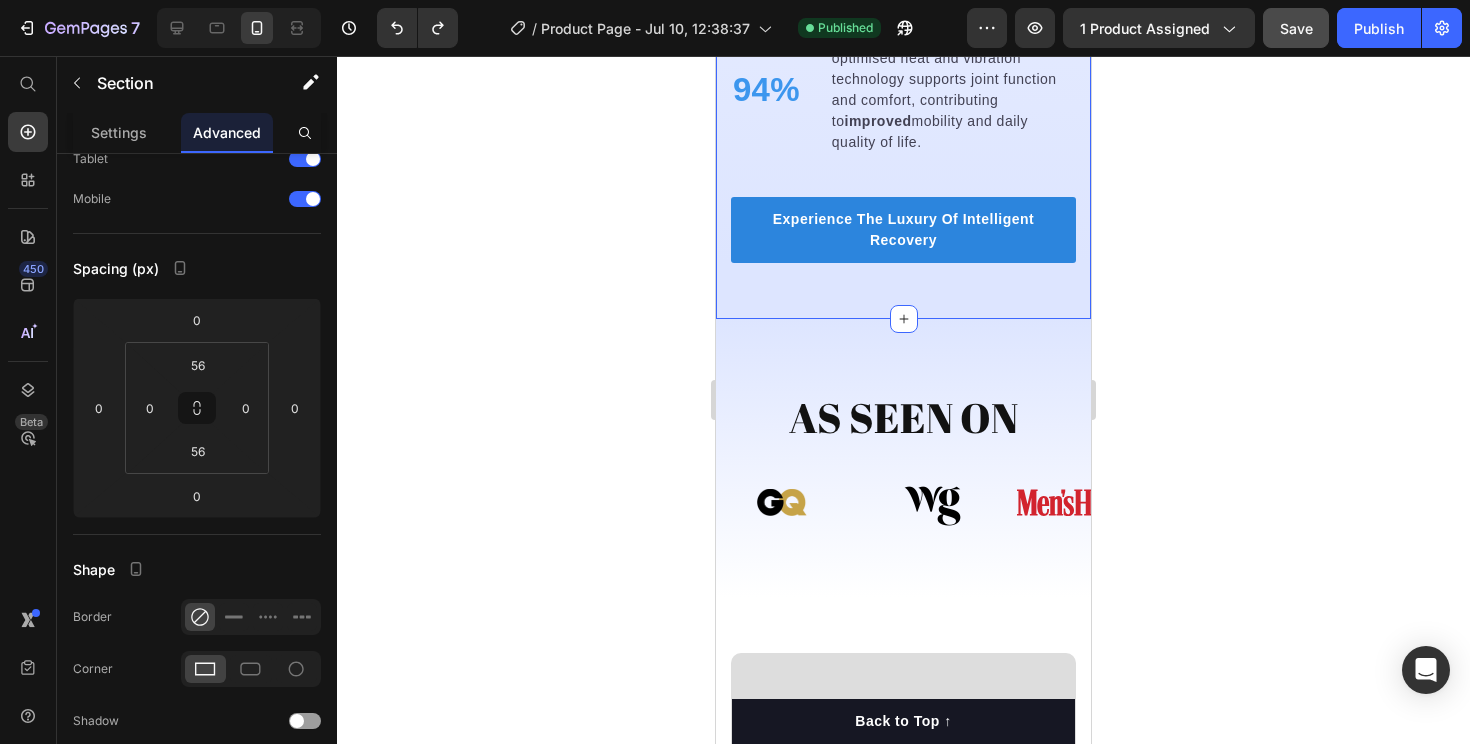 scroll, scrollTop: 0, scrollLeft: 0, axis: both 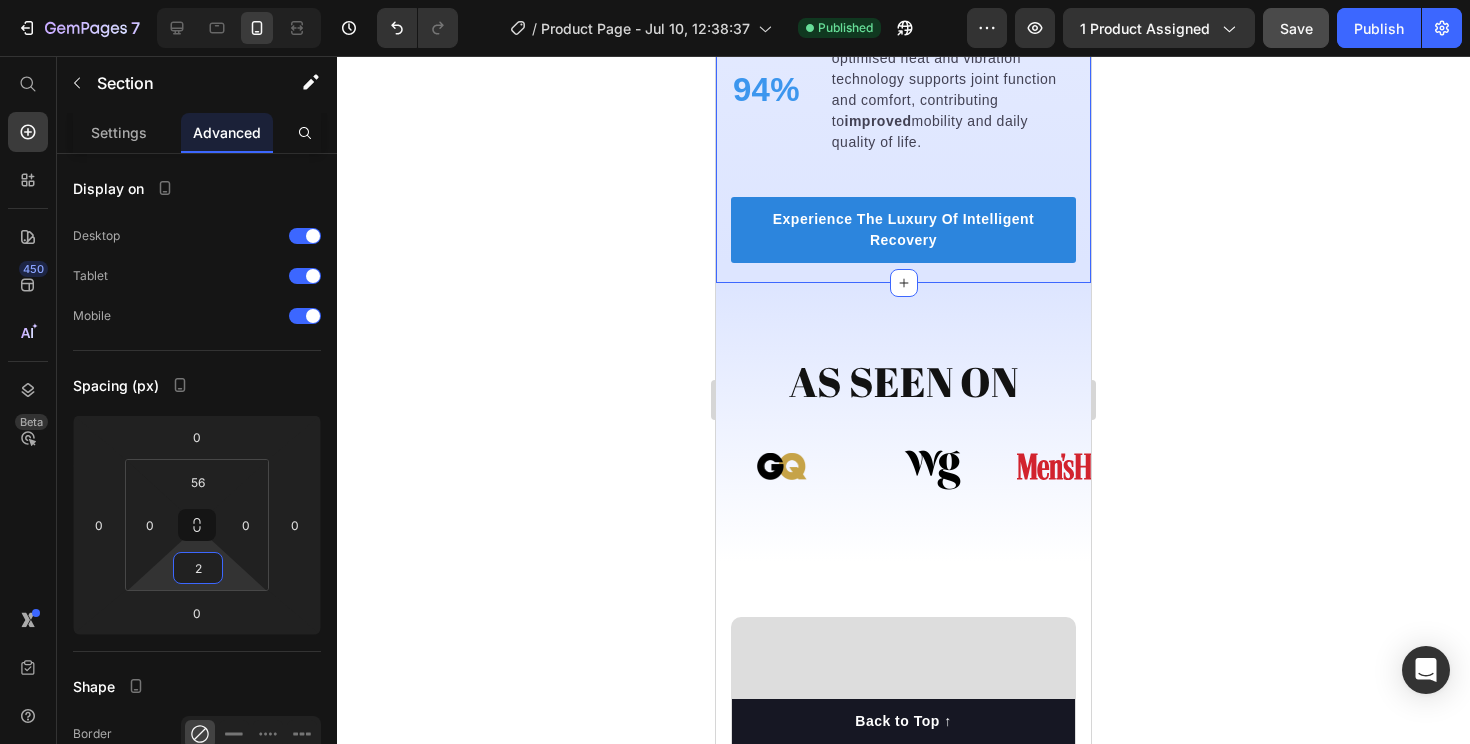 type on "0" 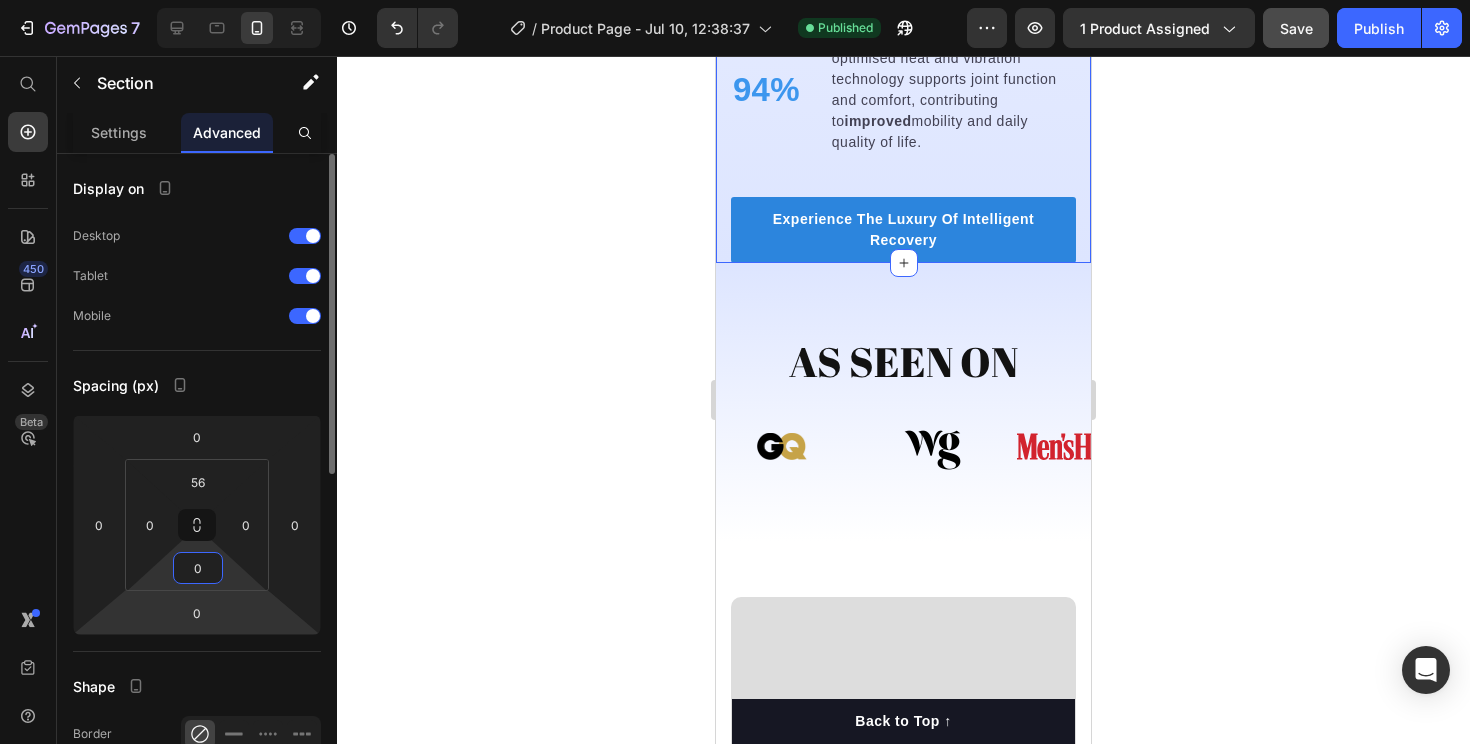 drag, startPoint x: 230, startPoint y: 574, endPoint x: 228, endPoint y: 608, distance: 34.058773 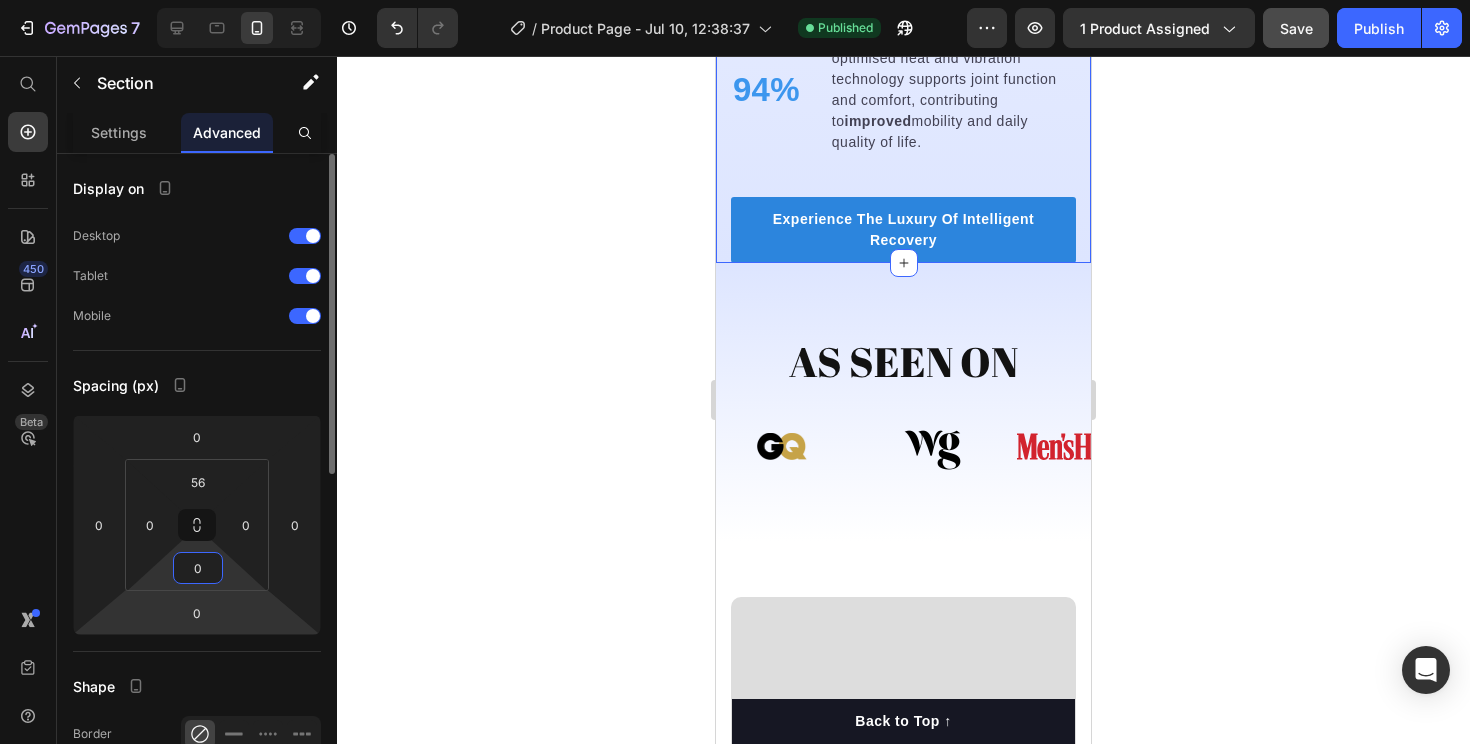 click on "7   /  Product Page - Jul 10, 12:38:37 Published Preview 1 product assigned  Save   Publish  450 Beta Start with Sections Elements Hero Section Product Detail Brands Trusted Badges Guarantee Product Breakdown How to use Testimonials Compare Bundle FAQs Social Proof Brand Story Product List Collection Blog List Contact Sticky Add to Cart Custom Footer Browse Library 450 Layout Row Row Row Row Text Heading Text Block Button
Button
Button Sticky Back to top Media Image Image Video Video Banner Hero Banner Hero Banner Hero Banner Hero Banner Parallax Image Comparison Icon & Line
Icon
Icon List
Line Content list
Item List" at bounding box center [735, 0] 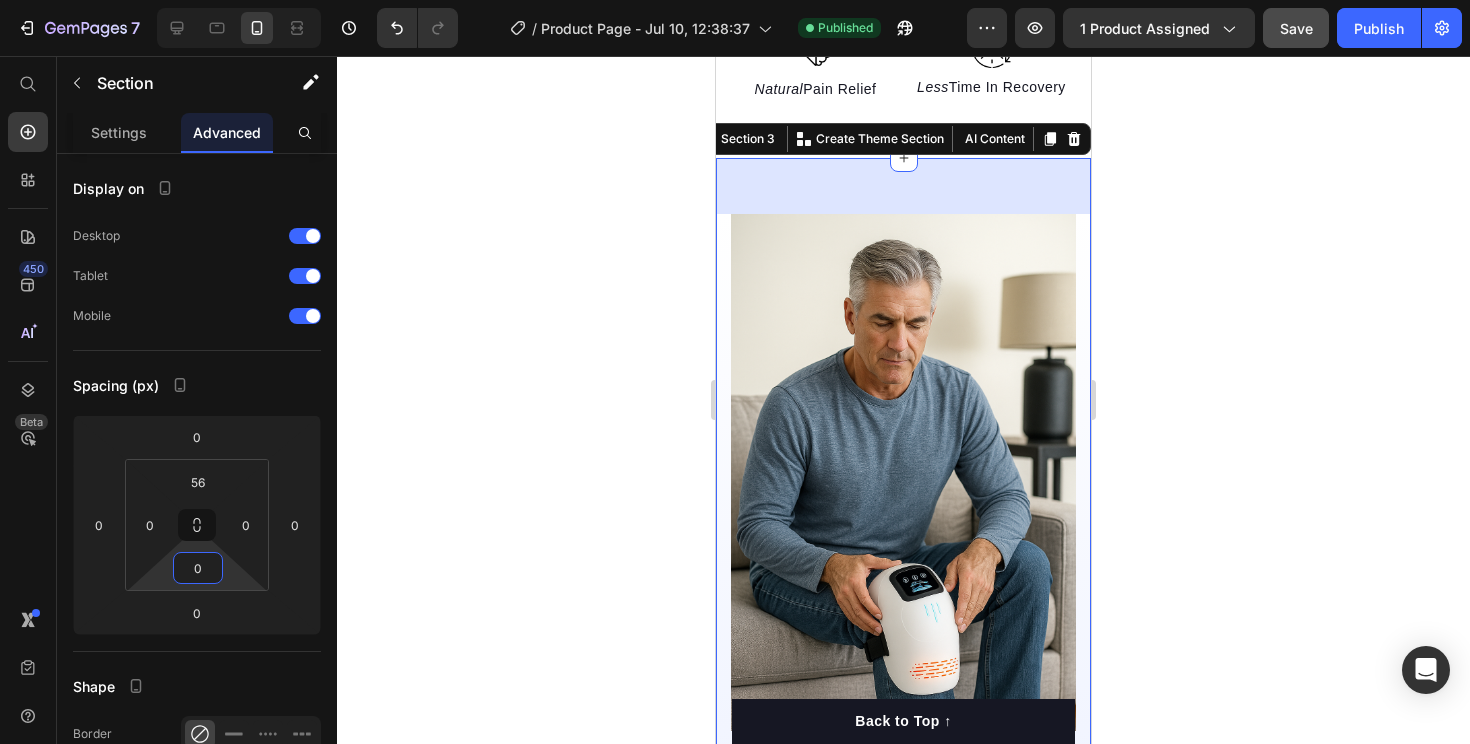 scroll, scrollTop: 1572, scrollLeft: 0, axis: vertical 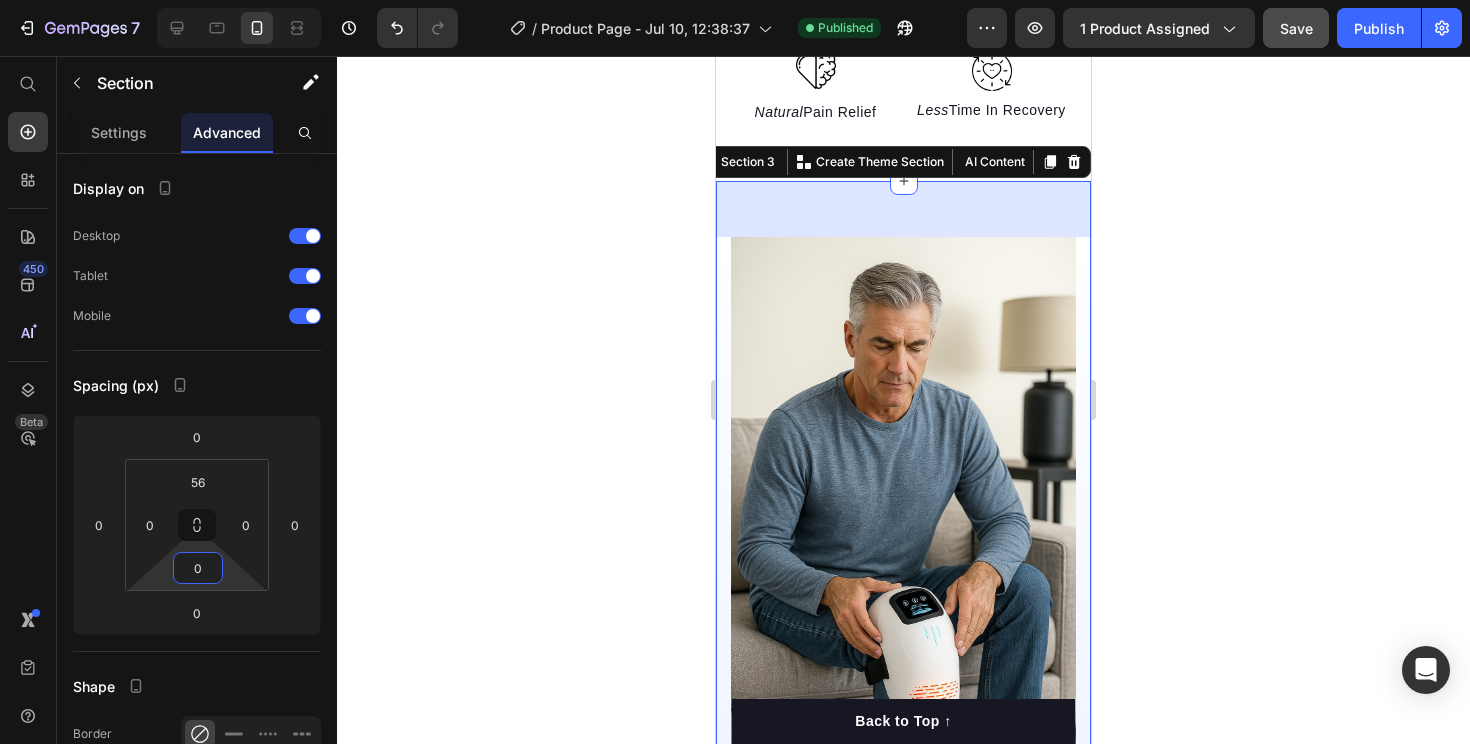 click on "Targeted joint care is the foundation for lasting mobility and a more active, pain-free life. Heading Invest in your bodies future — engineered to support joint health, relieve pain, and restore mobility. Give your knees the care they deserve and enjoy every step with comfort, confidence, and a renewed quality of life. Text block 96% Text block Of customers reported a noticeable  reduction  in joint pain after just two weeks of consistent use. Text block Advanced list                Title Line 91% Text block Said the advanced design and  breathable  materials ensured maximum comfort and effectiveness with every use. Text block Advanced list                Title Line 94% Text block Agreed that our massager’s optimised heat and vibration technology supports joint function and comfort, contributing to  improved  mobility and daily quality of life. Text block Advanced list Experience The Luxury Of Intelligent Recovery Button Row Image Image Row Section 3   You can create reusable sections Create Theme Section" at bounding box center (903, 880) 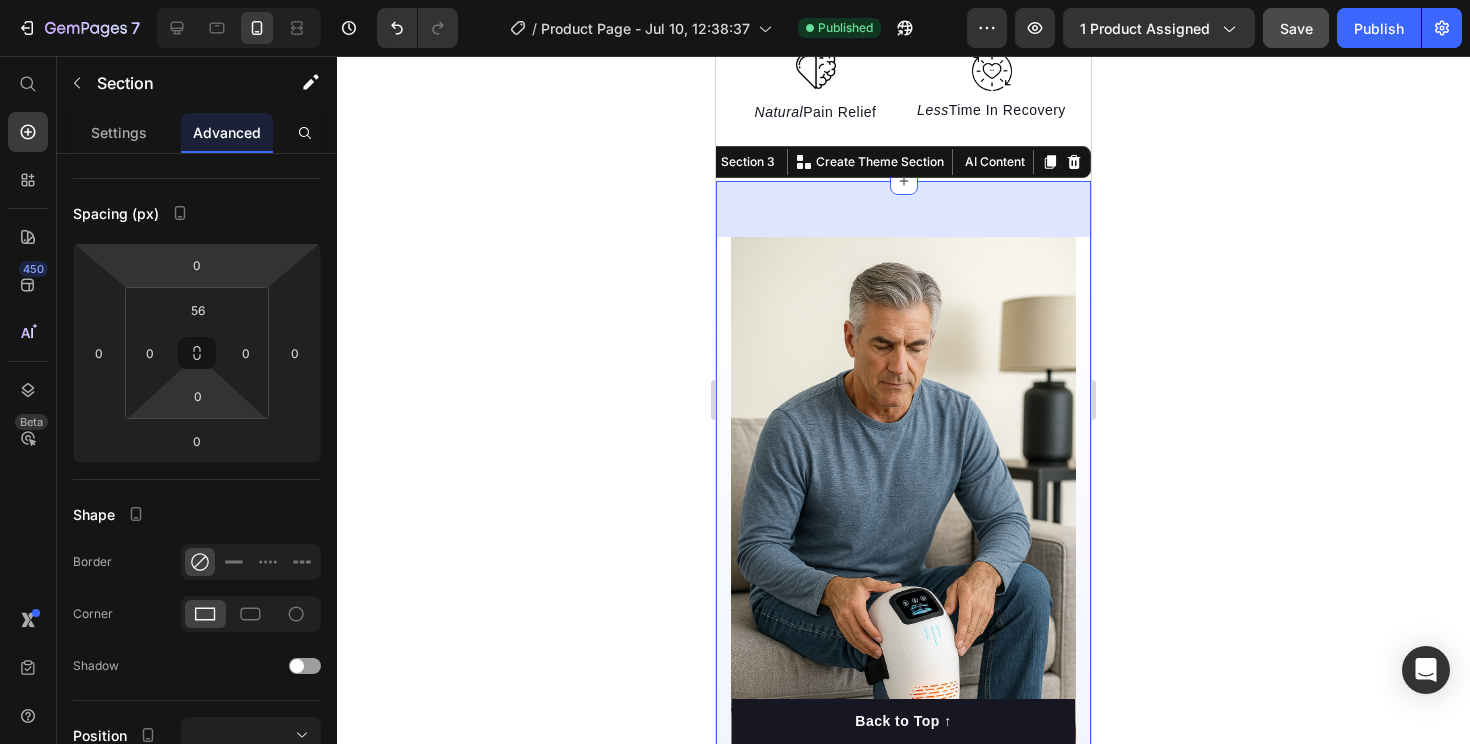 scroll, scrollTop: 0, scrollLeft: 0, axis: both 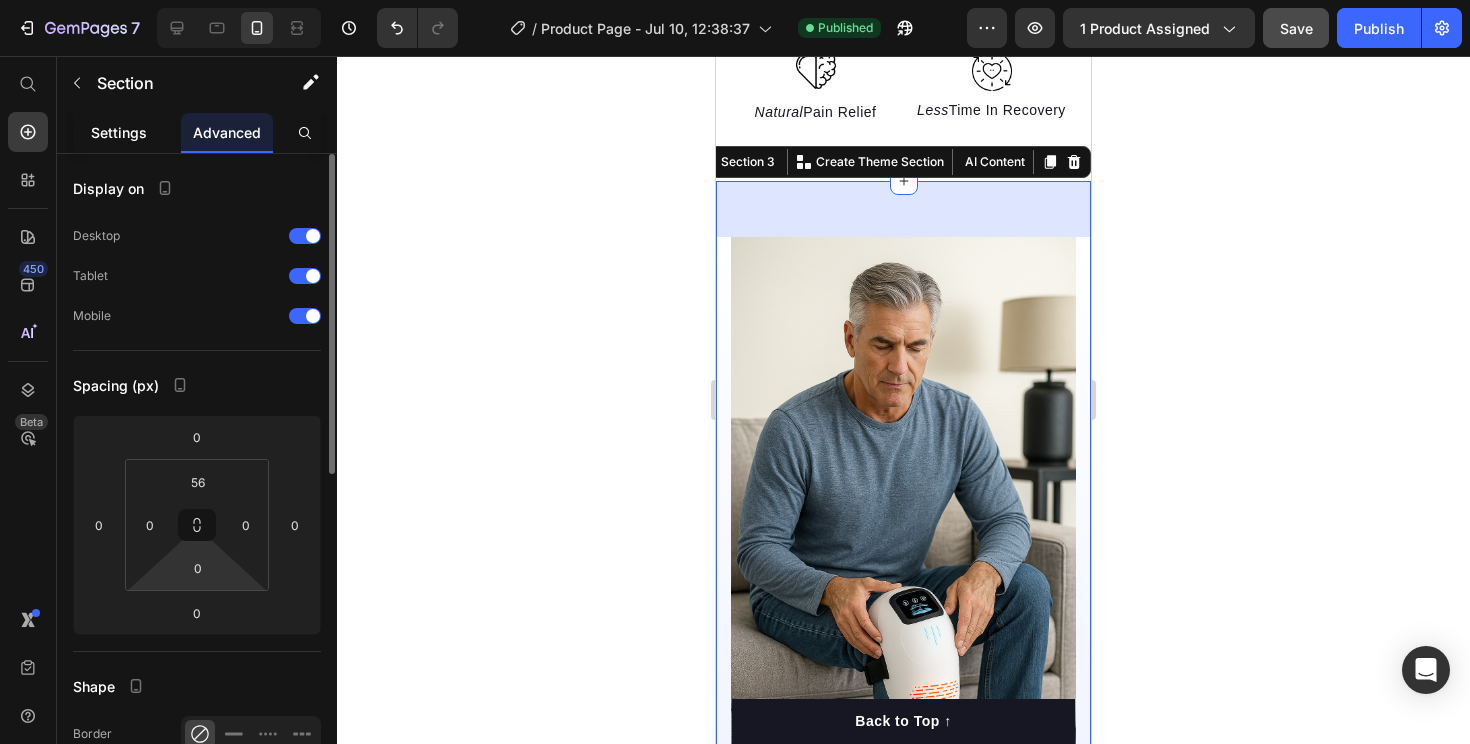 click on "Settings" 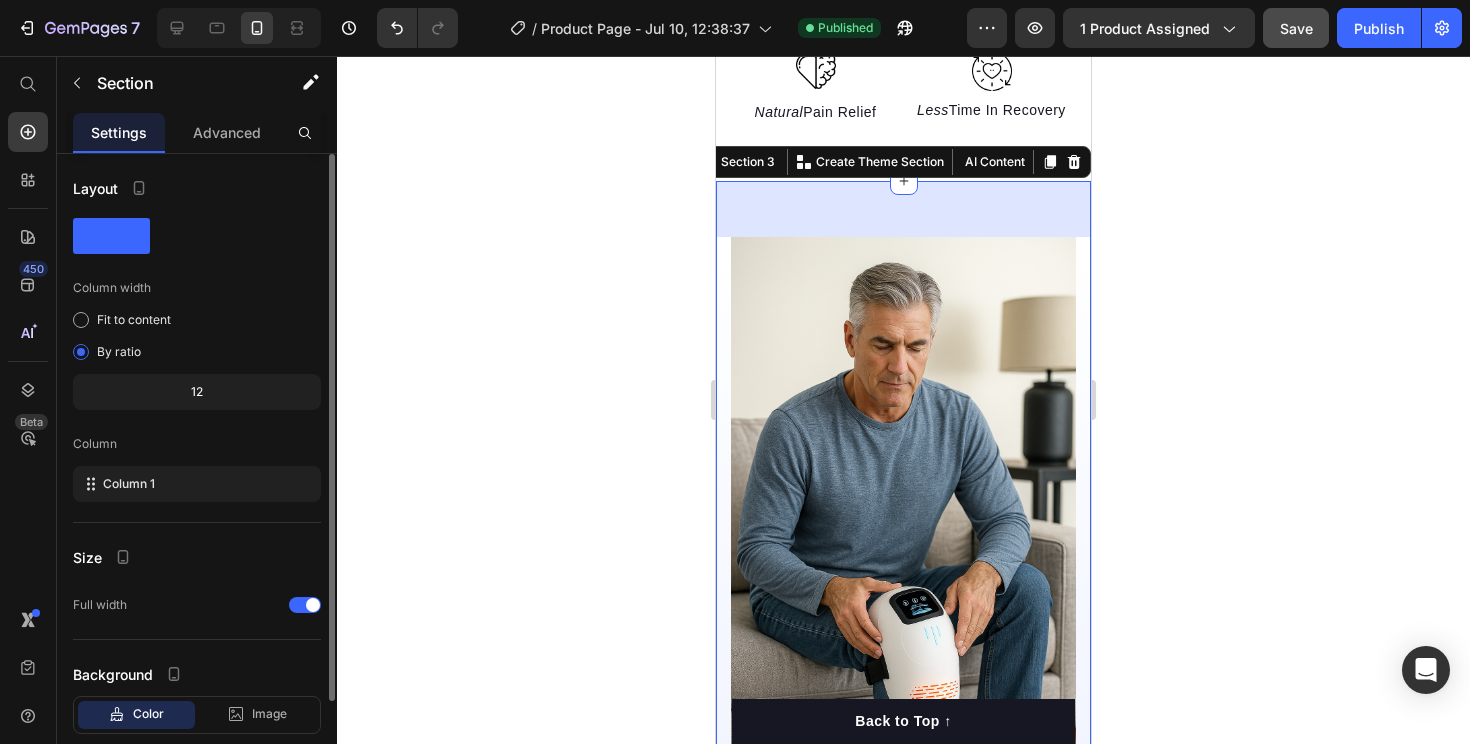 scroll, scrollTop: 117, scrollLeft: 0, axis: vertical 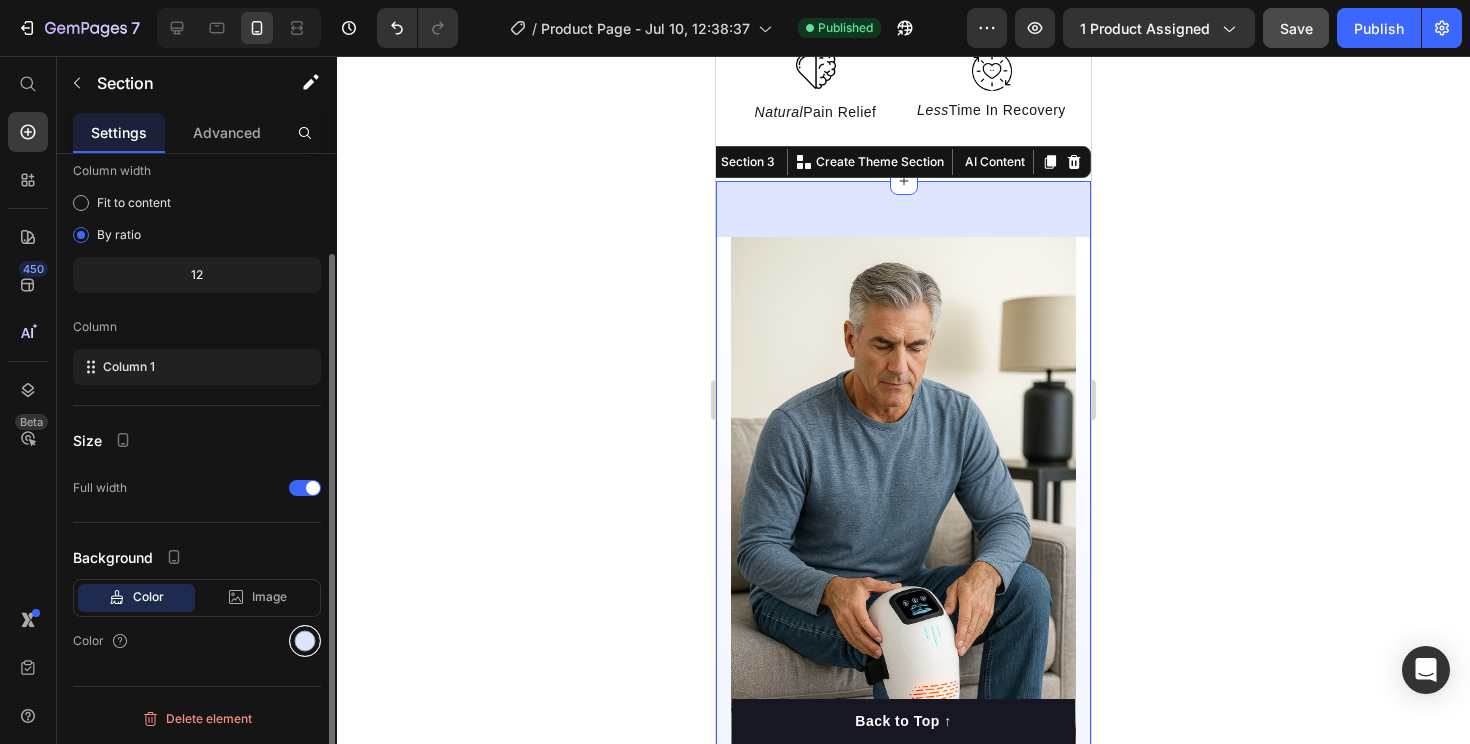 click at bounding box center [305, 641] 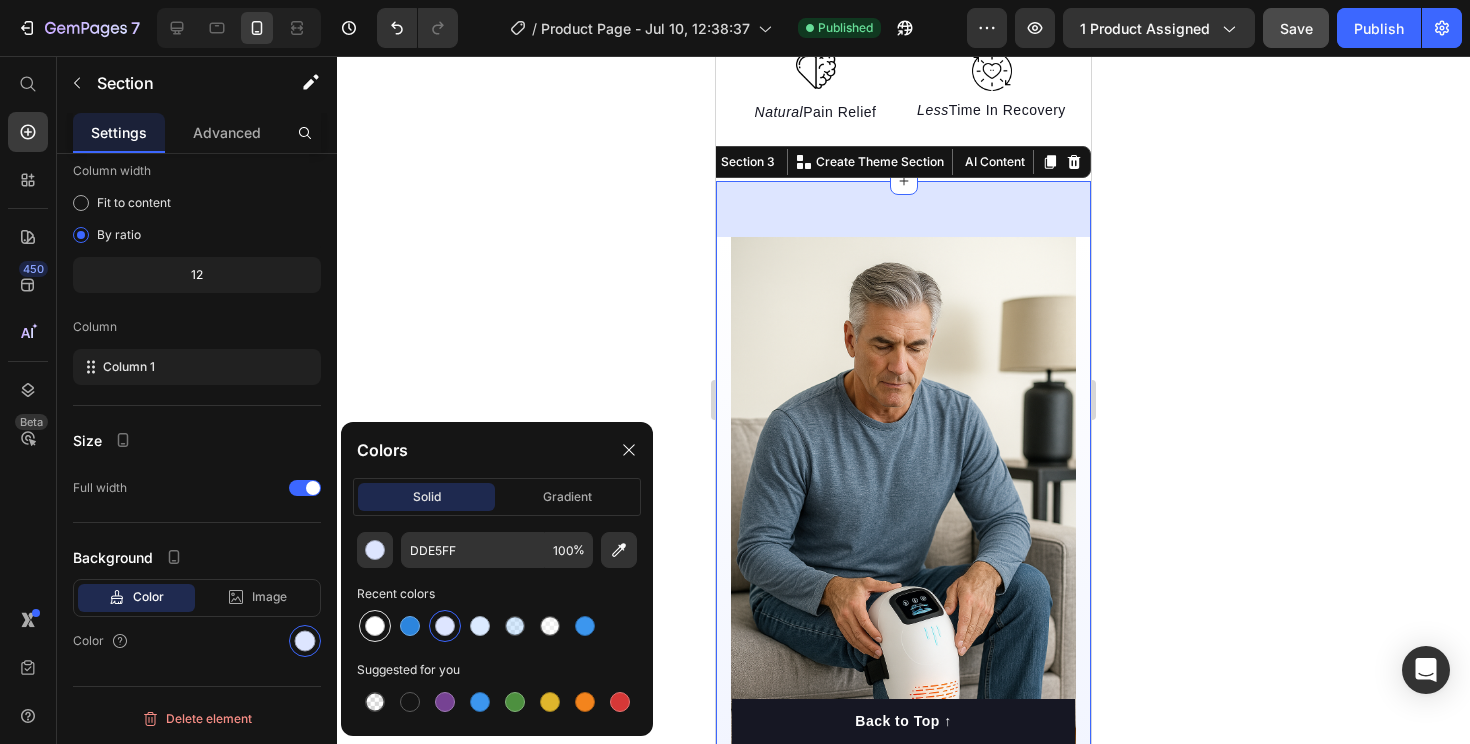click at bounding box center [375, 626] 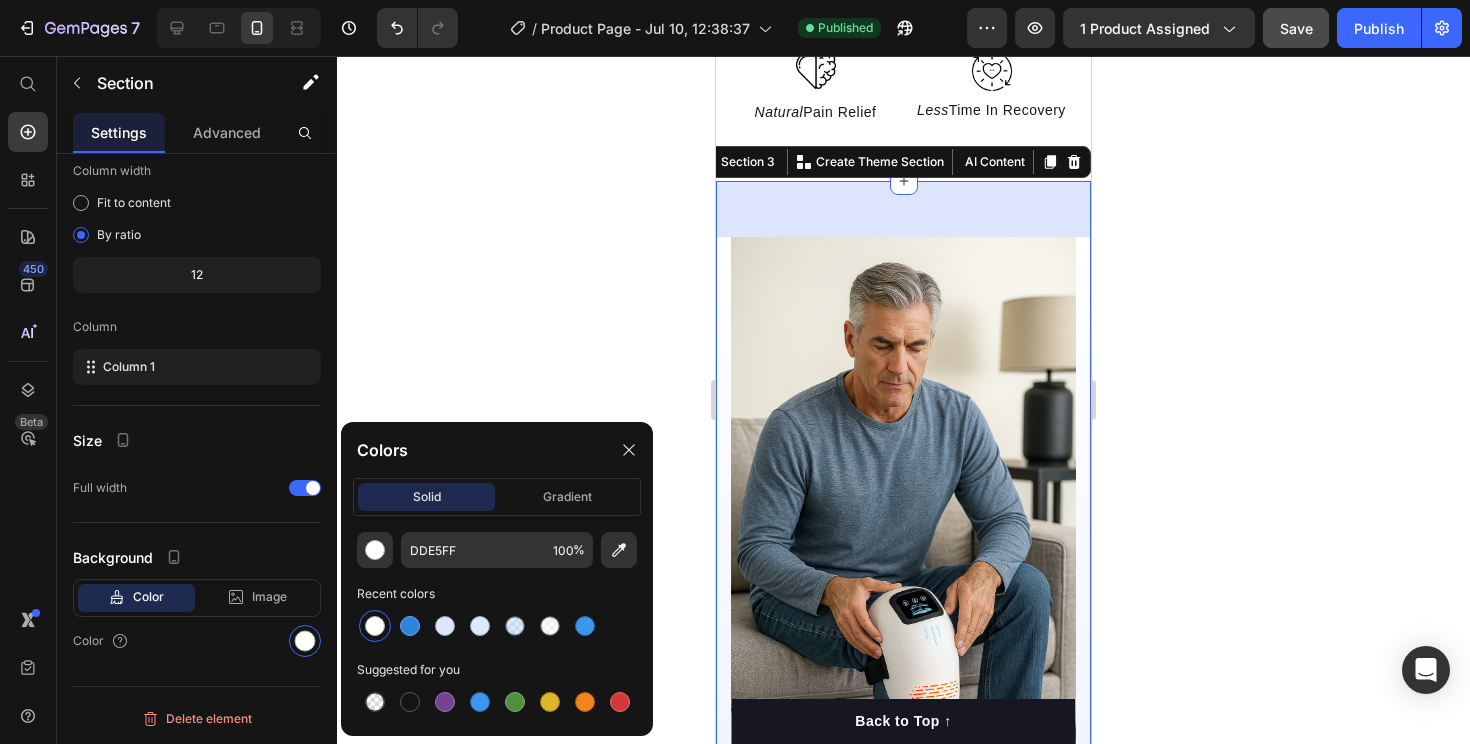 type on "FFFFFF" 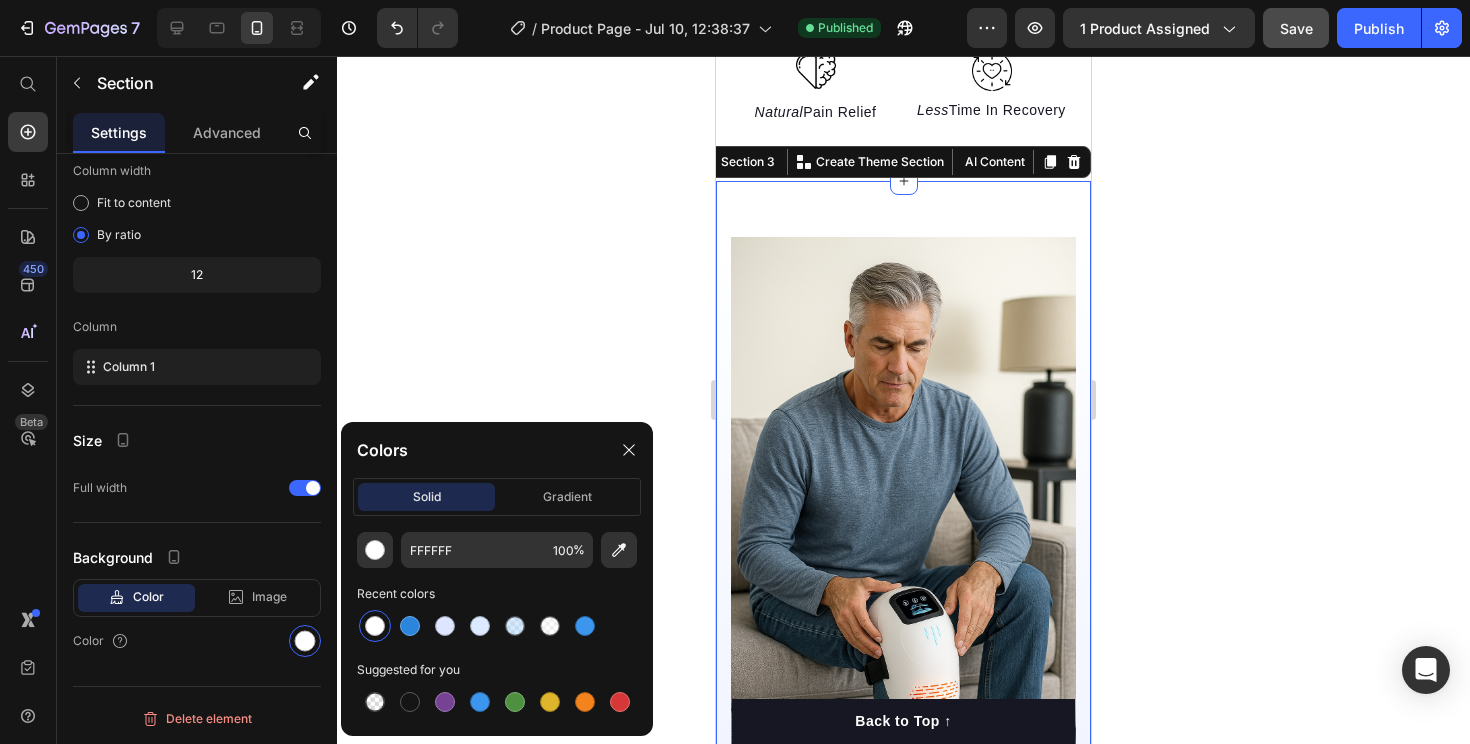 click 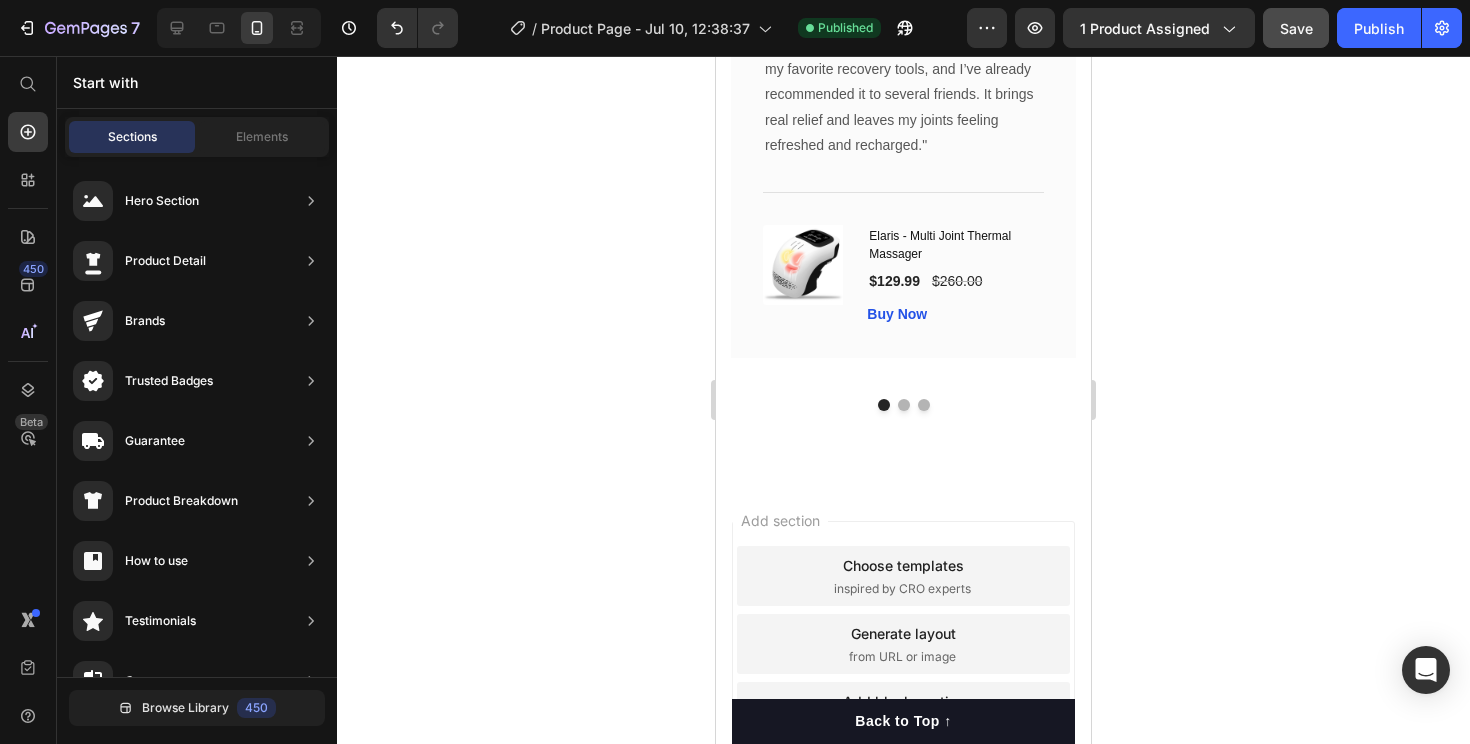 scroll, scrollTop: 7963, scrollLeft: 0, axis: vertical 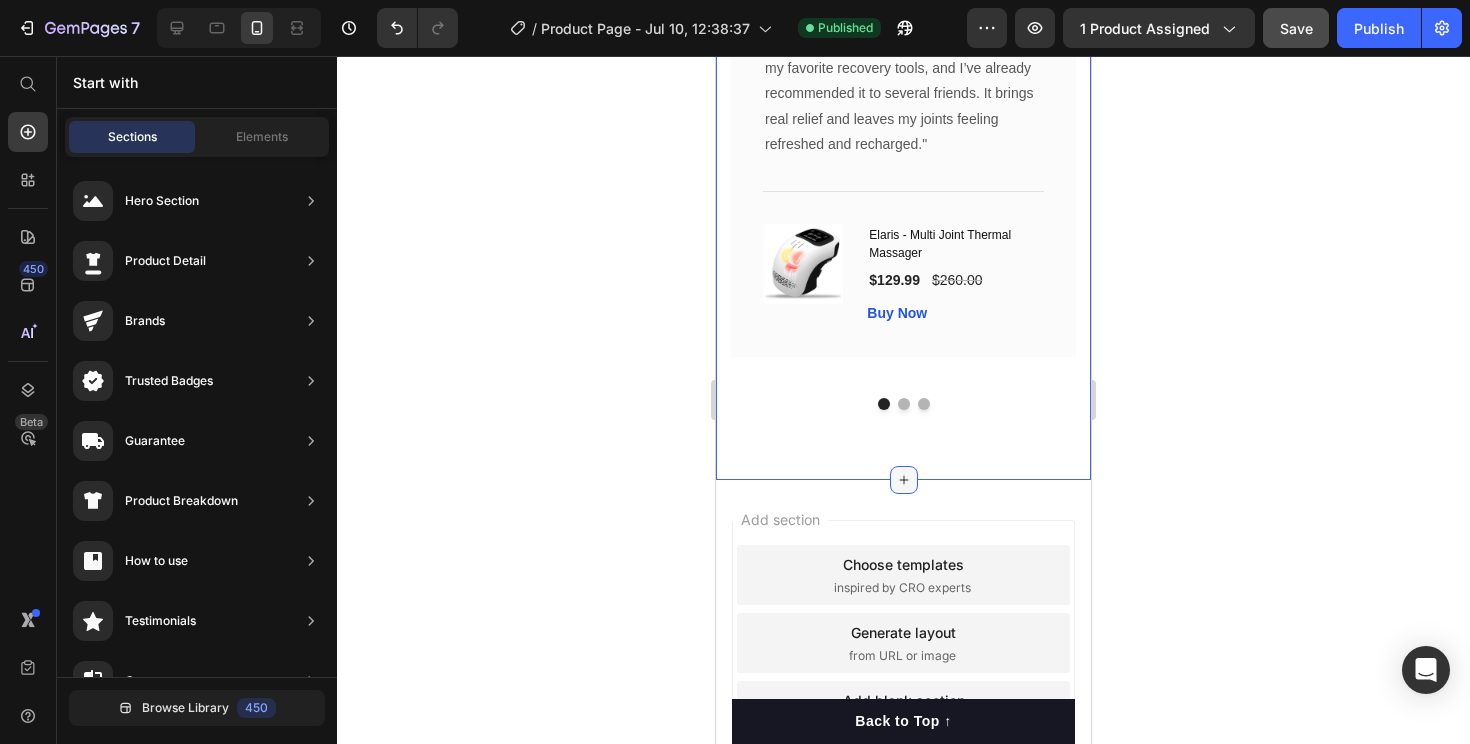 click 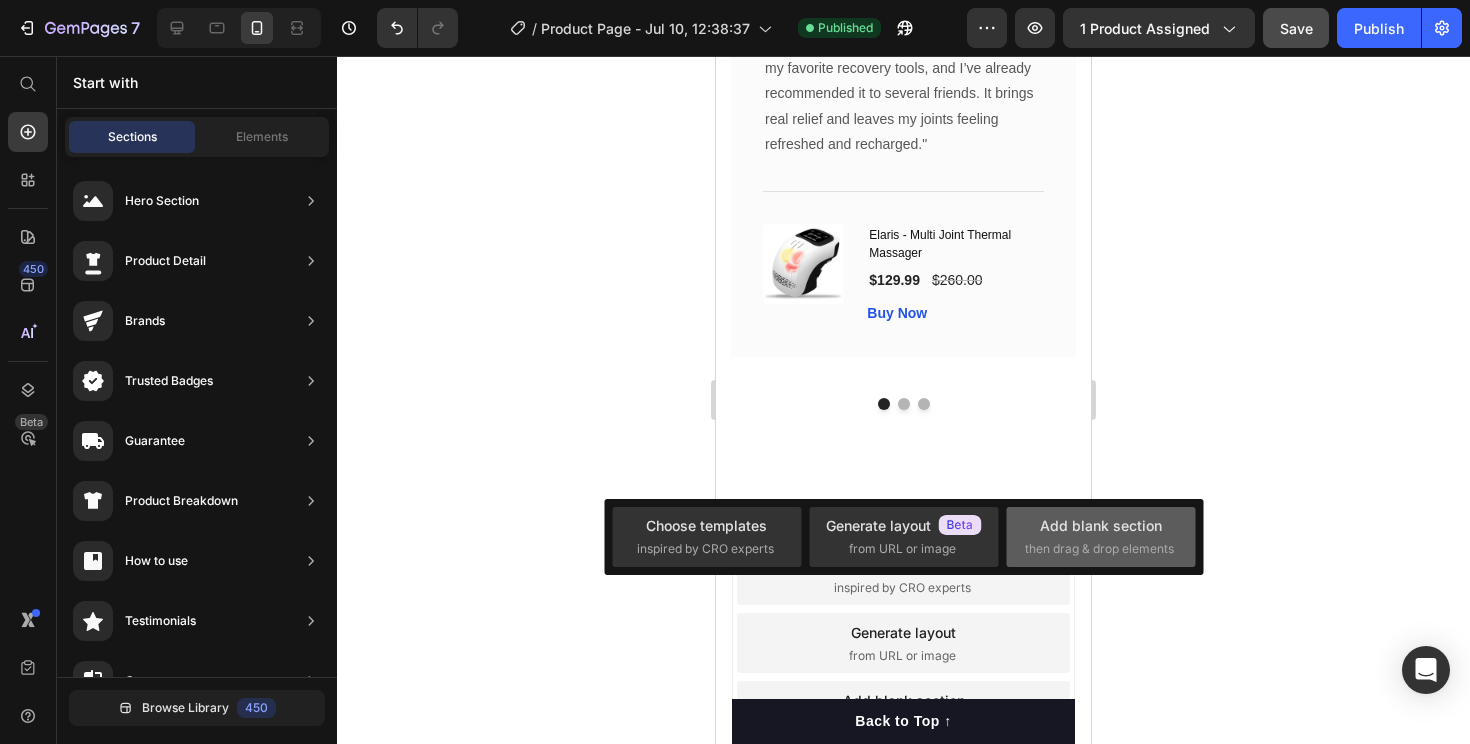 click on "Add blank section" at bounding box center (1101, 525) 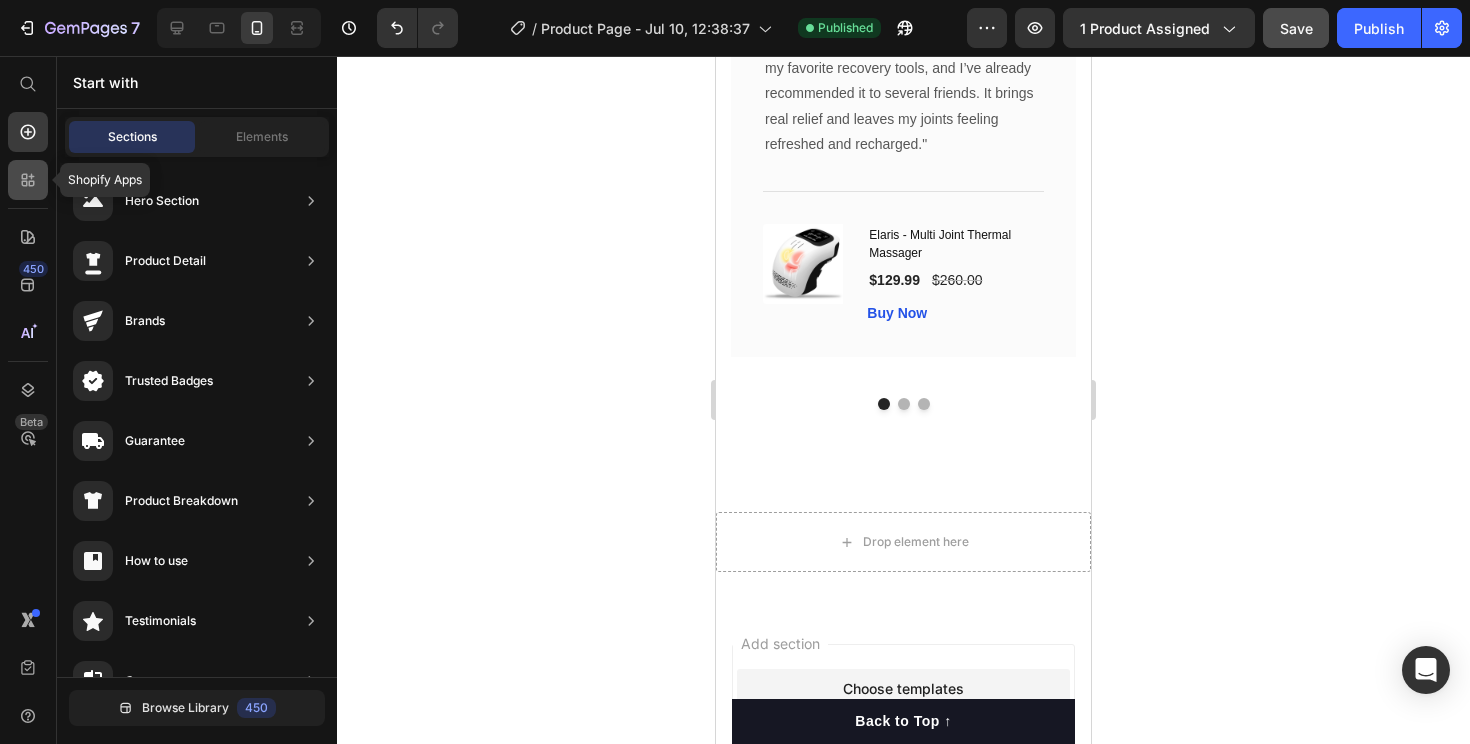 click 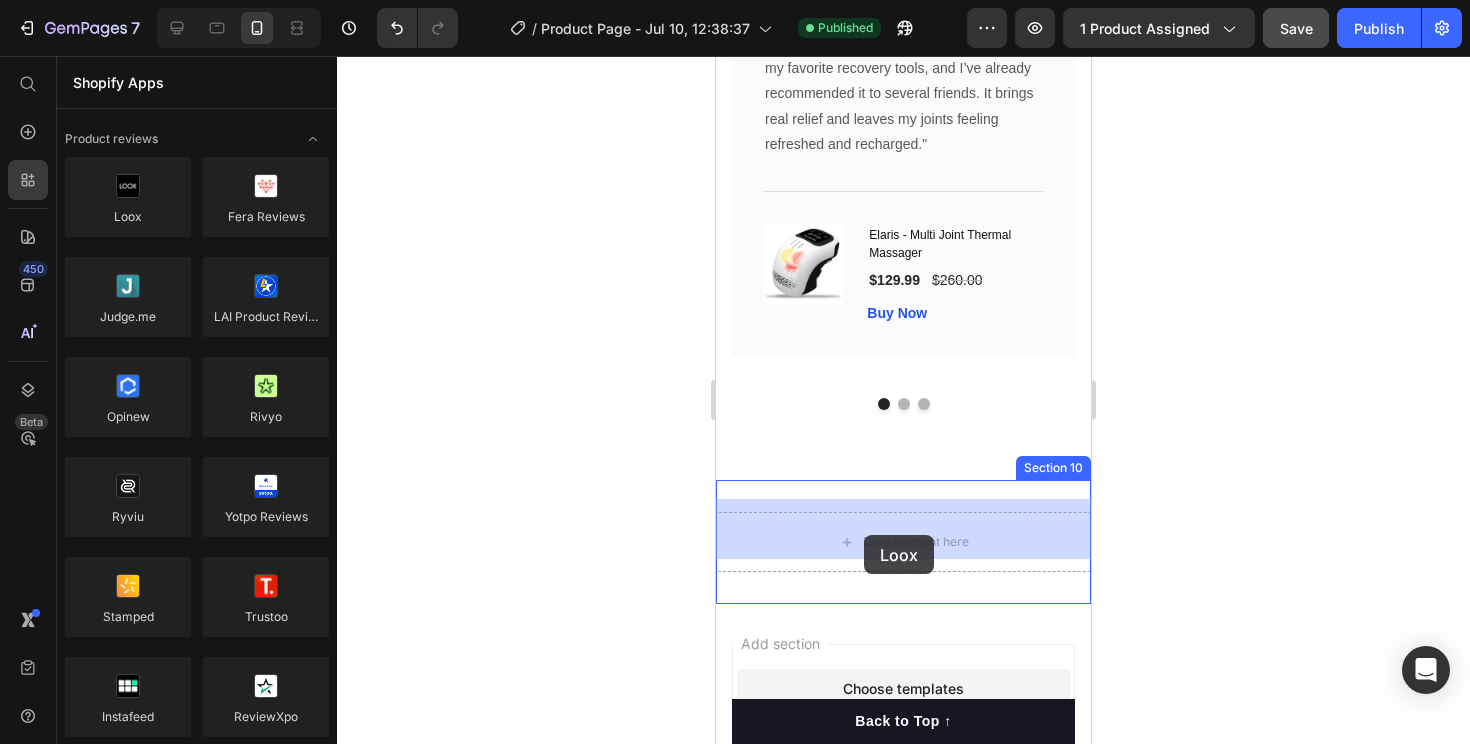 drag, startPoint x: 857, startPoint y: 251, endPoint x: 864, endPoint y: 535, distance: 284.08624 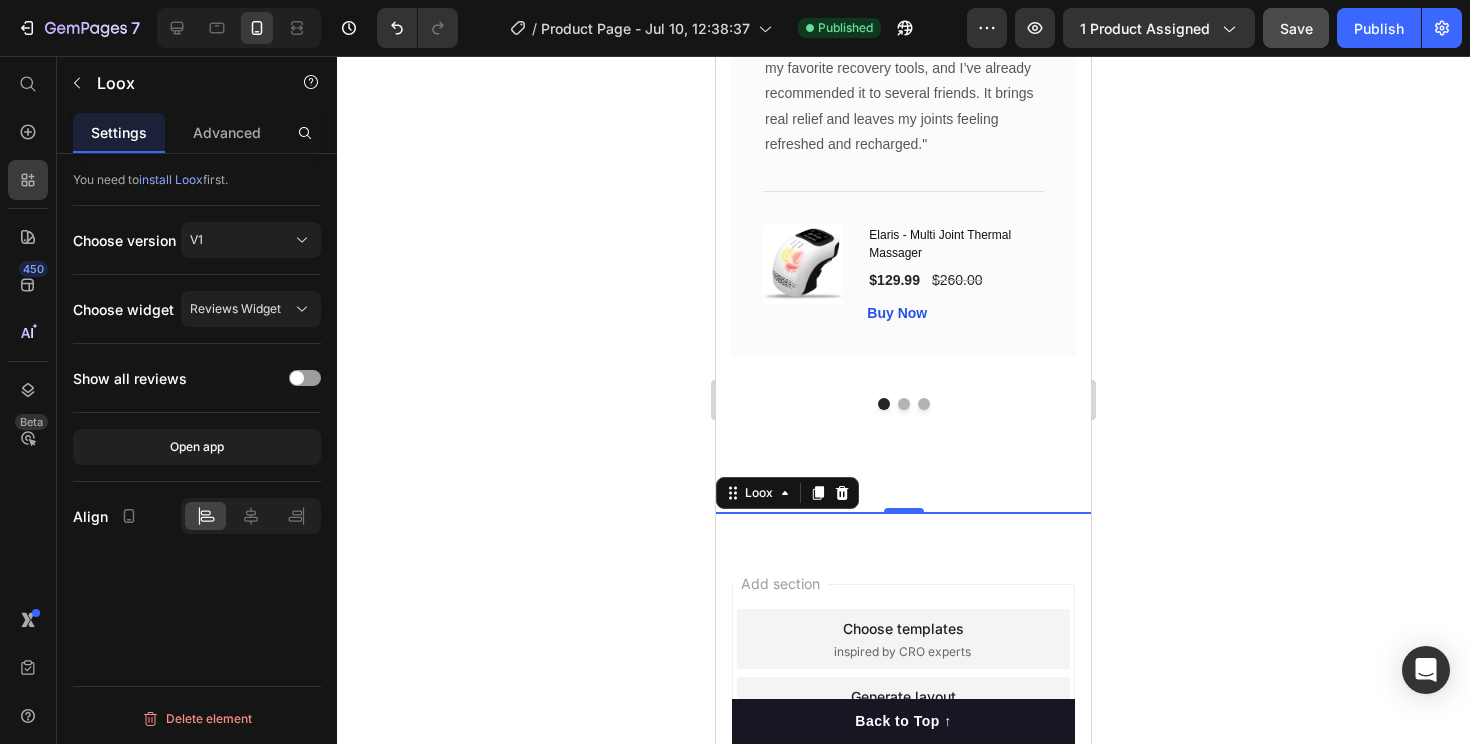 scroll, scrollTop: 0, scrollLeft: 0, axis: both 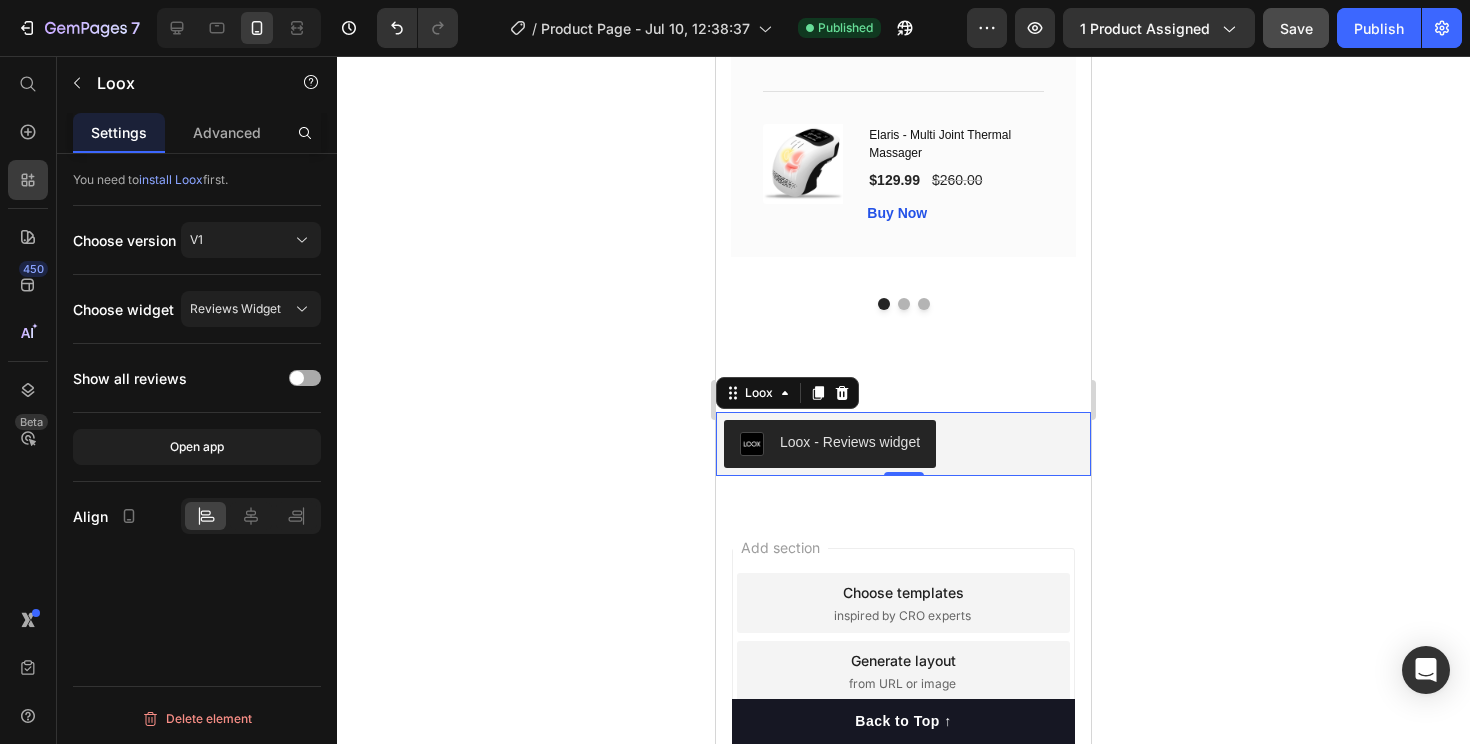 click at bounding box center [297, 378] 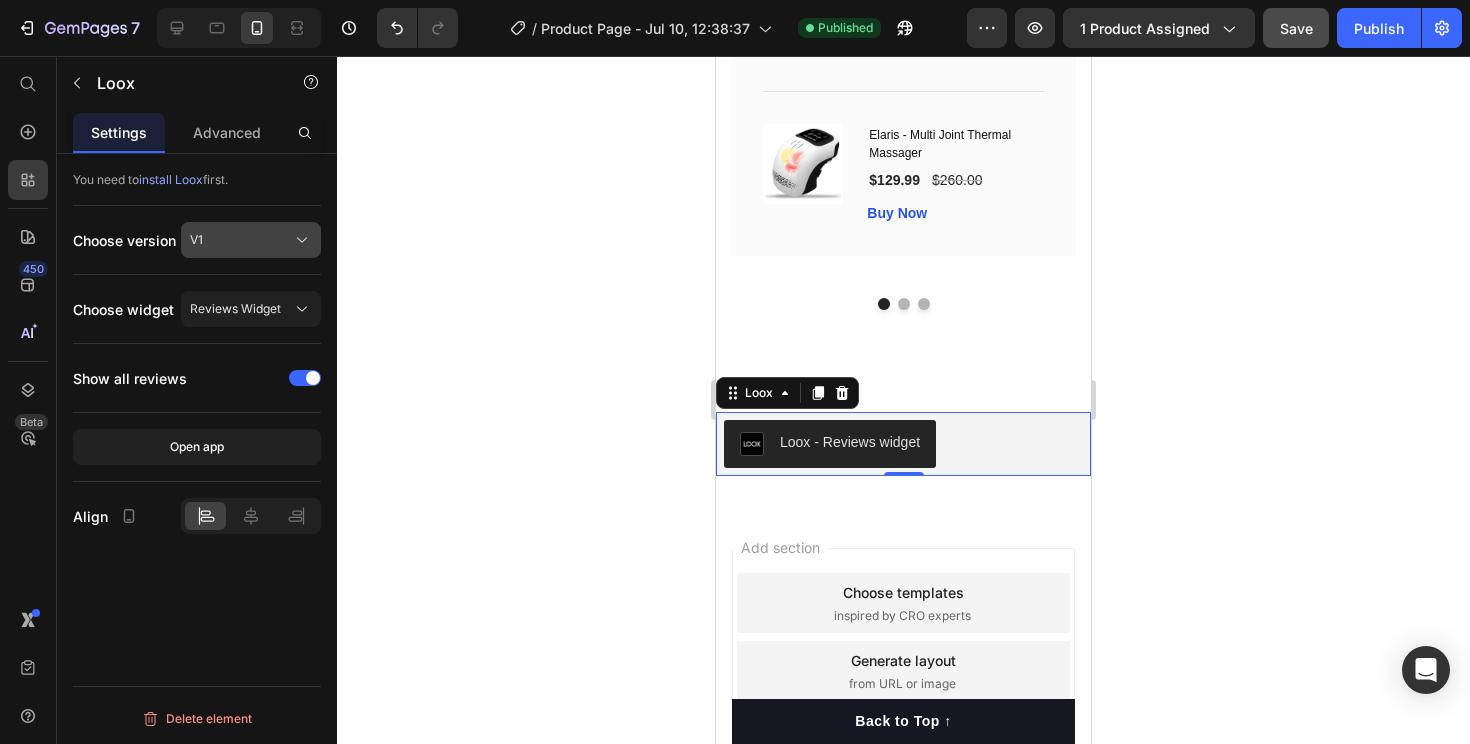 click on "V1" 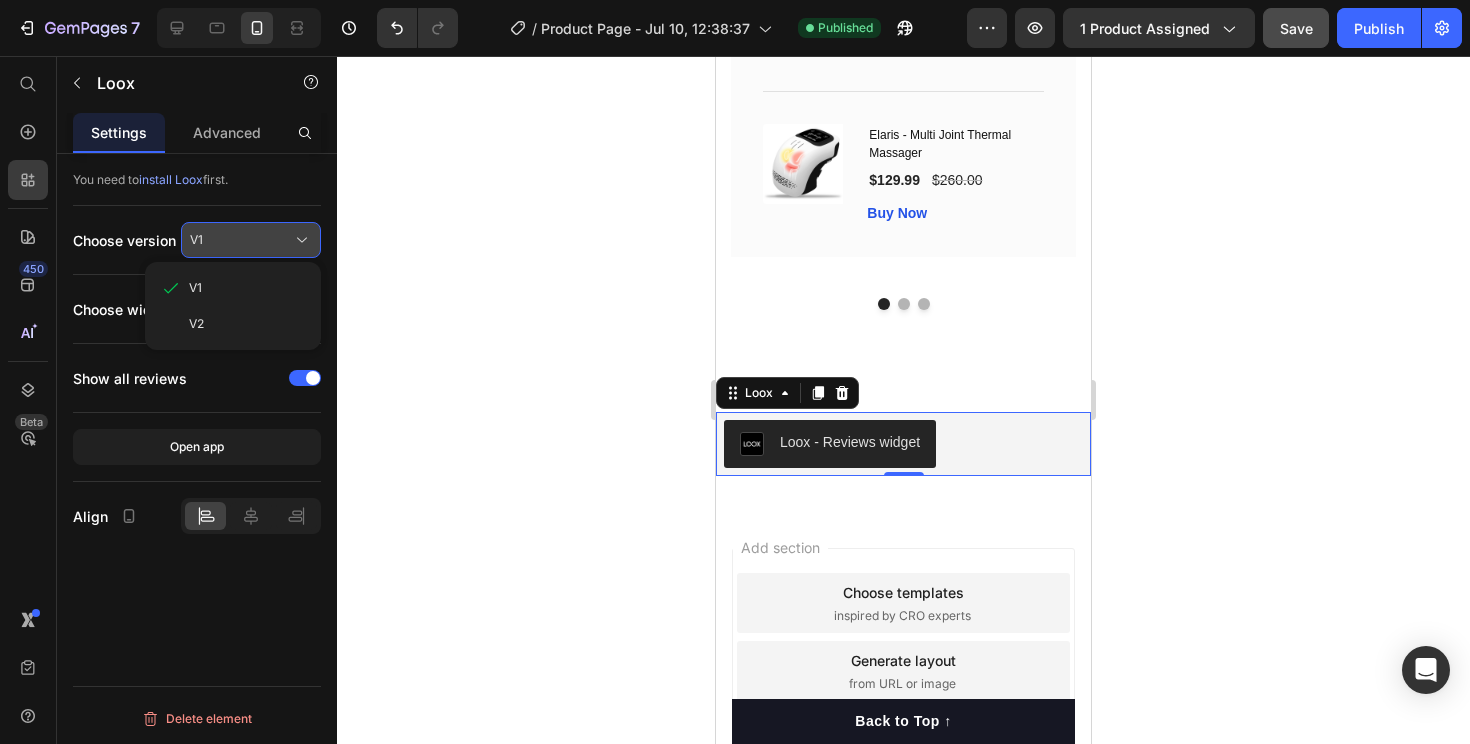 click on "V1" 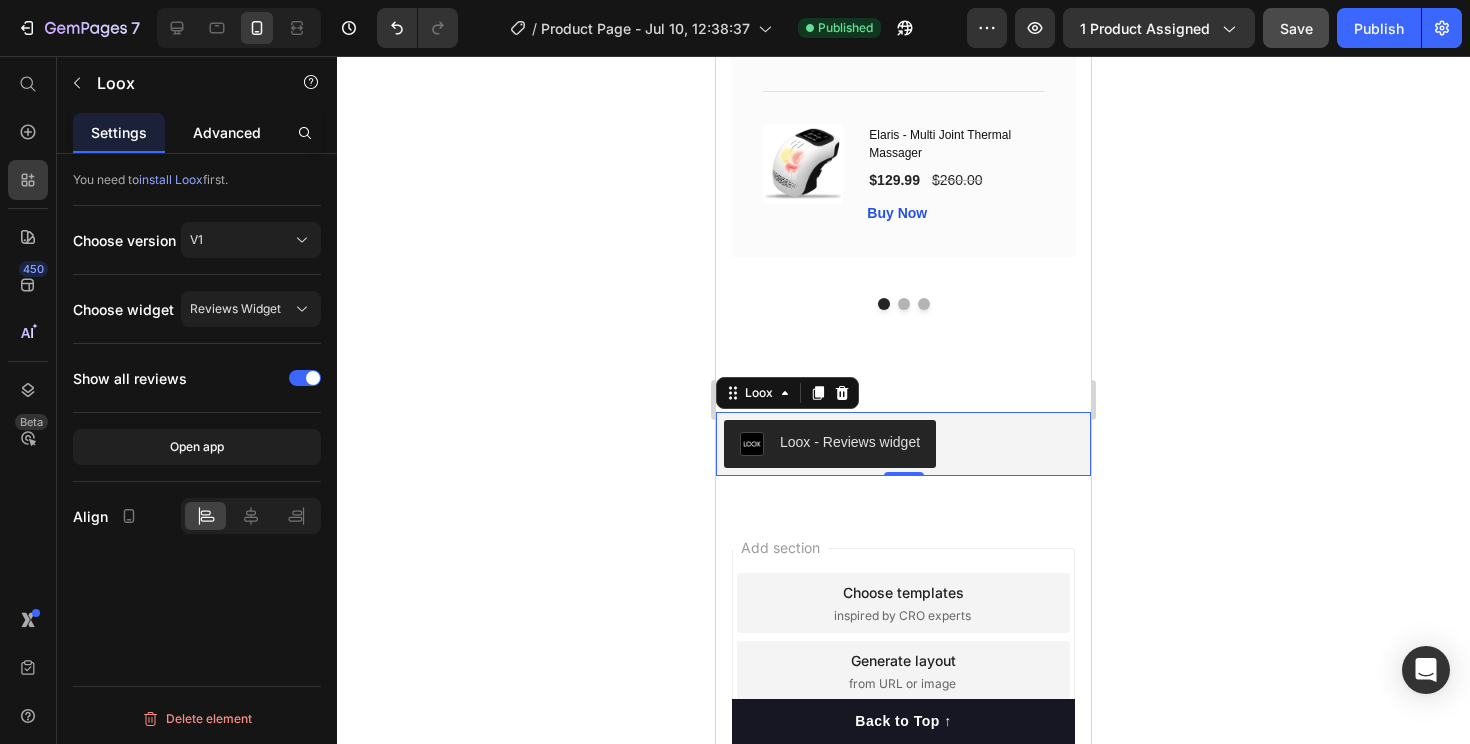 click on "Advanced" at bounding box center (227, 132) 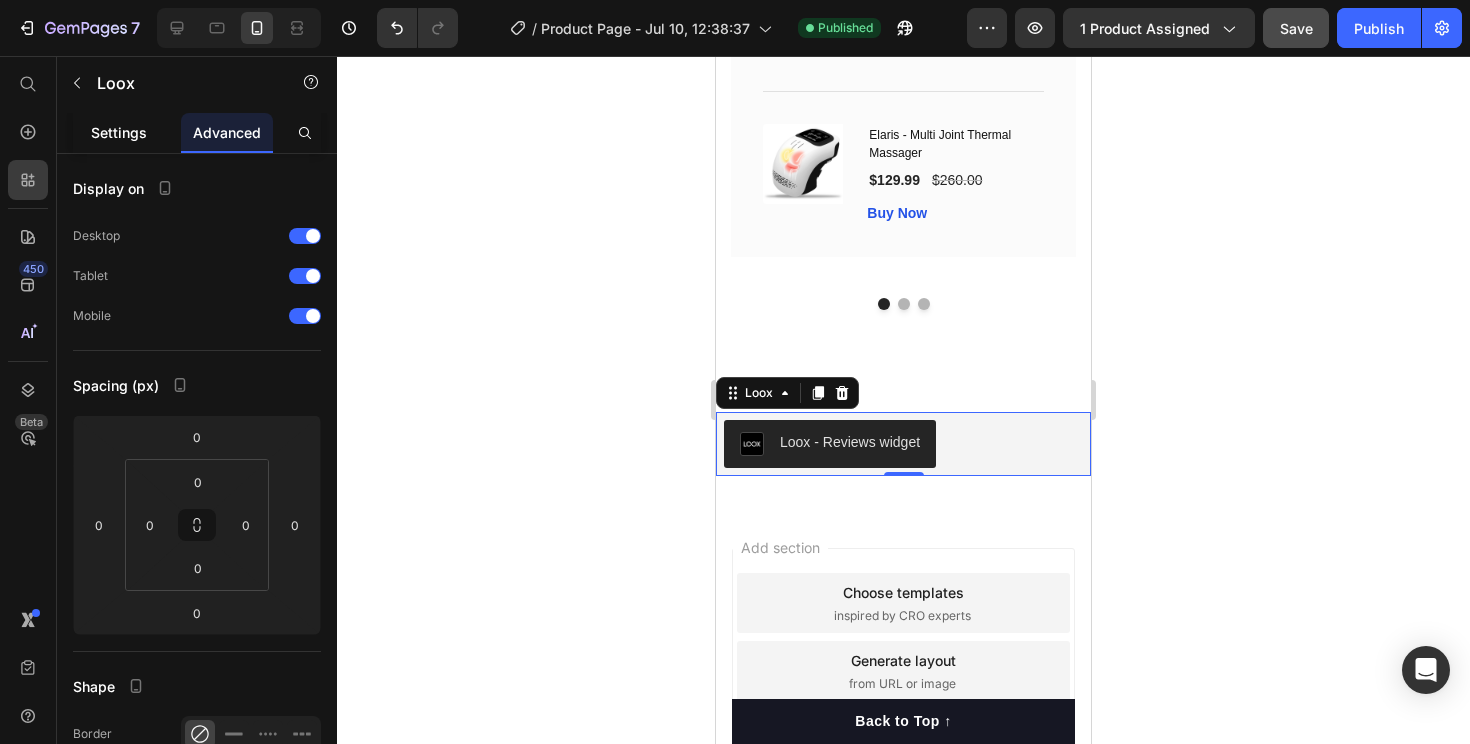 click on "Settings" at bounding box center (119, 132) 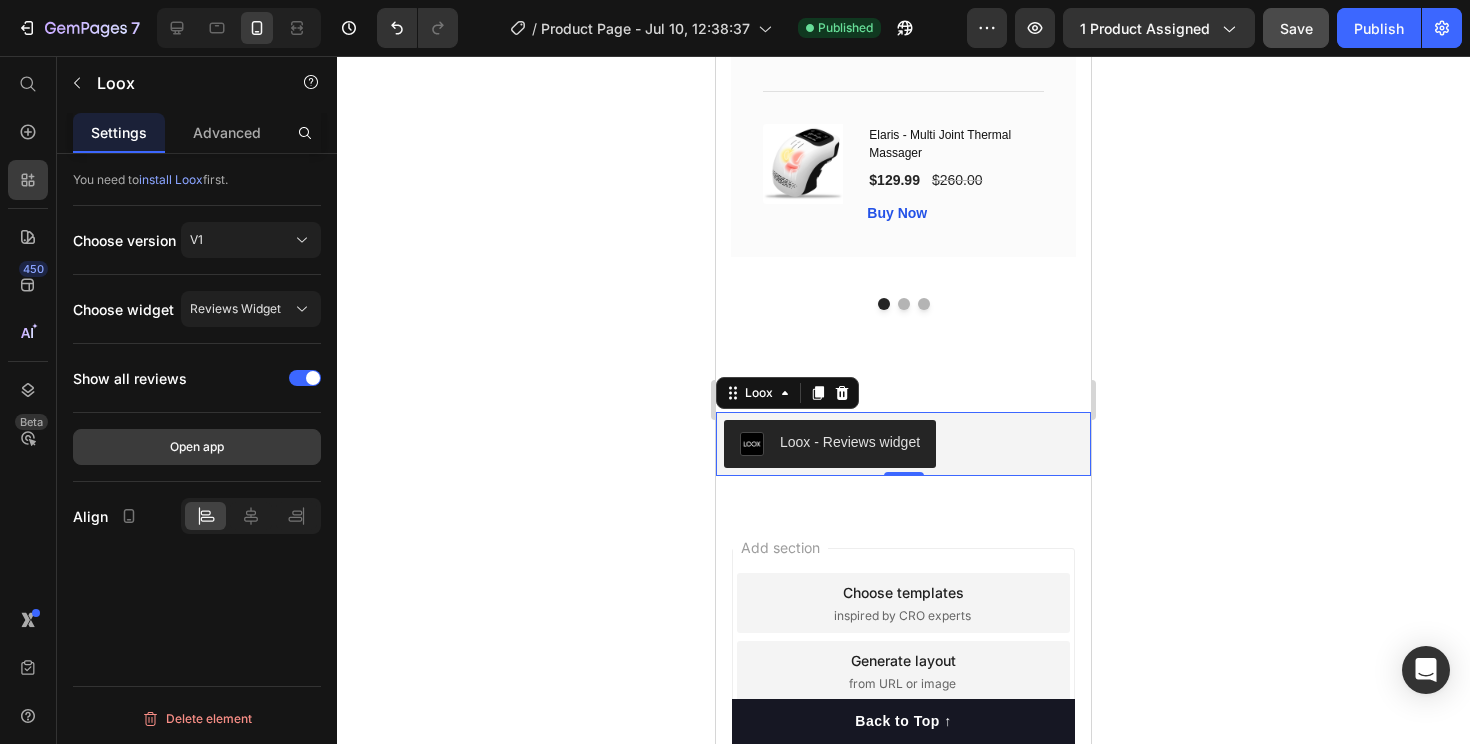 click on "Open app" at bounding box center (197, 447) 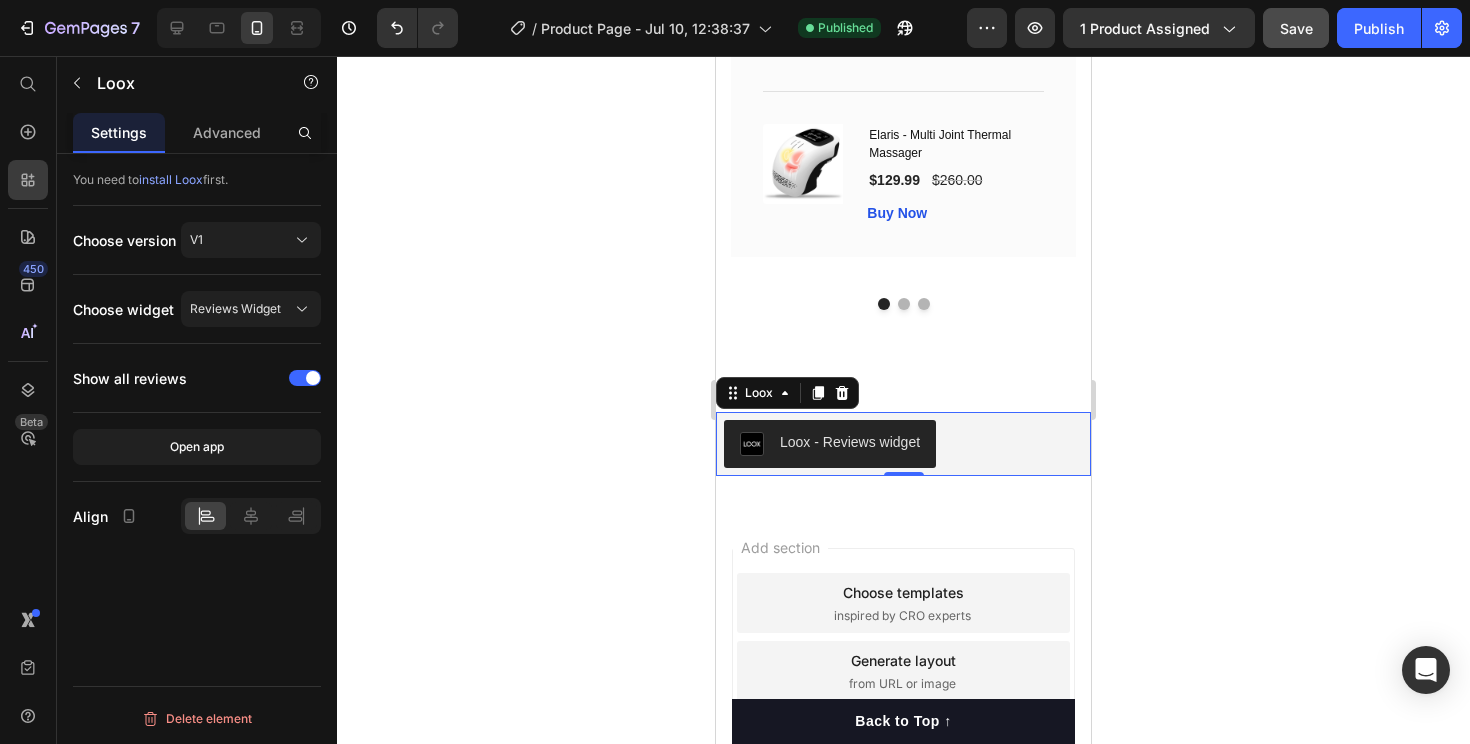 click on "Loox - Reviews widget" at bounding box center (850, 442) 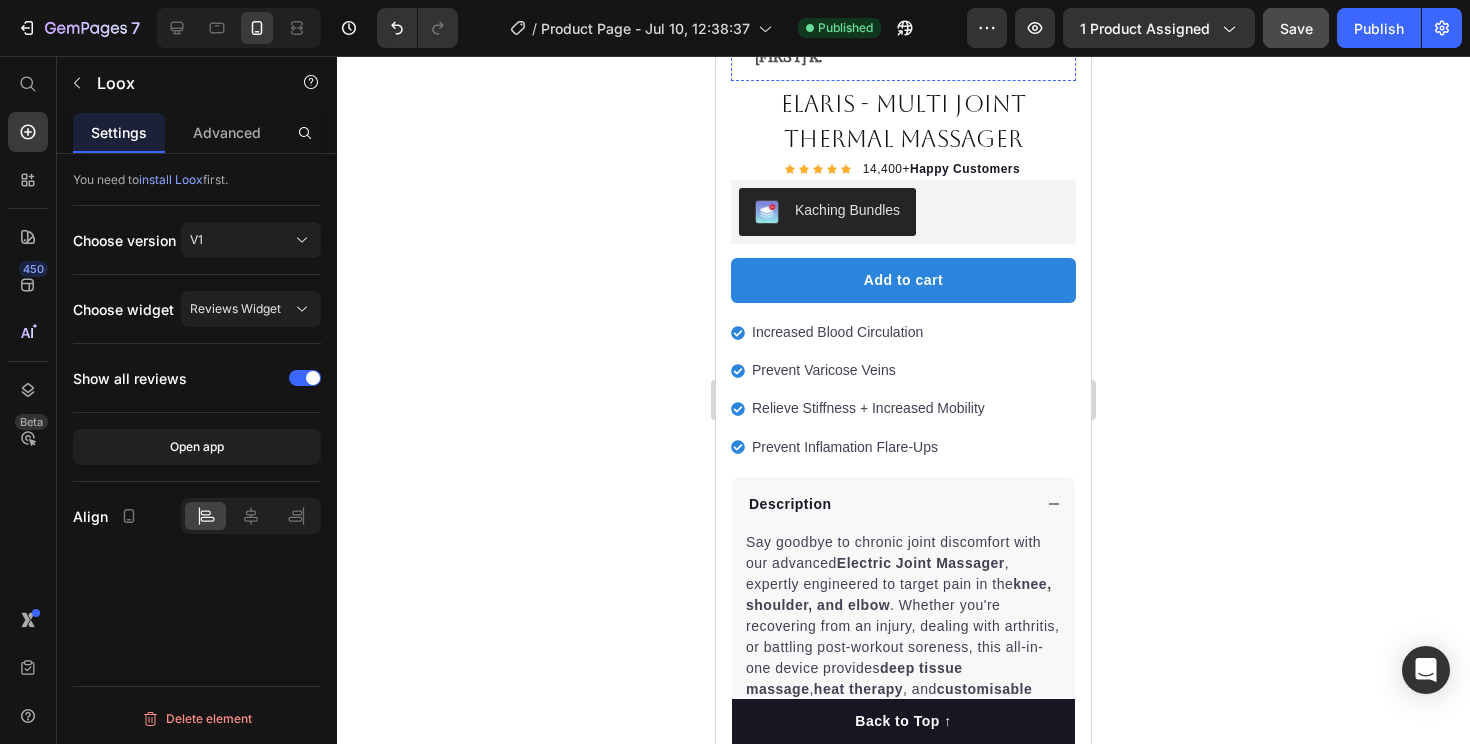 scroll, scrollTop: 563, scrollLeft: 0, axis: vertical 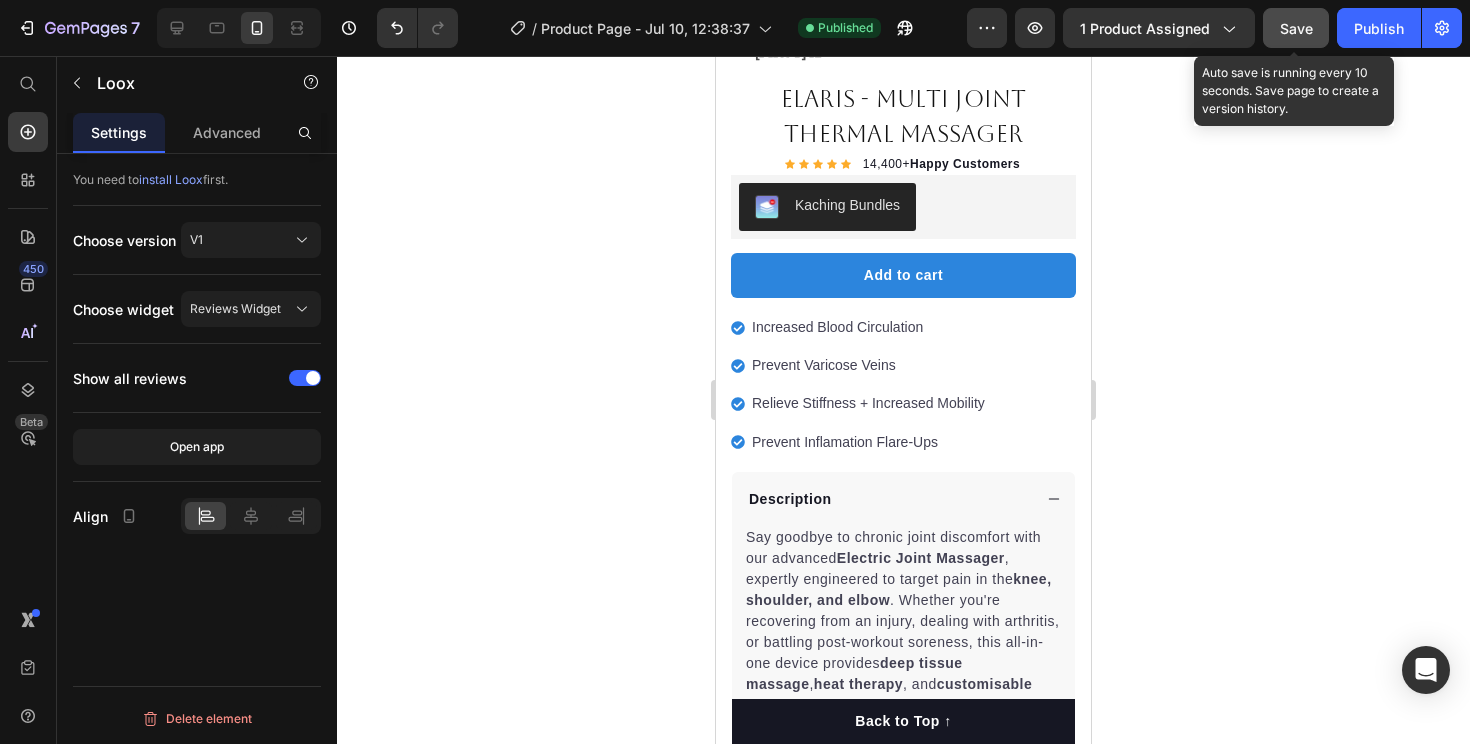 click on "Save" 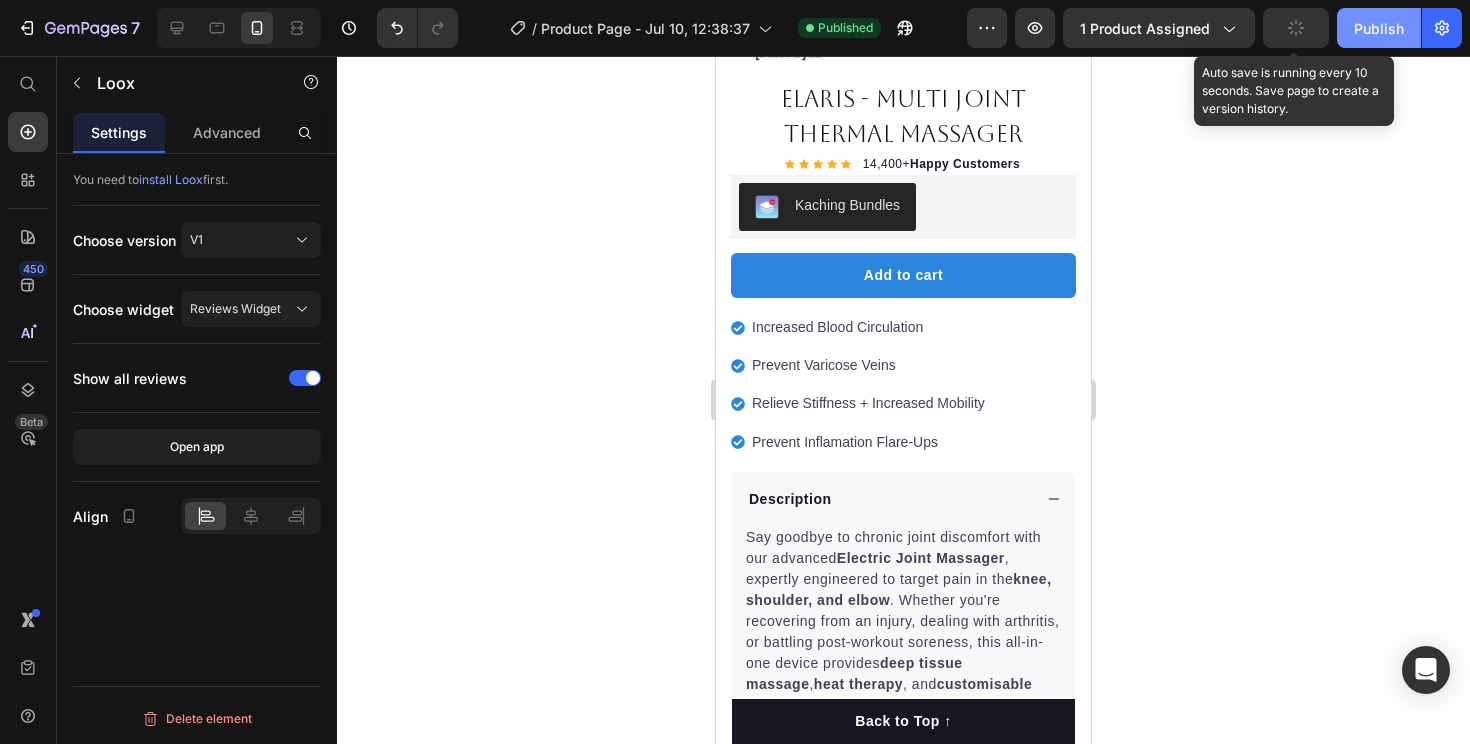 click on "Publish" at bounding box center (1379, 28) 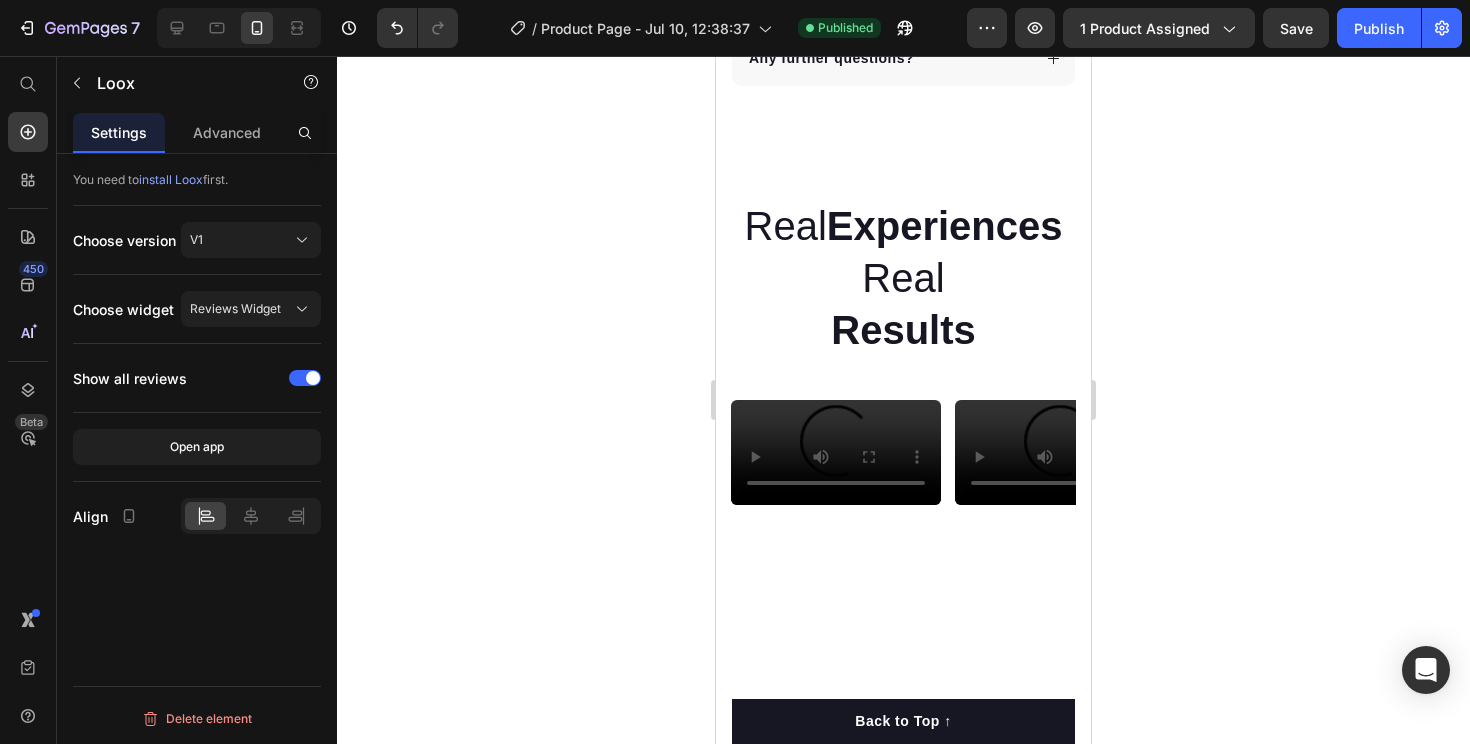 scroll, scrollTop: 6700, scrollLeft: 0, axis: vertical 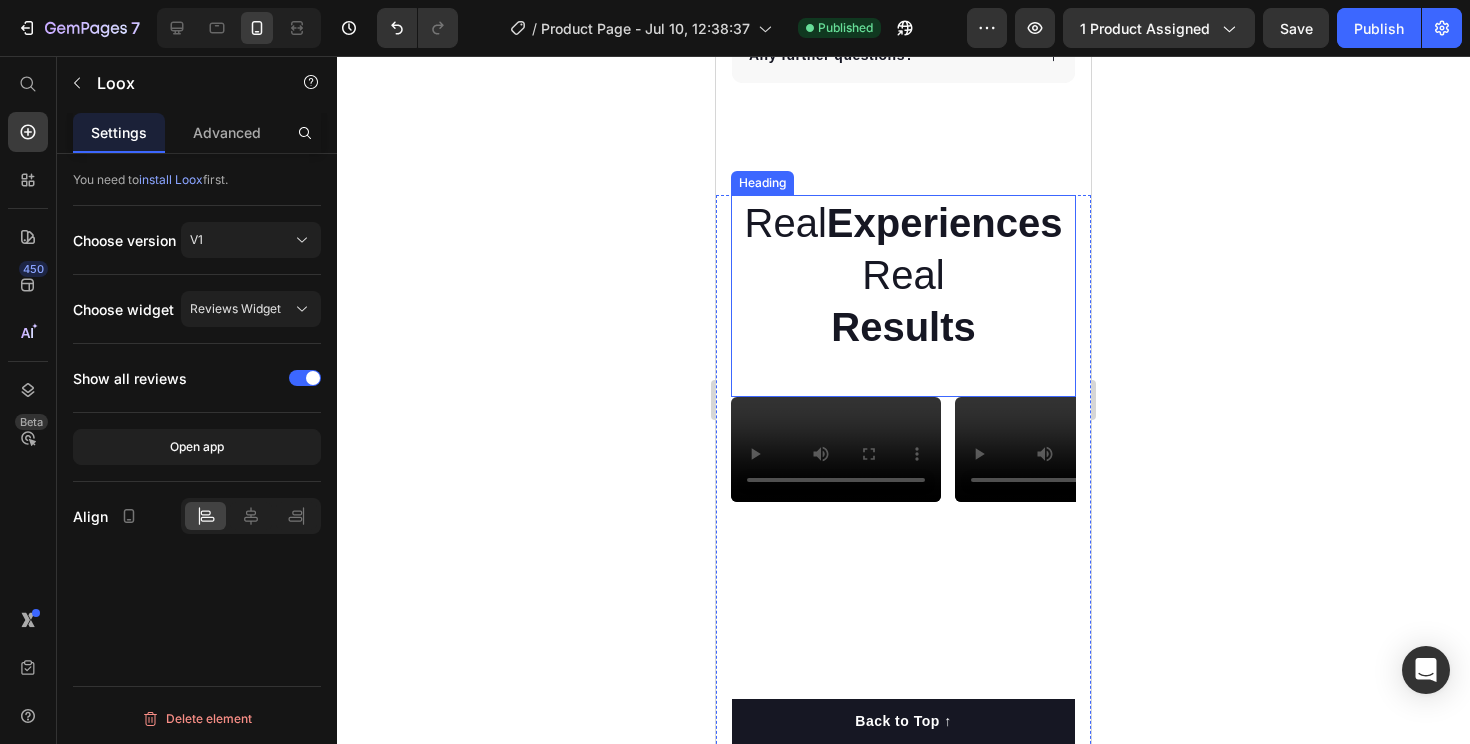 click on "Experiences" at bounding box center [945, 223] 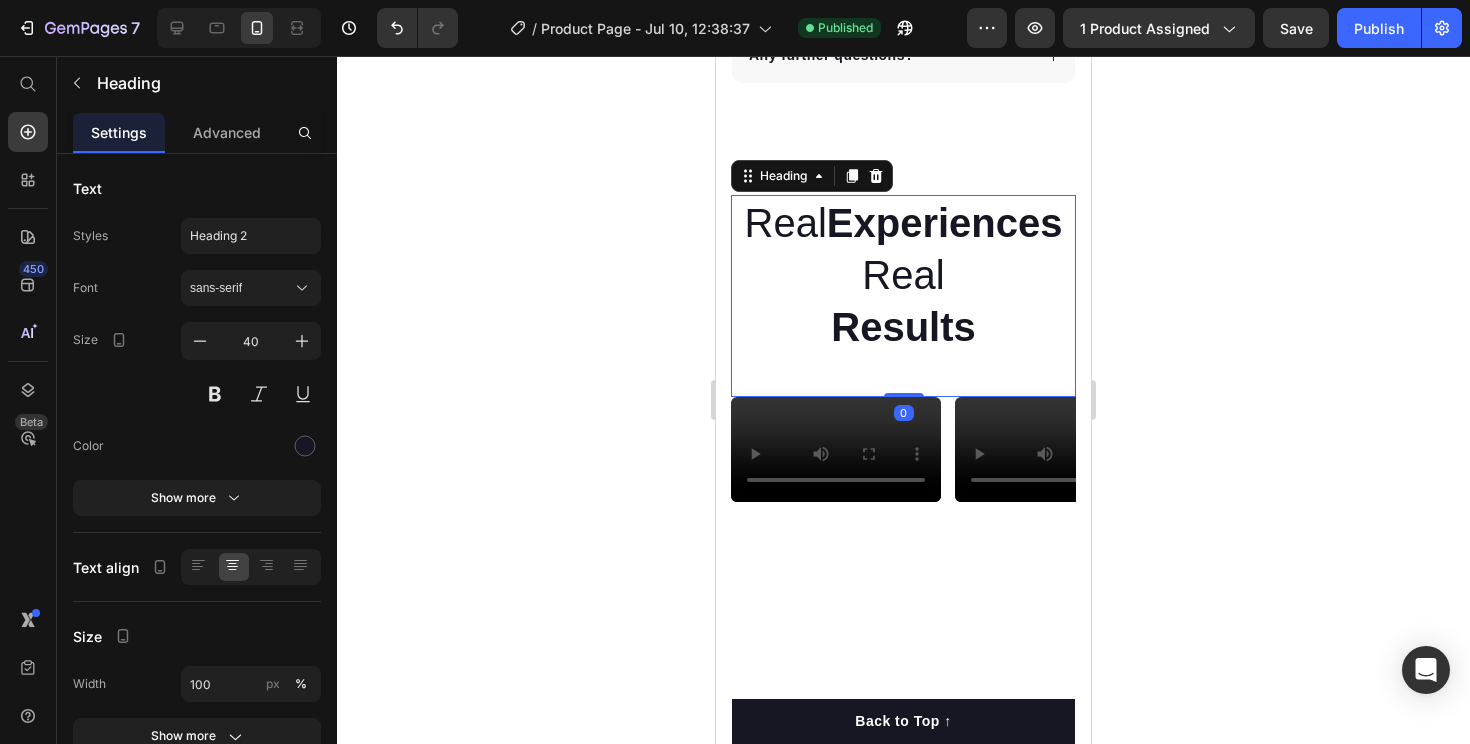 click on "Real  Experiences  Real  Results" at bounding box center (903, 275) 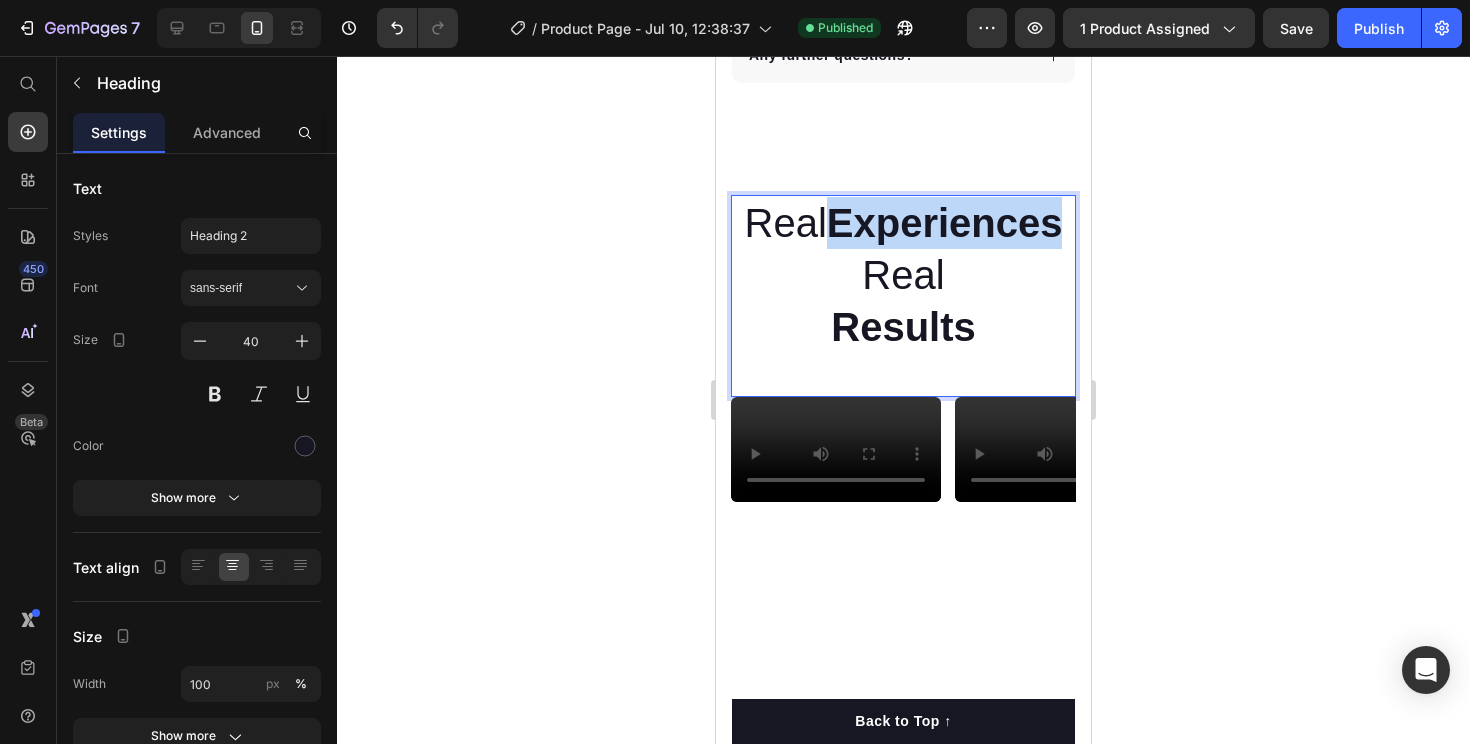 click on "Real  Experiences  Real  Results" at bounding box center [903, 275] 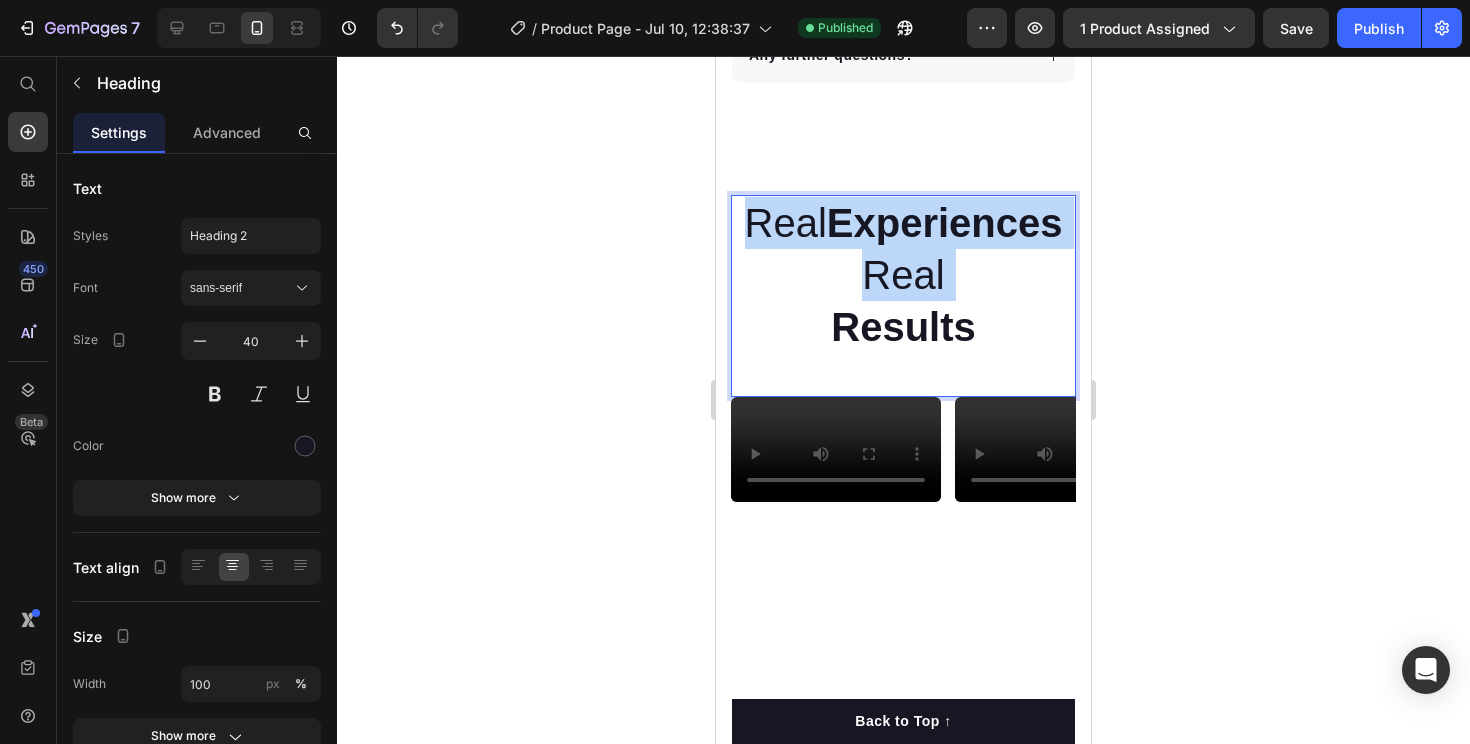 click on "Real  Experiences  Real  Results" at bounding box center (903, 275) 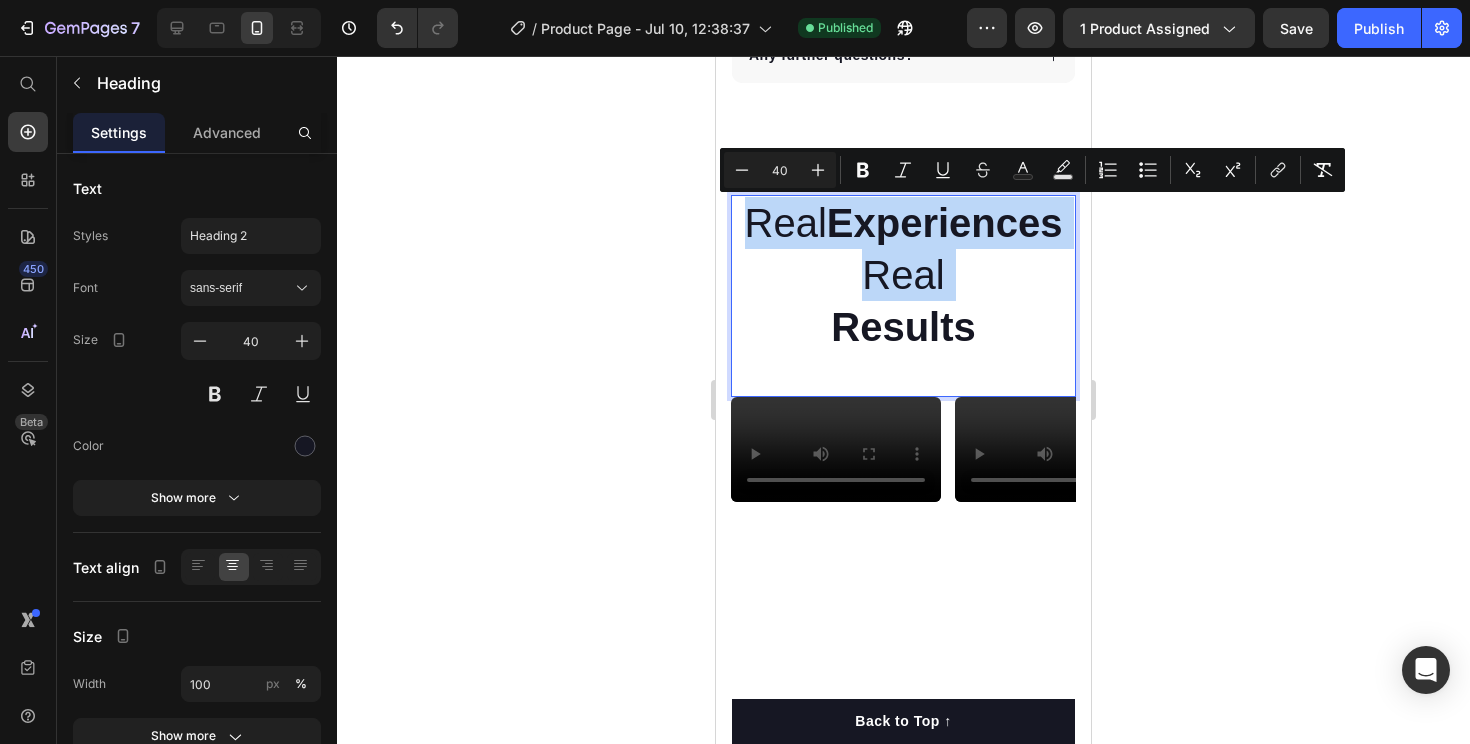 click on "Real  Experiences  Real  Results" at bounding box center [903, 275] 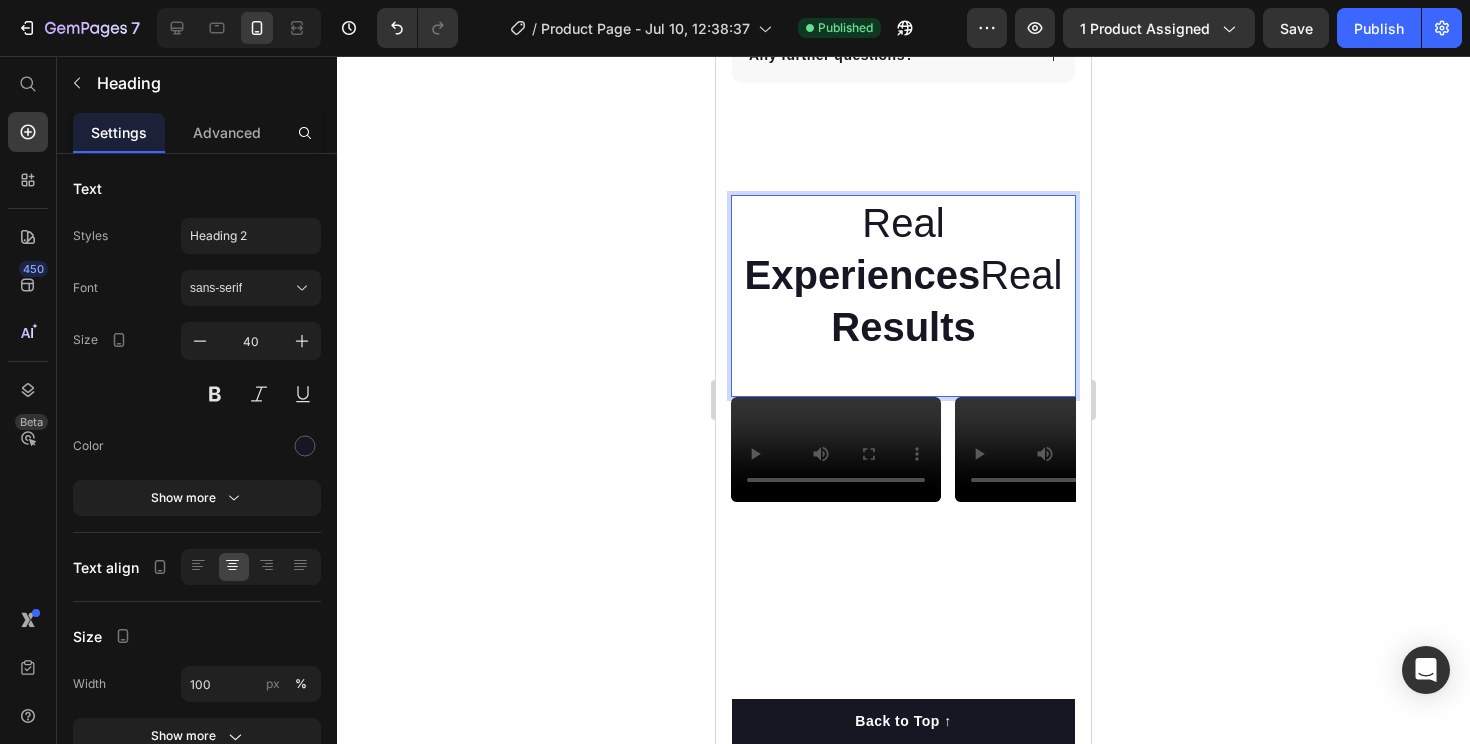 click on "Real  ⁠⁠⁠⁠⁠⁠⁠ Experiences  Real  Results" at bounding box center [903, 275] 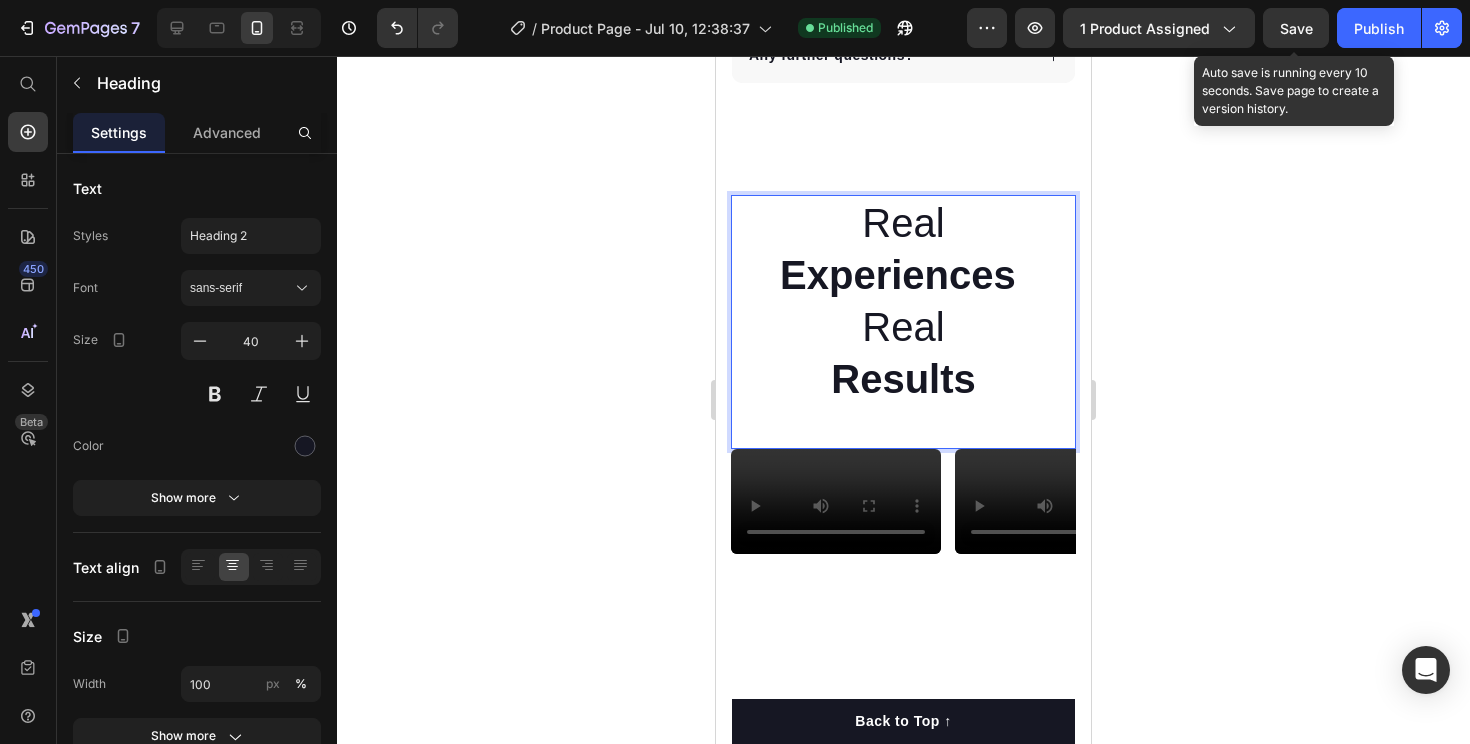 click on "Save" at bounding box center [1296, 28] 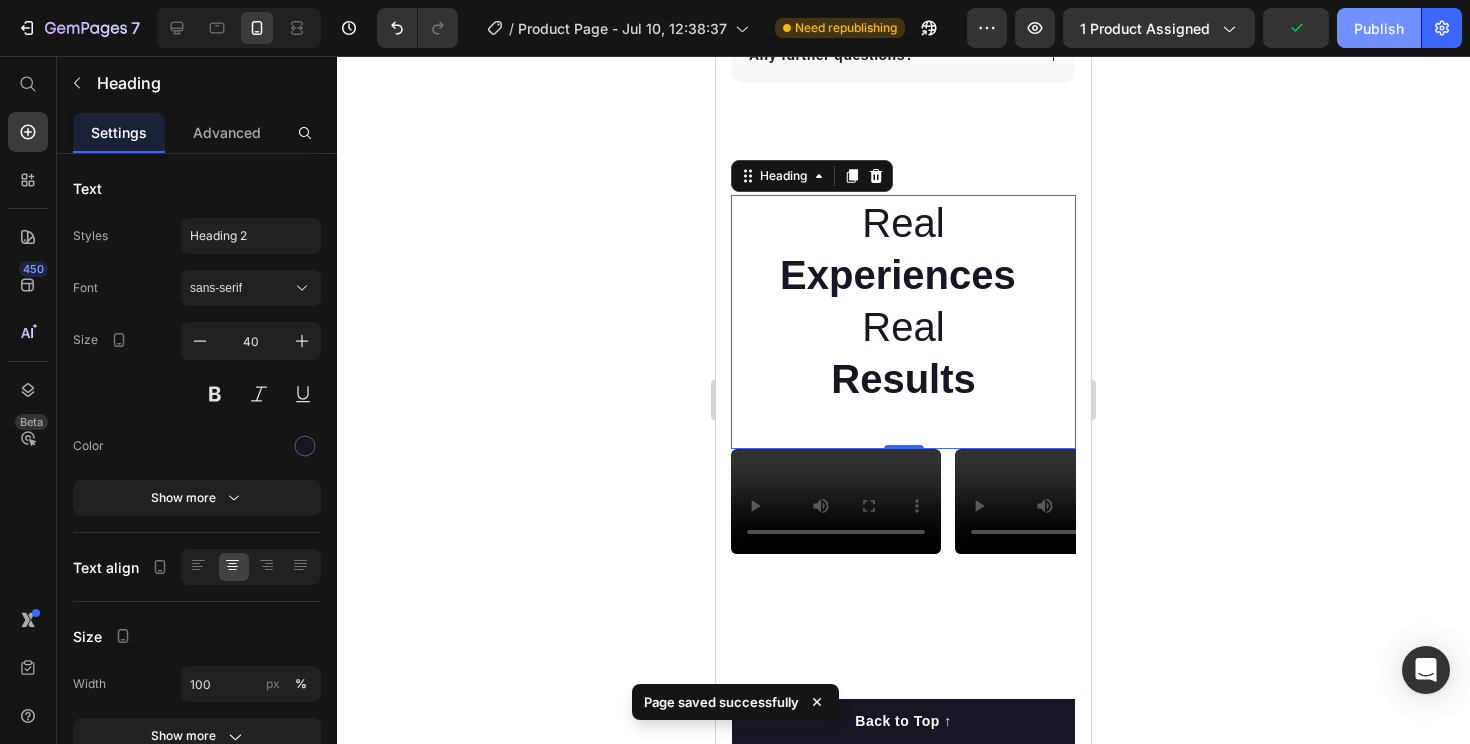 click on "Publish" at bounding box center (1379, 28) 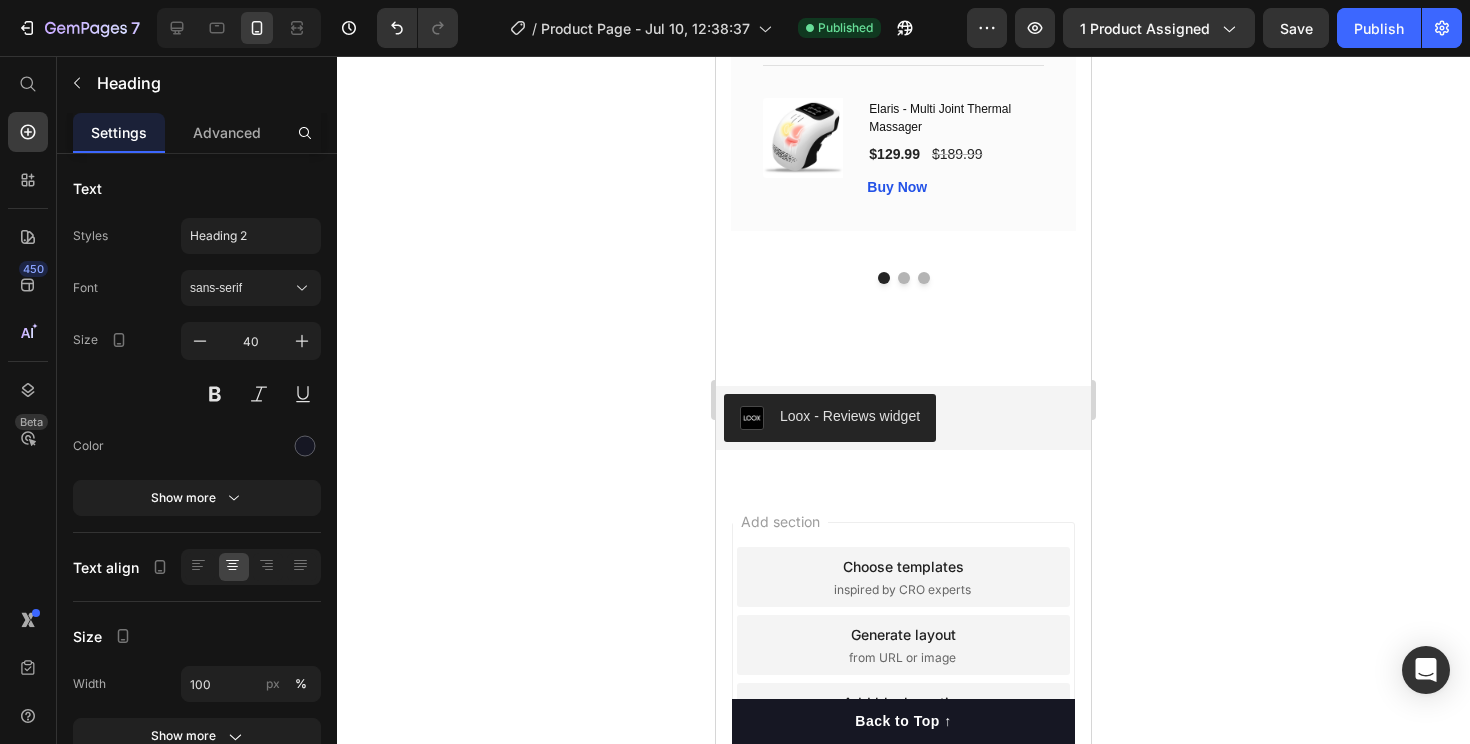 scroll, scrollTop: 8094, scrollLeft: 0, axis: vertical 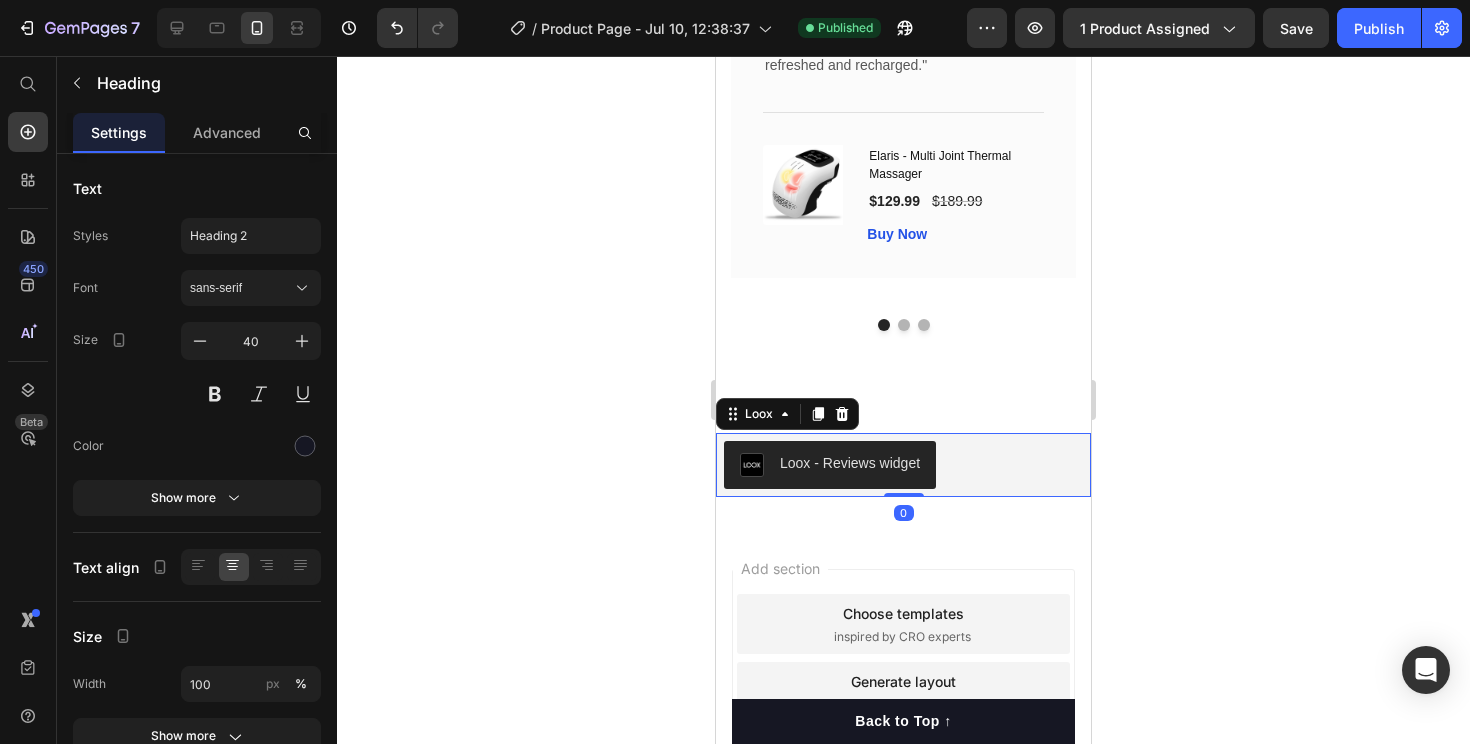 click on "Loox - Reviews widget" at bounding box center (850, 463) 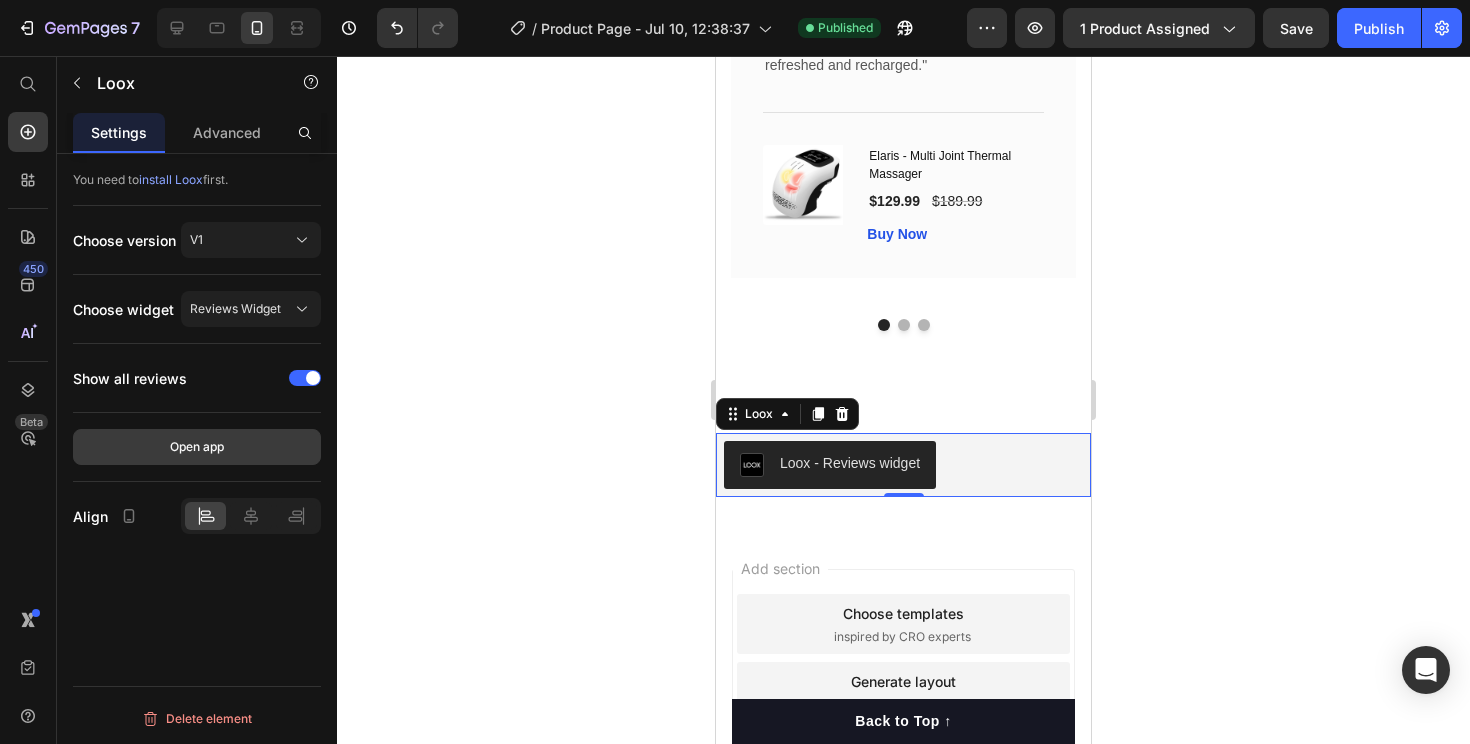 click on "Open app" at bounding box center [197, 447] 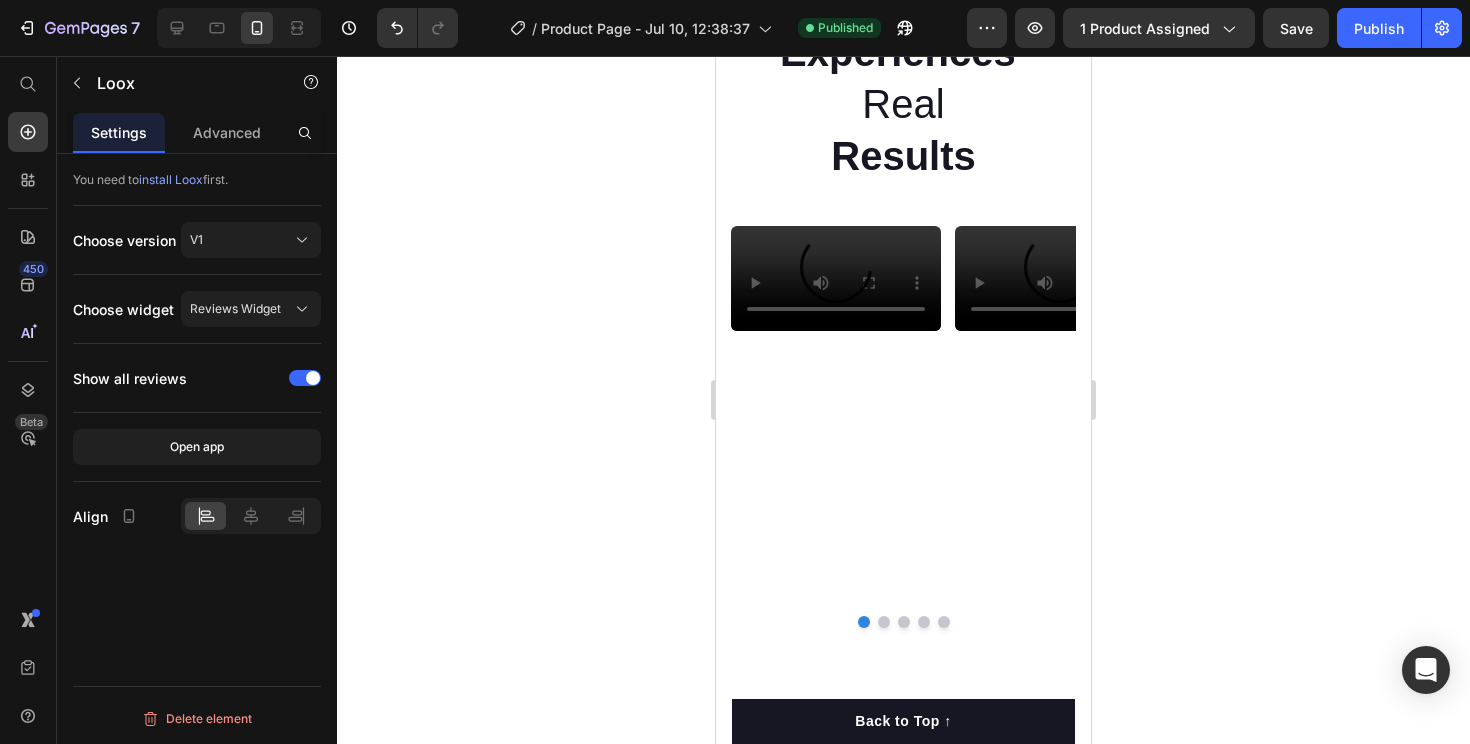 scroll, scrollTop: 6921, scrollLeft: 0, axis: vertical 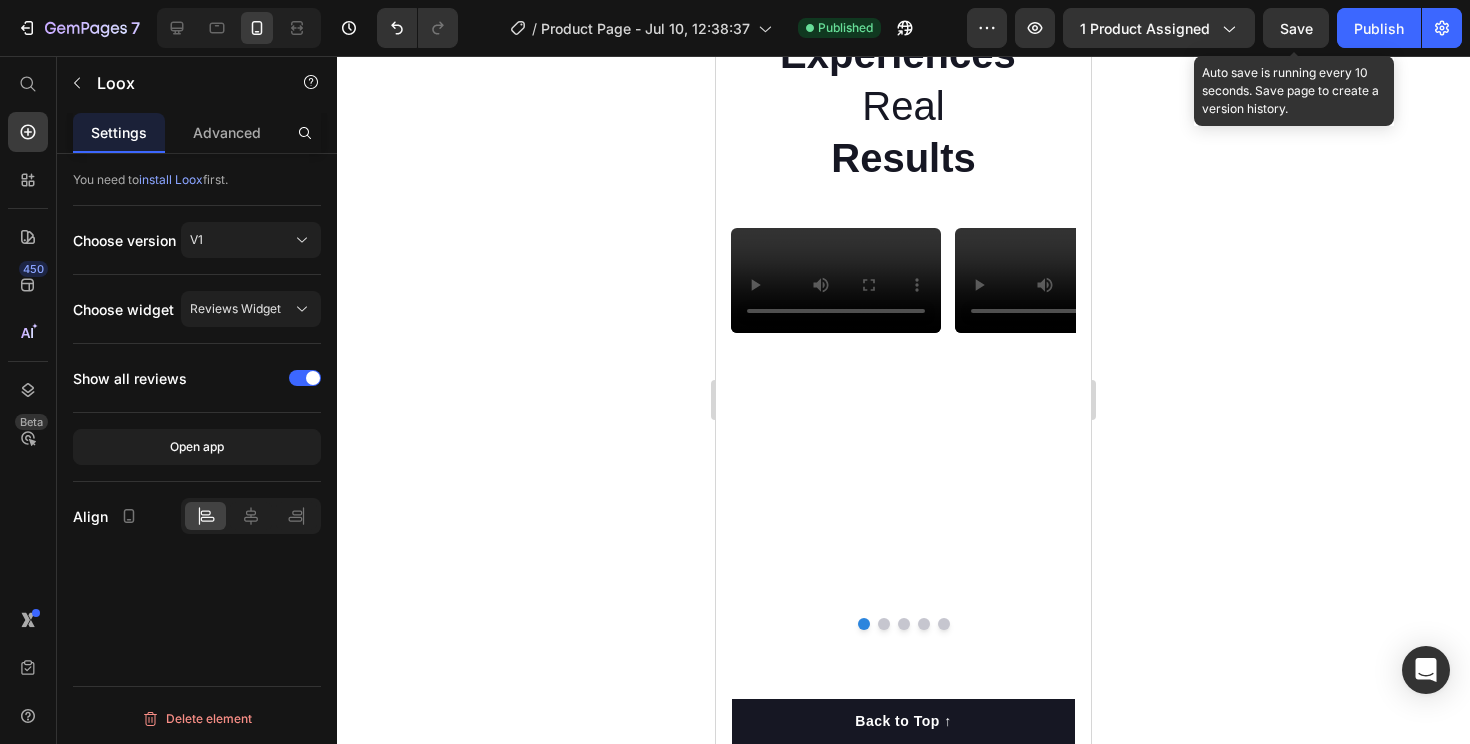 click on "Save" at bounding box center [1296, 28] 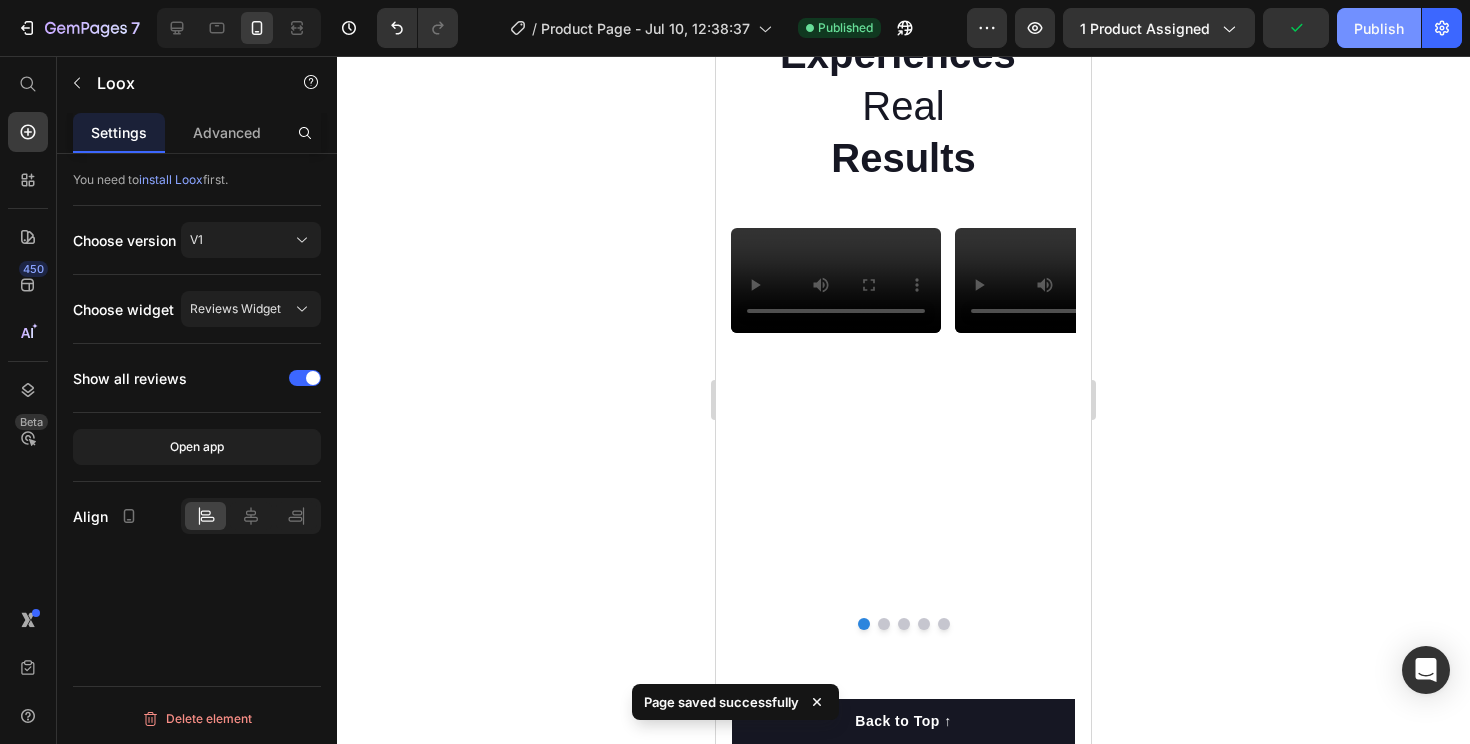 click on "Publish" at bounding box center [1379, 28] 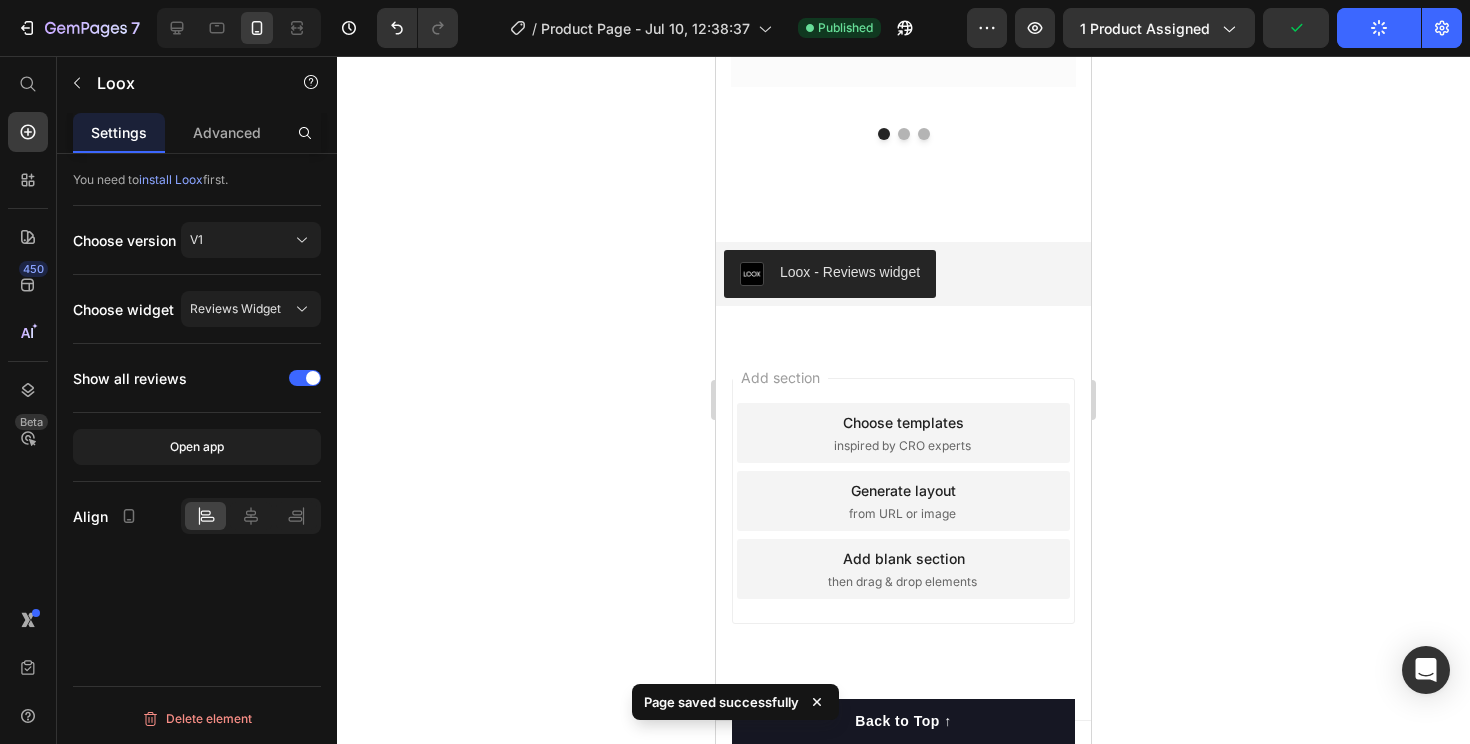 scroll, scrollTop: 8290, scrollLeft: 0, axis: vertical 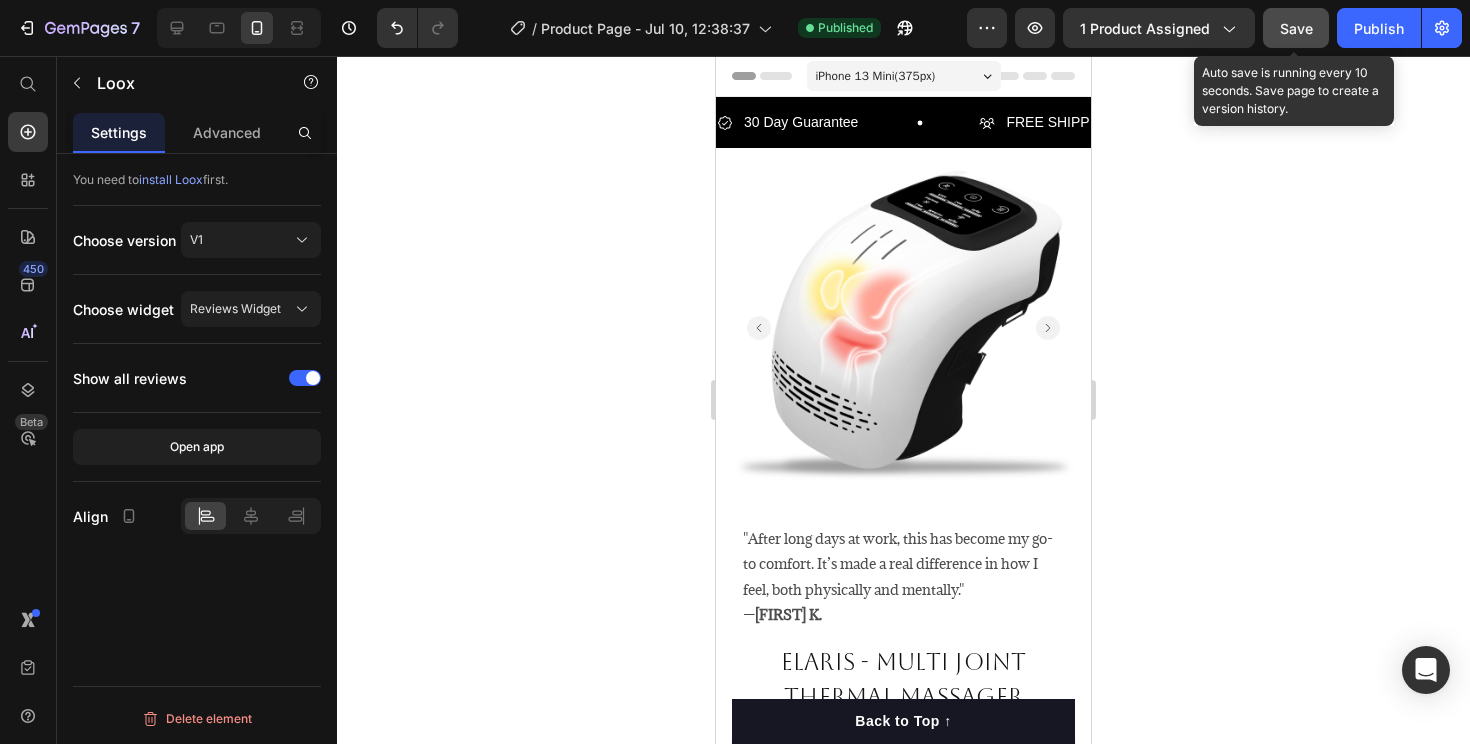 click on "Save" 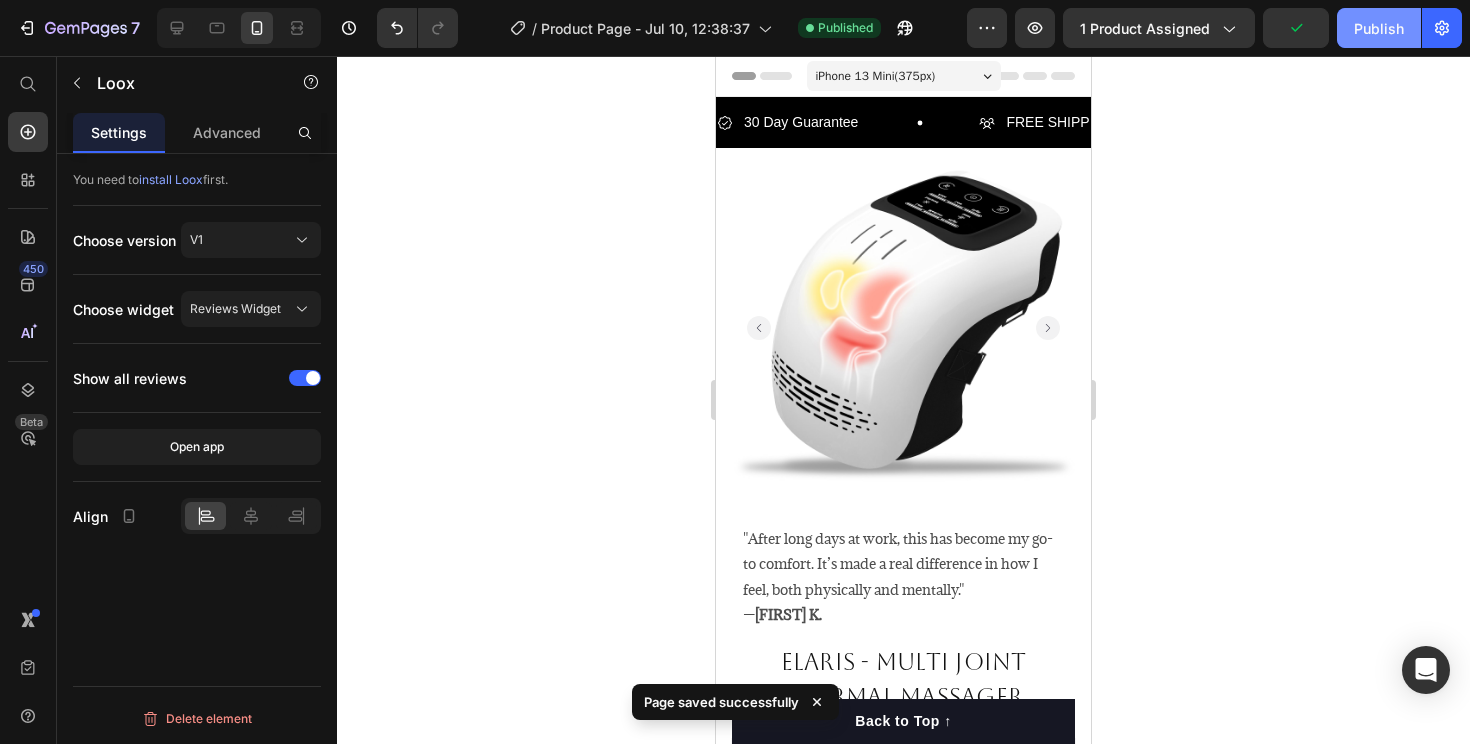 click on "Publish" at bounding box center [1379, 28] 